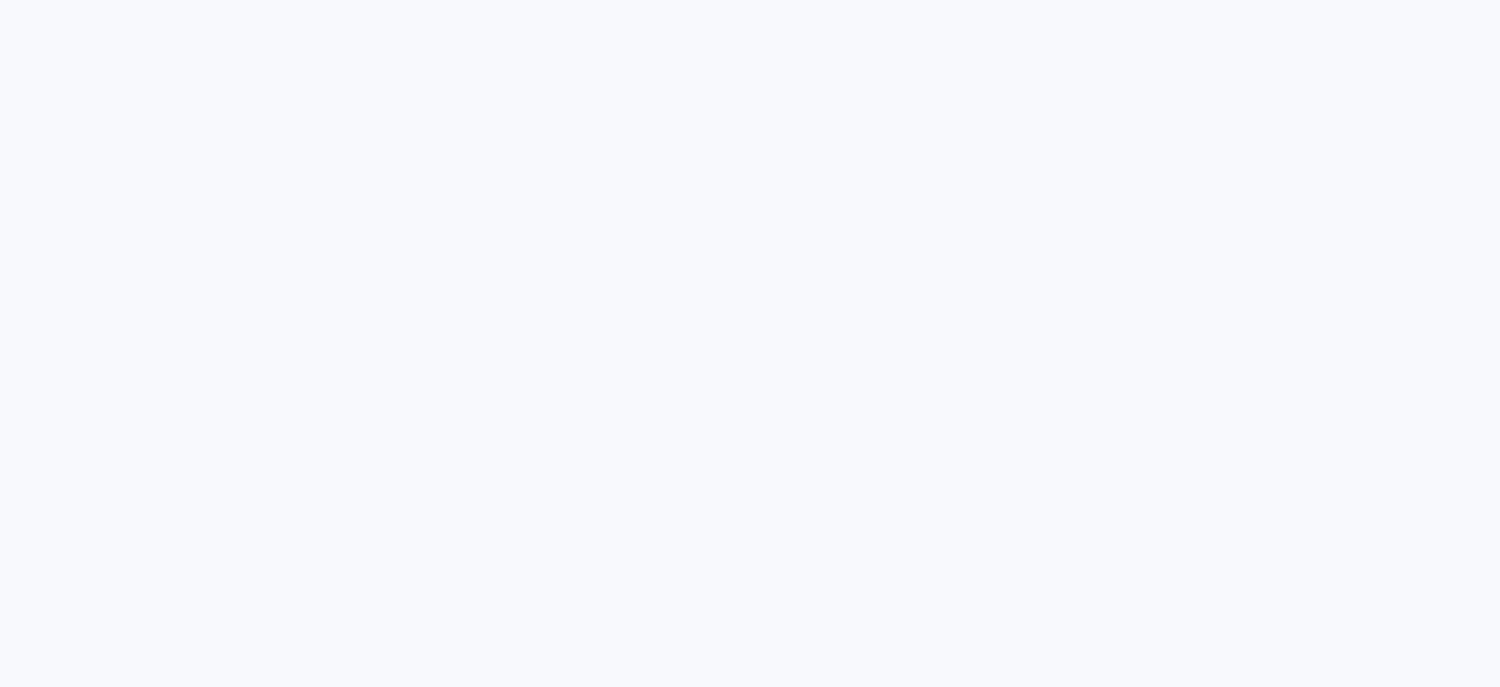 scroll, scrollTop: 0, scrollLeft: 0, axis: both 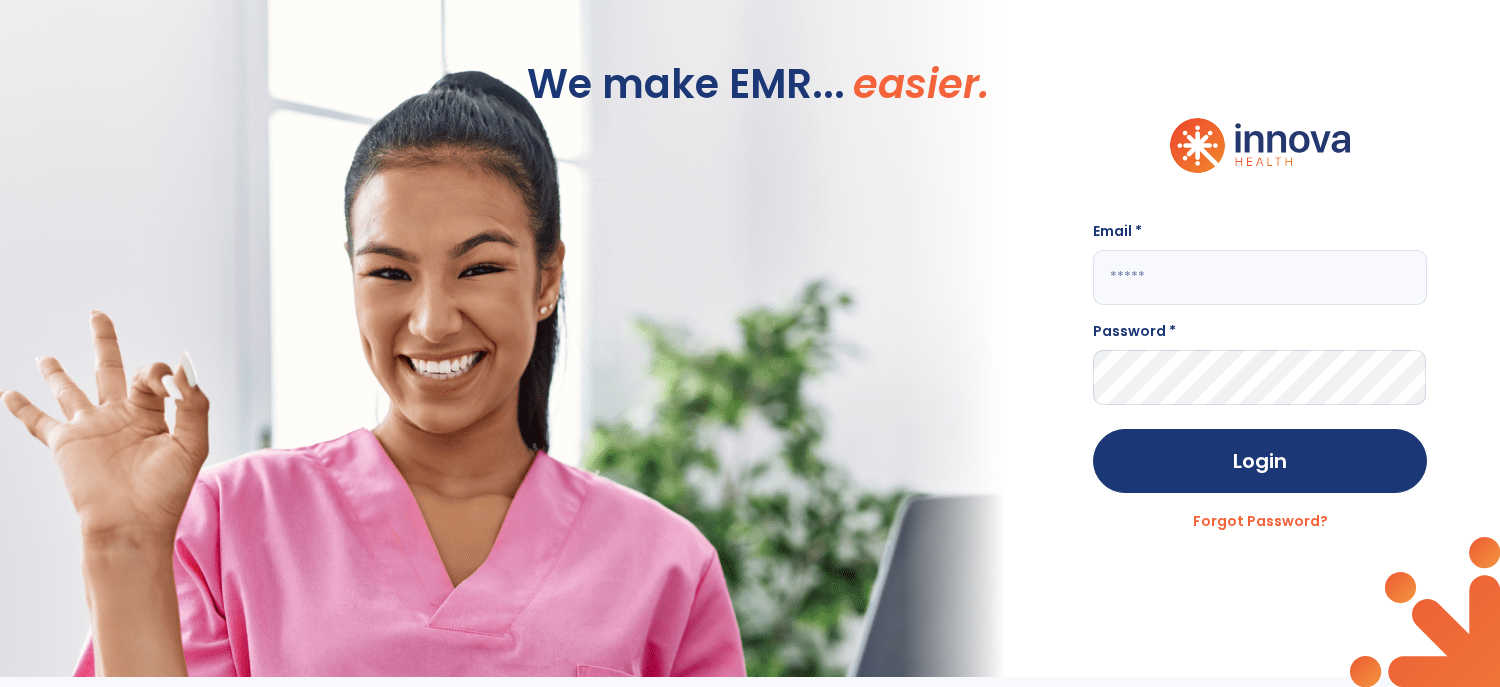type on "**********" 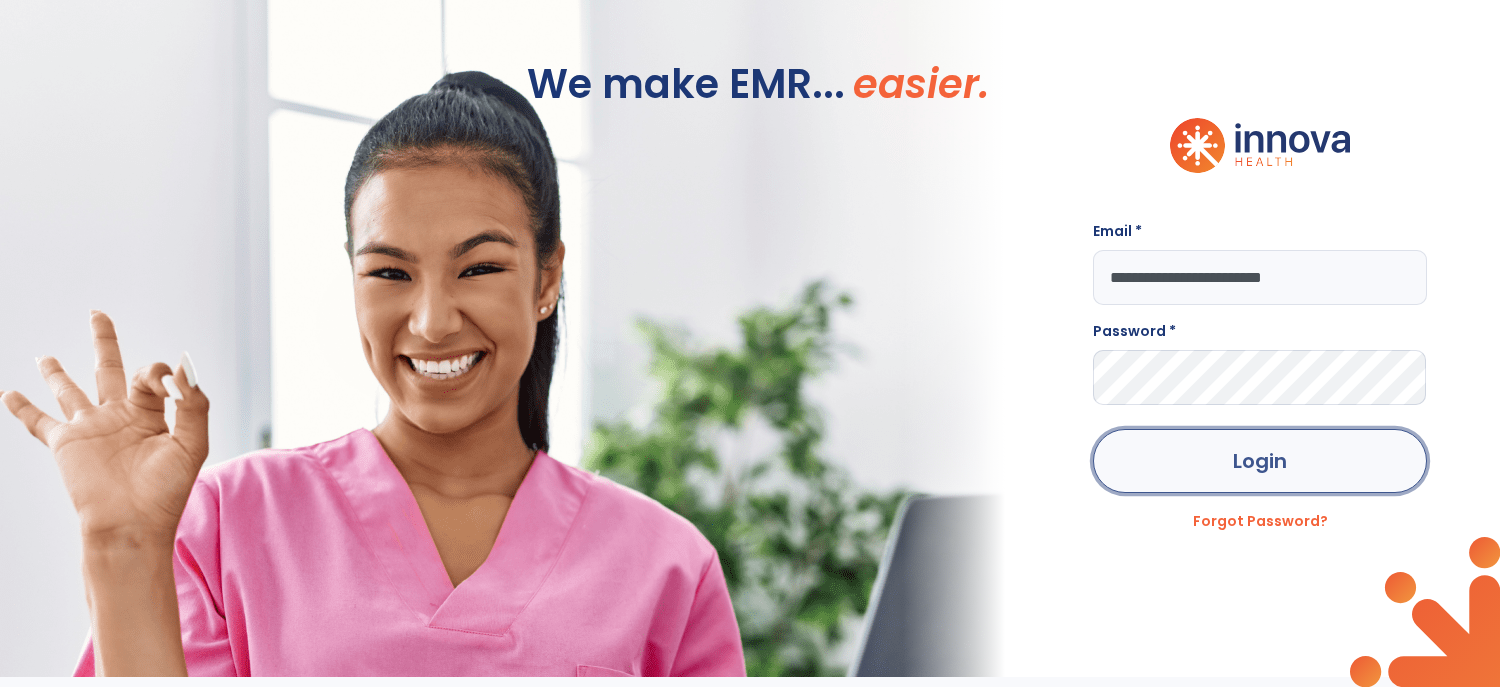 click on "Login" 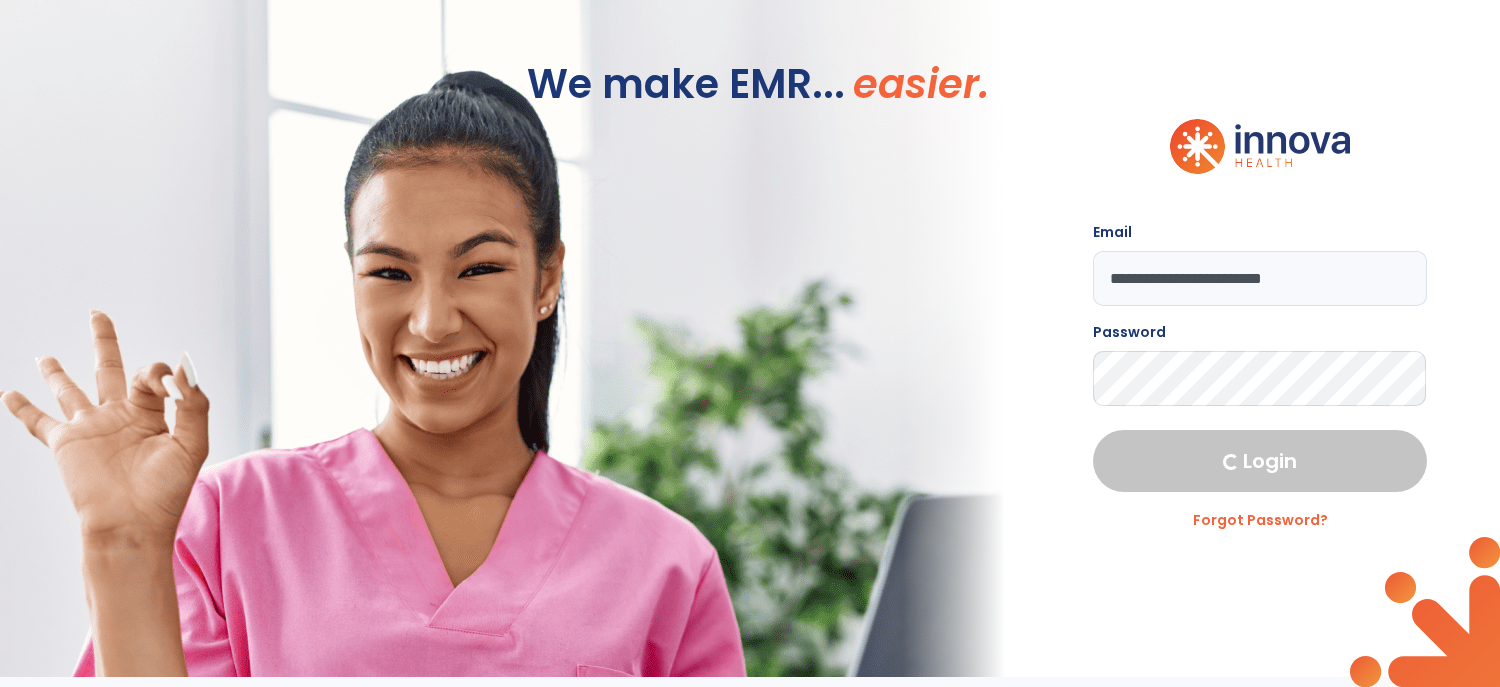 select on "****" 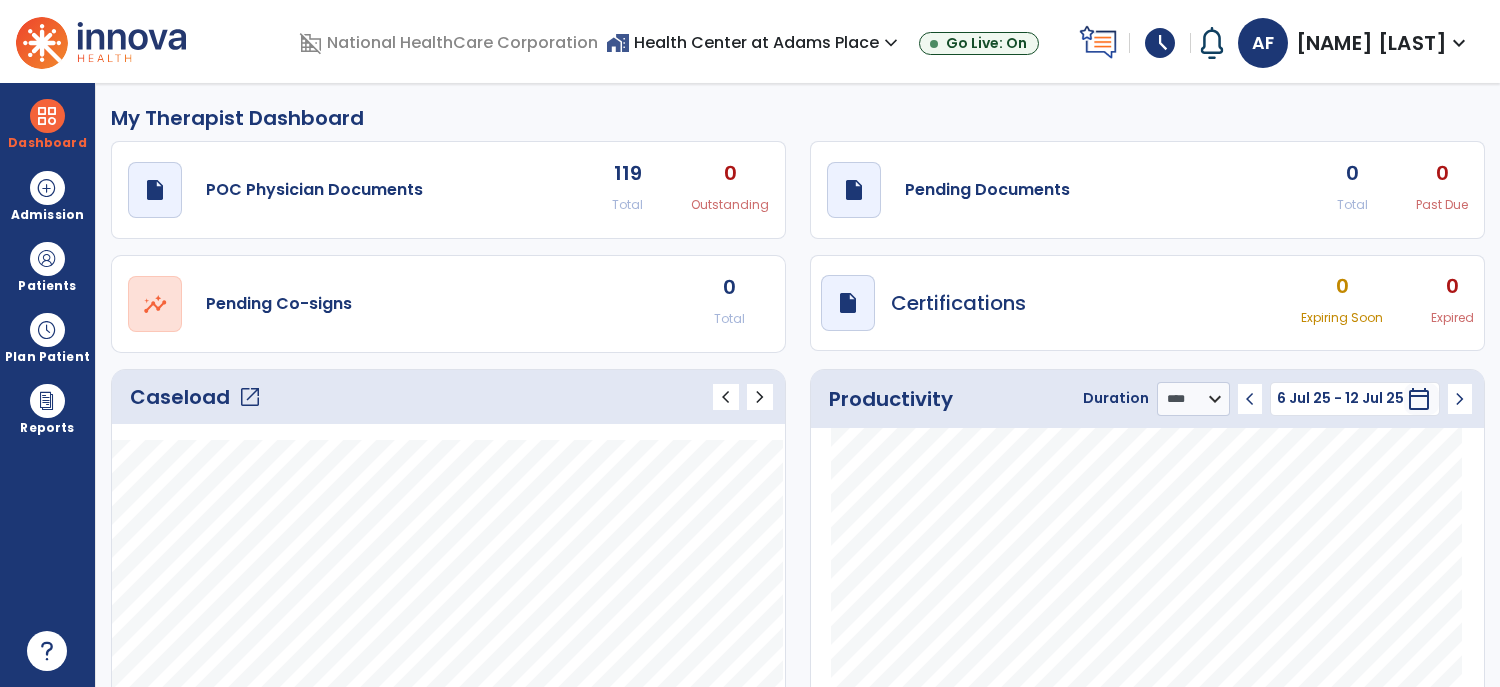 click on "open_in_new" 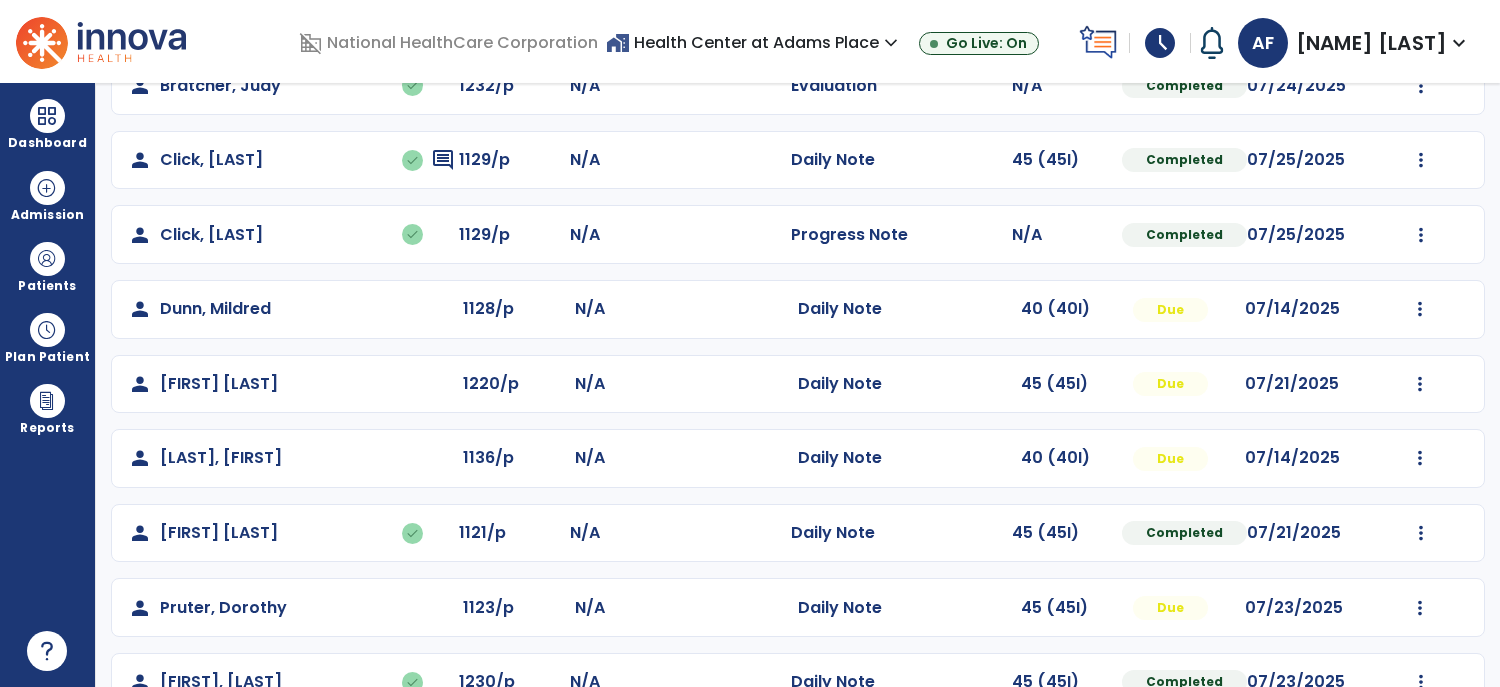 scroll, scrollTop: 356, scrollLeft: 0, axis: vertical 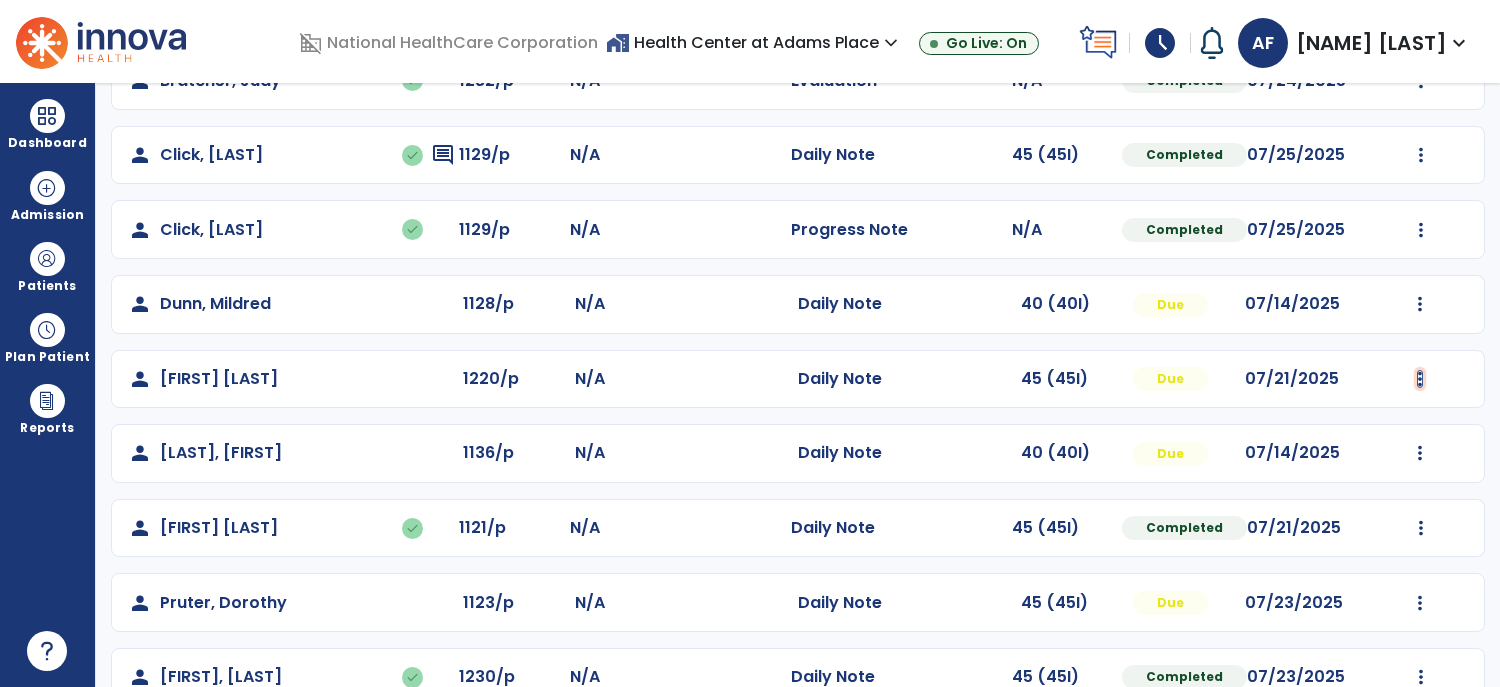 click at bounding box center [1421, 6] 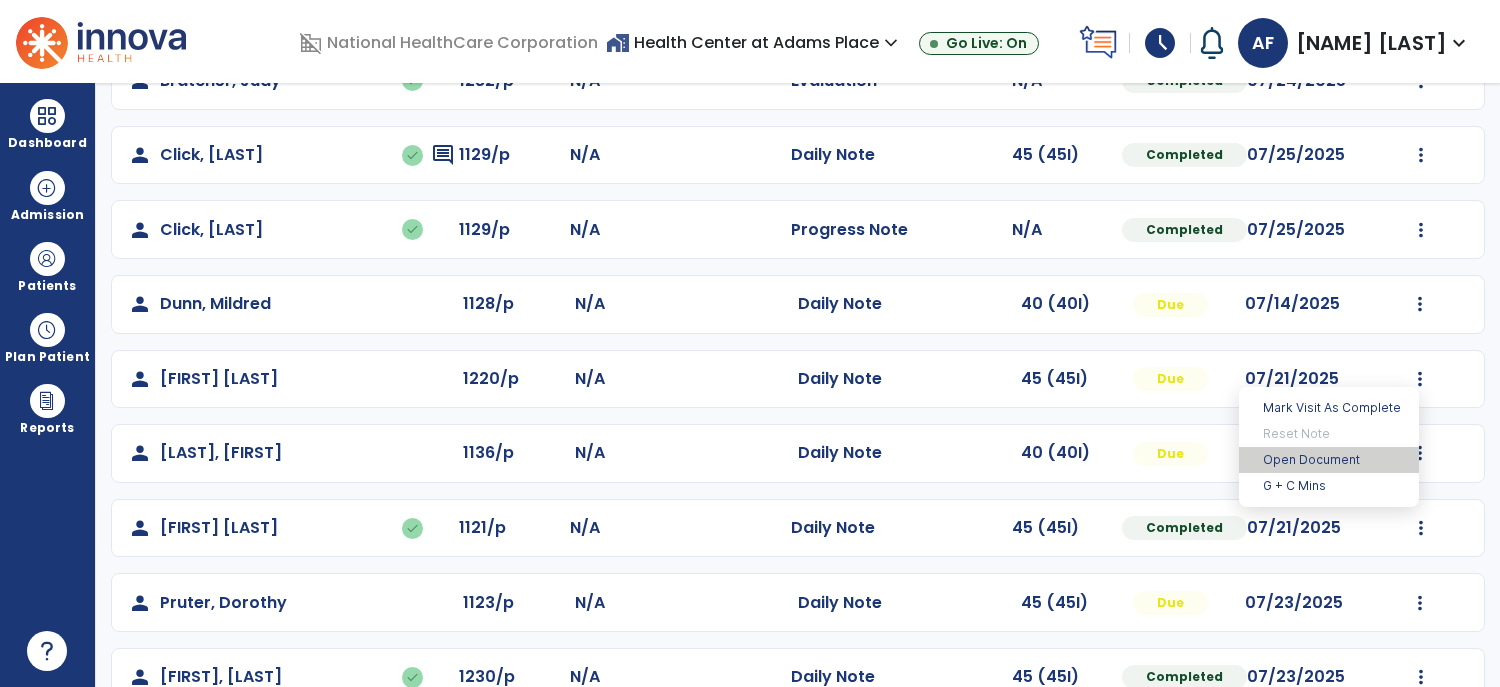 click on "Open Document" at bounding box center (1329, 460) 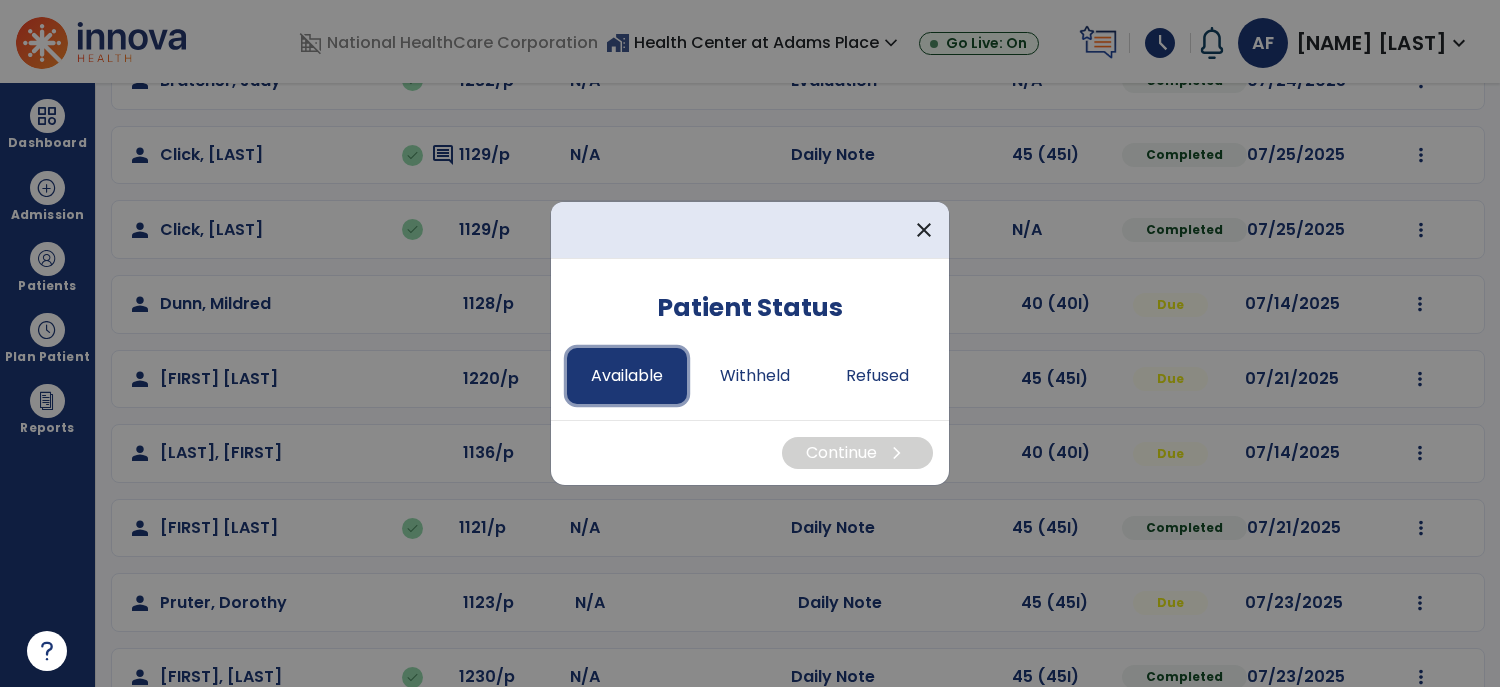 click on "Available" at bounding box center [627, 376] 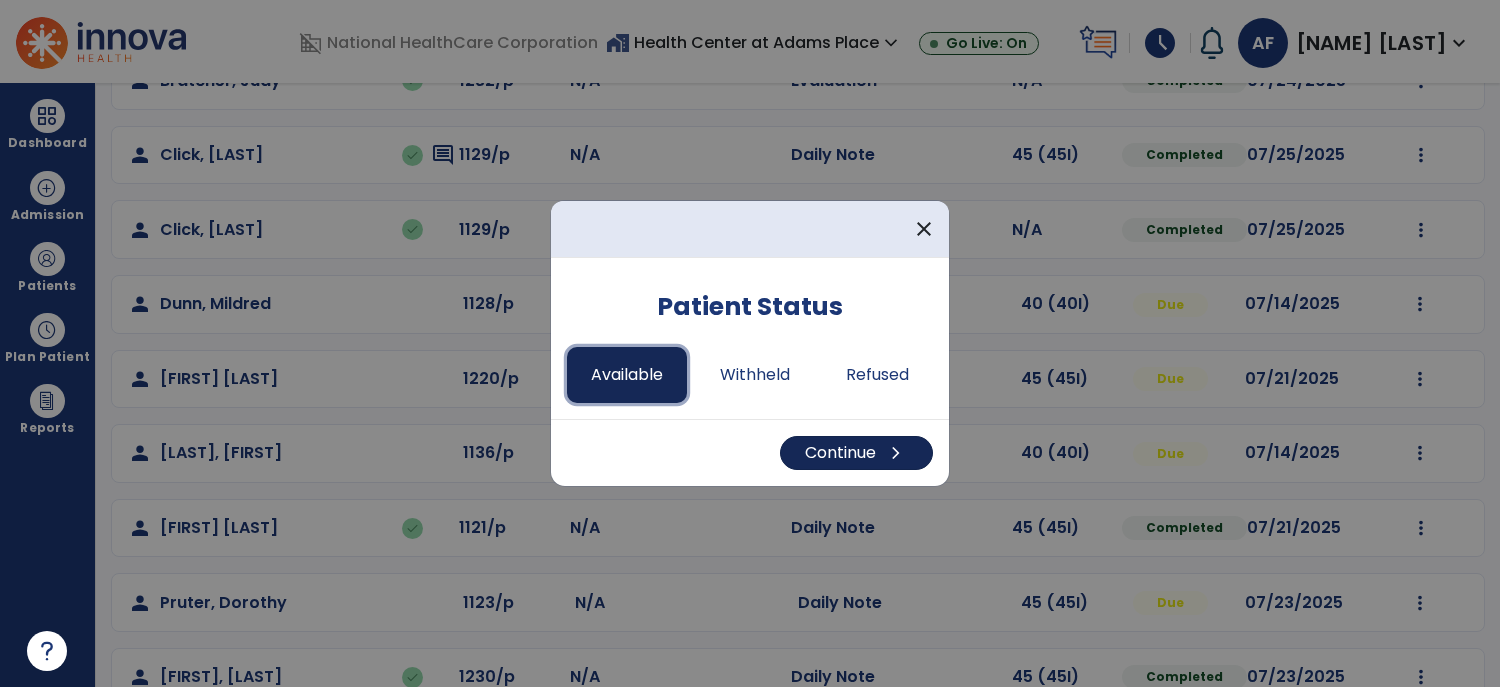 click on "Continue   chevron_right" at bounding box center [856, 453] 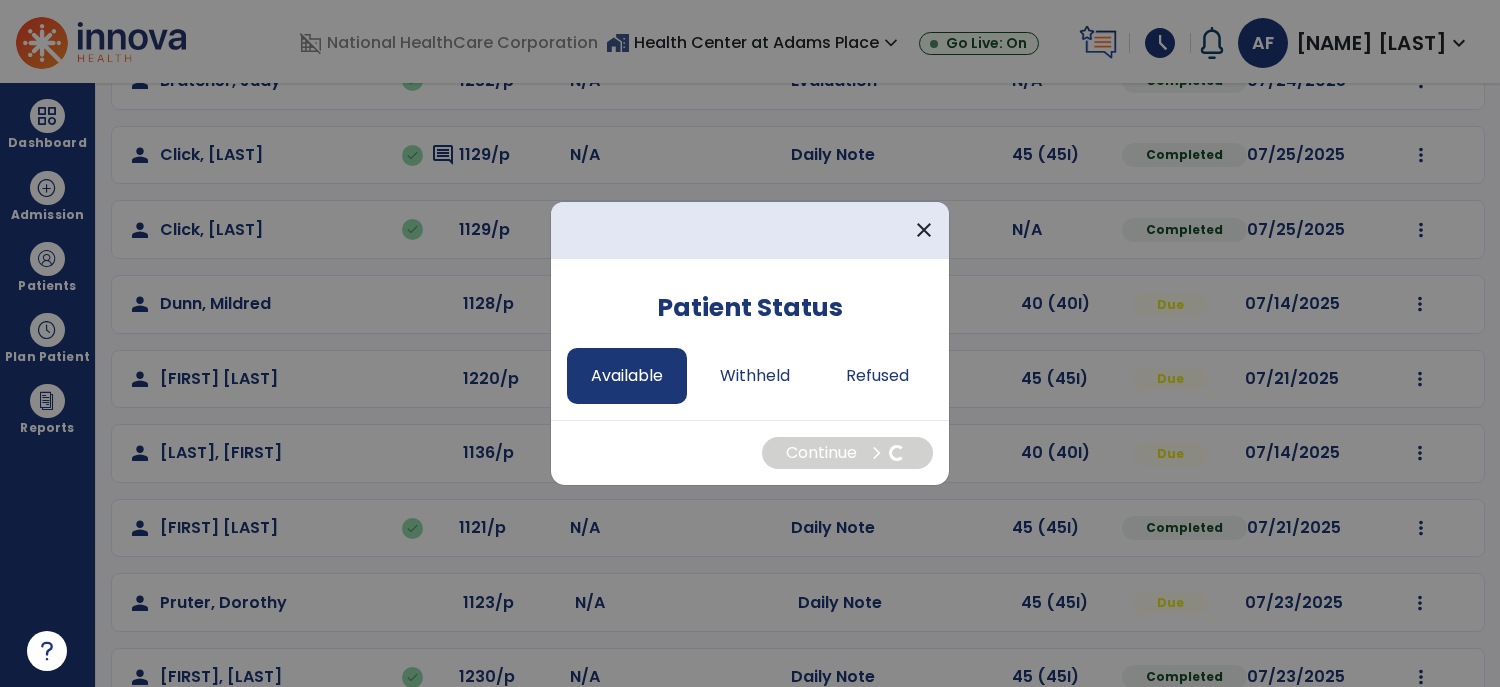 select on "*" 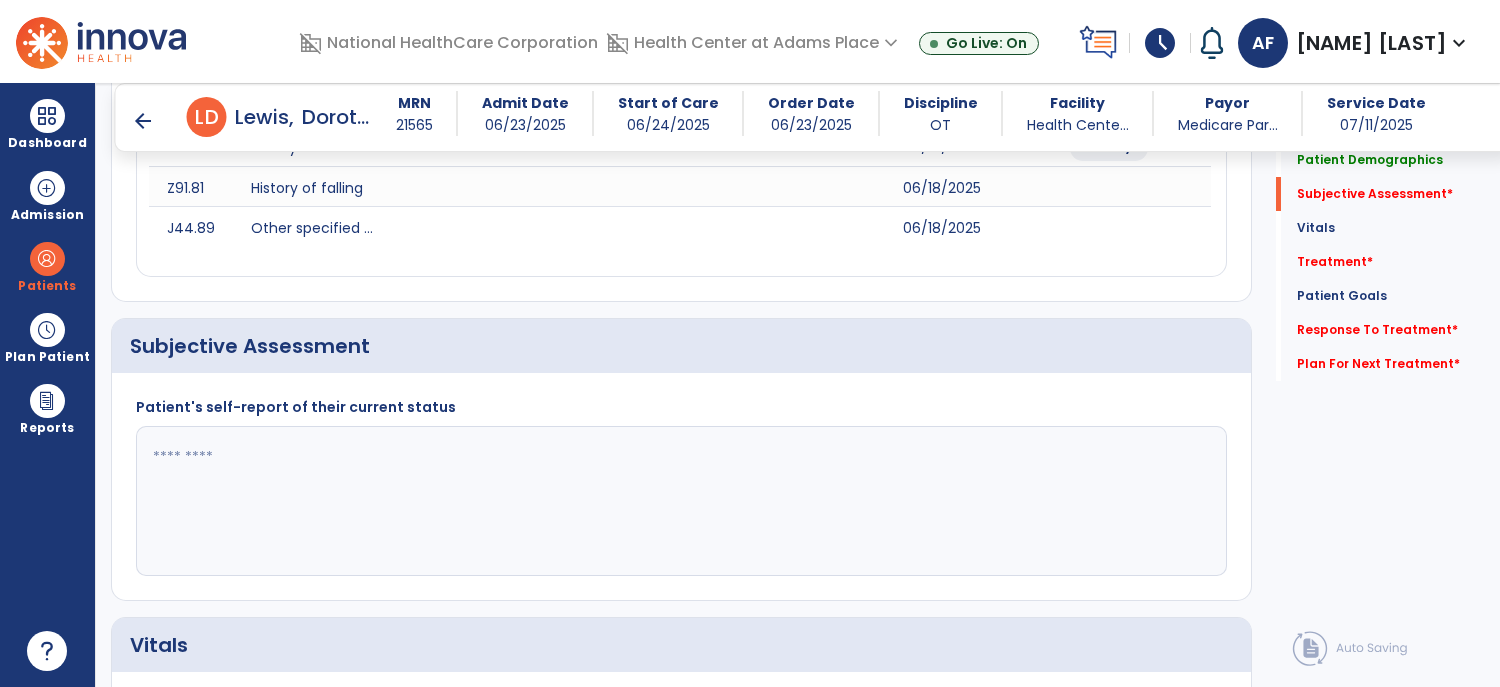 scroll, scrollTop: 341, scrollLeft: 0, axis: vertical 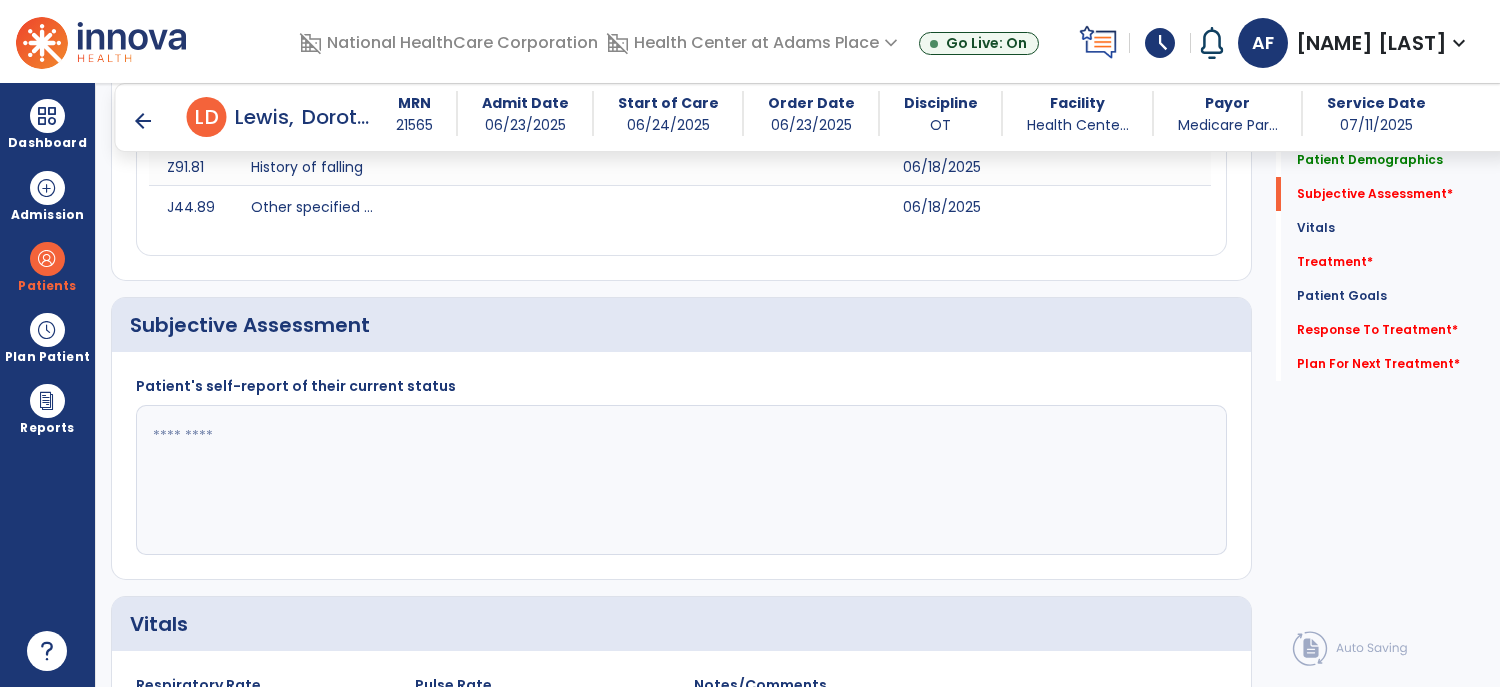 click 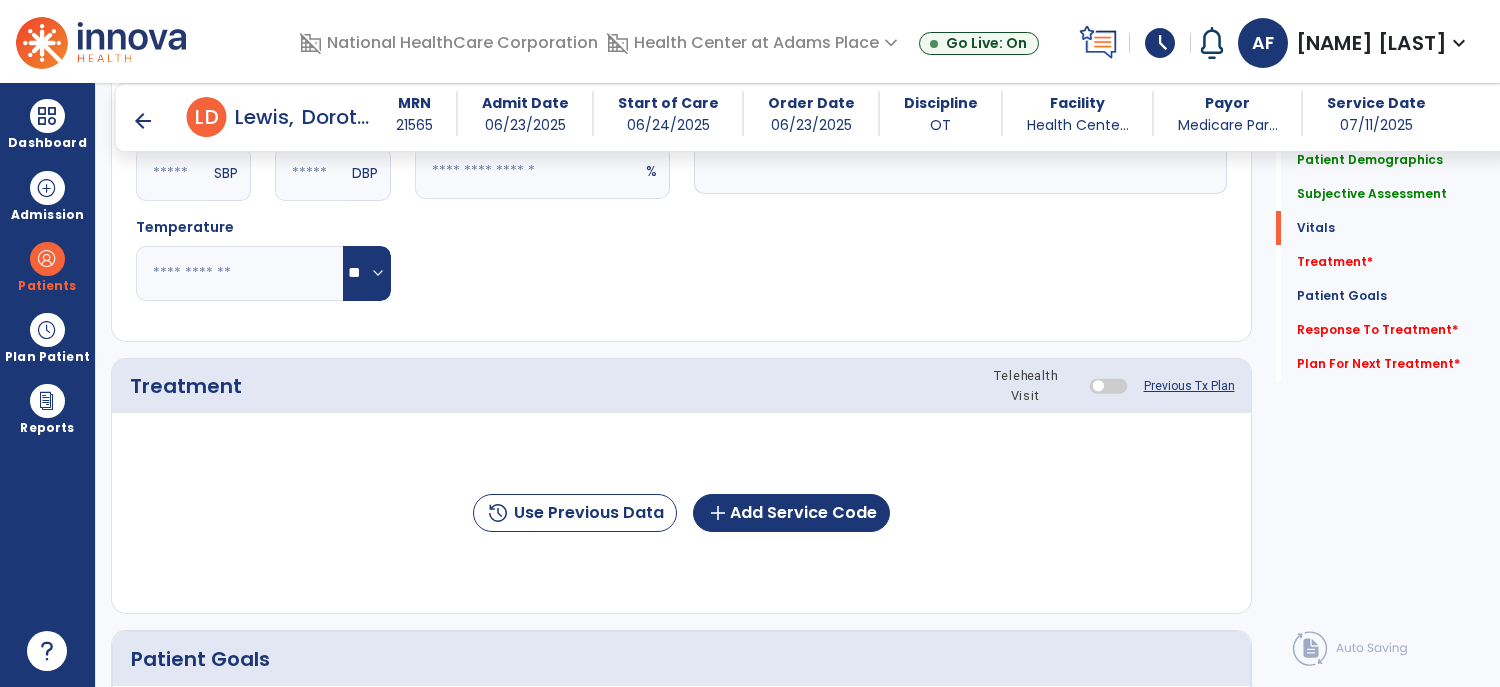 scroll, scrollTop: 1003, scrollLeft: 0, axis: vertical 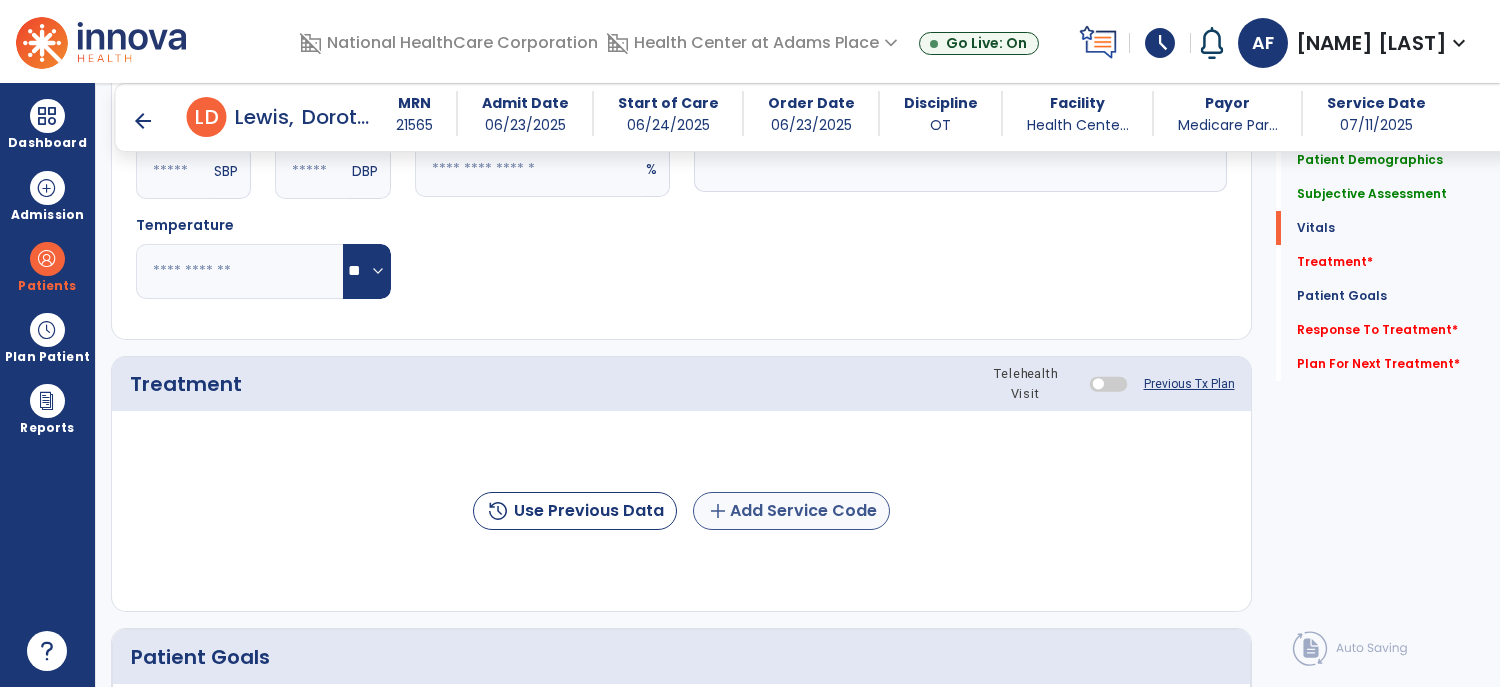 type on "**********" 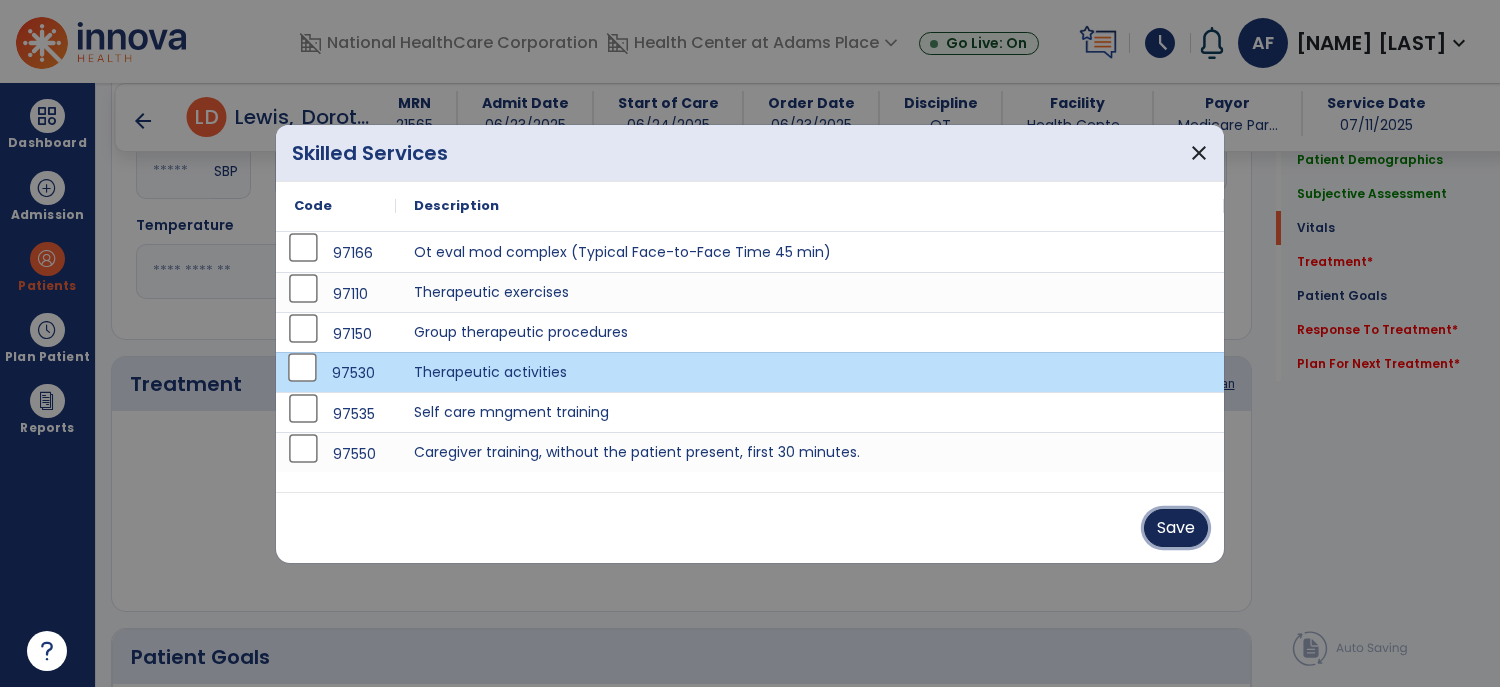 click on "Save" at bounding box center [1176, 528] 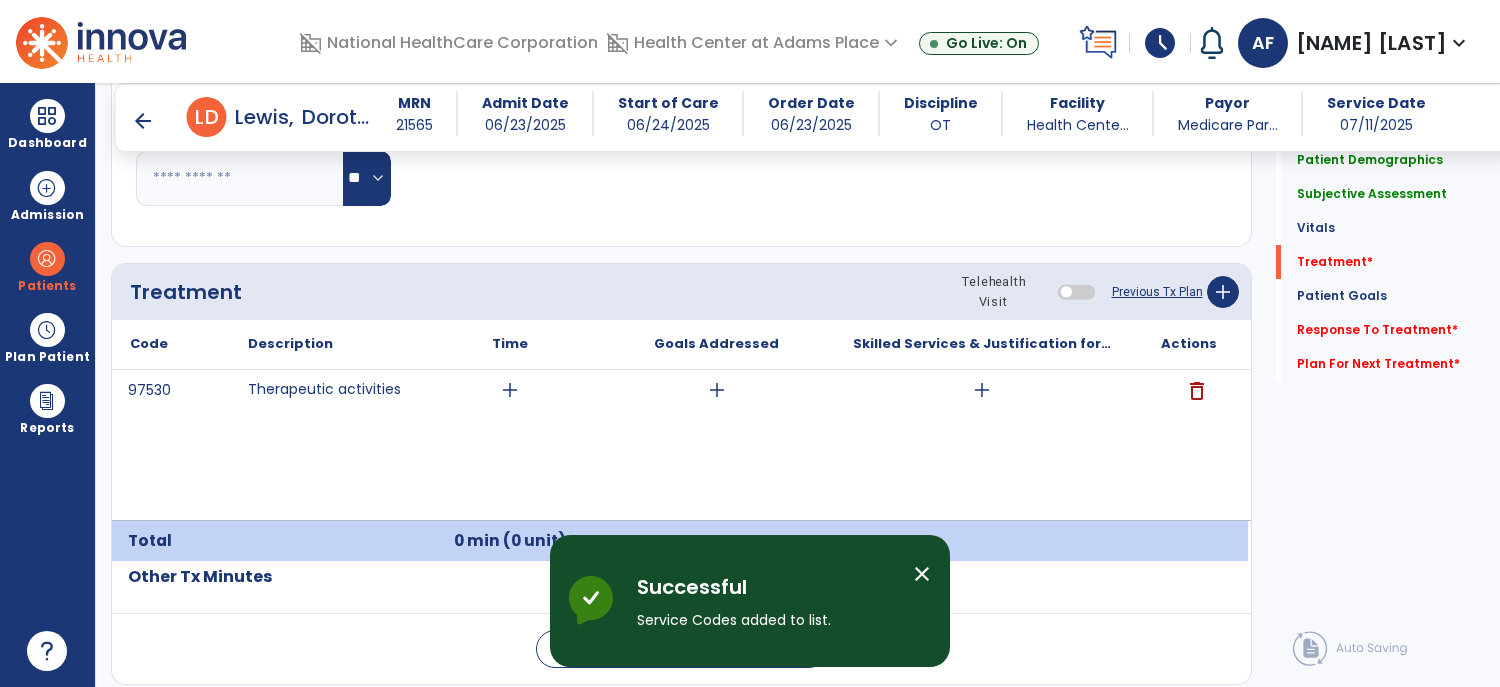scroll, scrollTop: 1107, scrollLeft: 0, axis: vertical 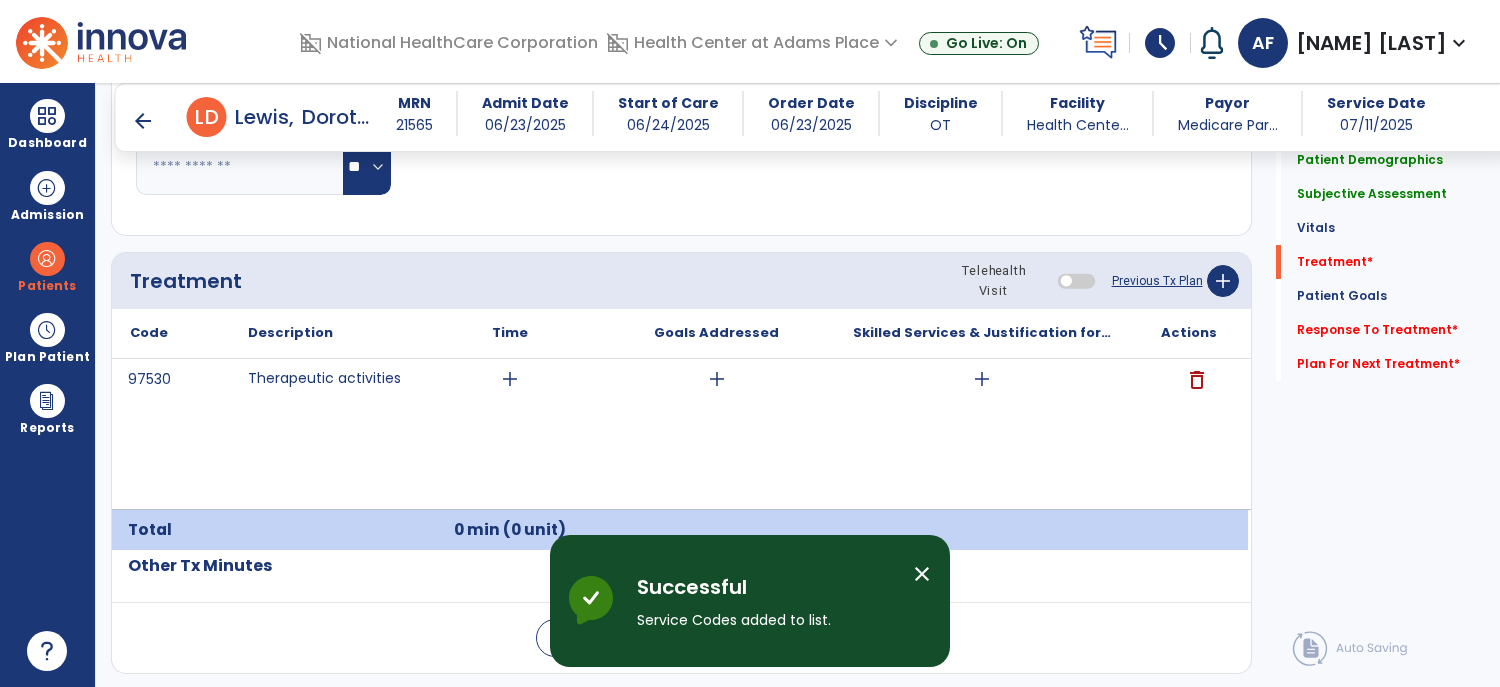 click on "add" at bounding box center (510, 379) 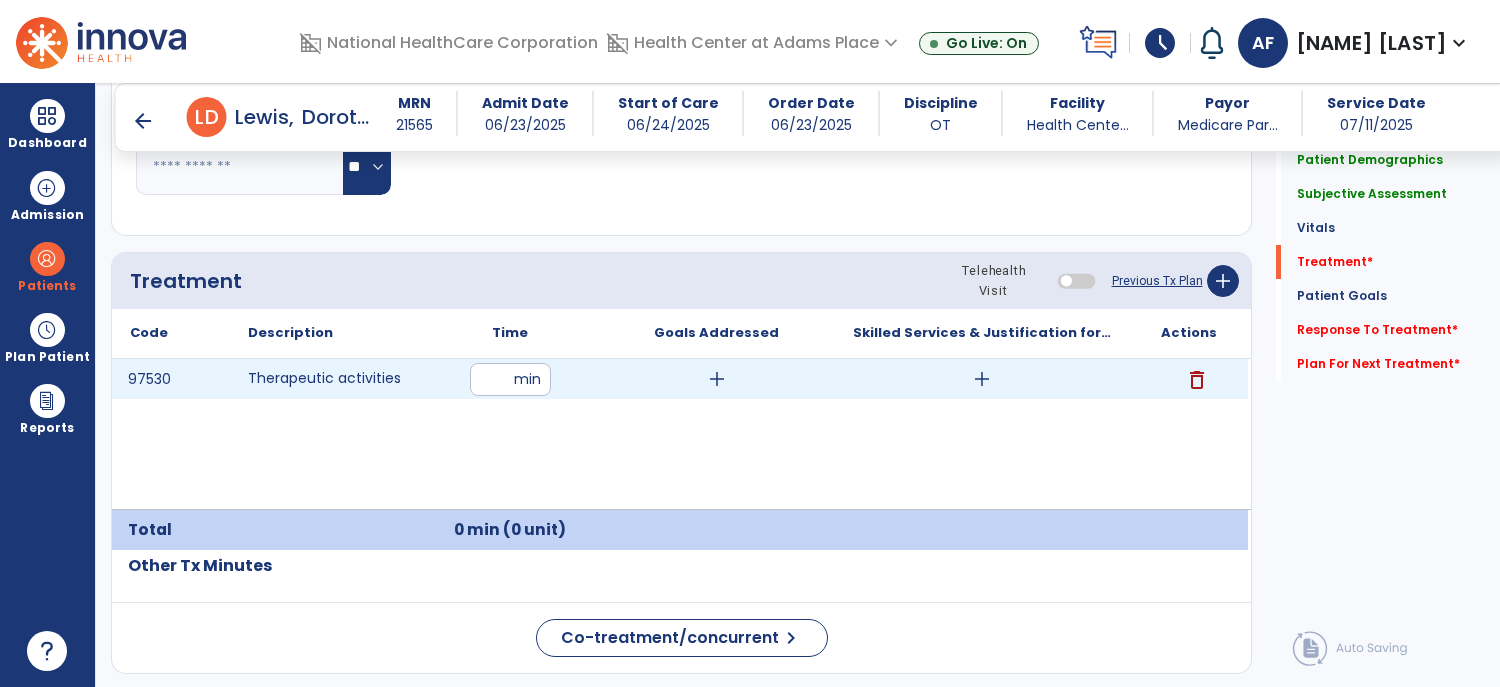 type on "**" 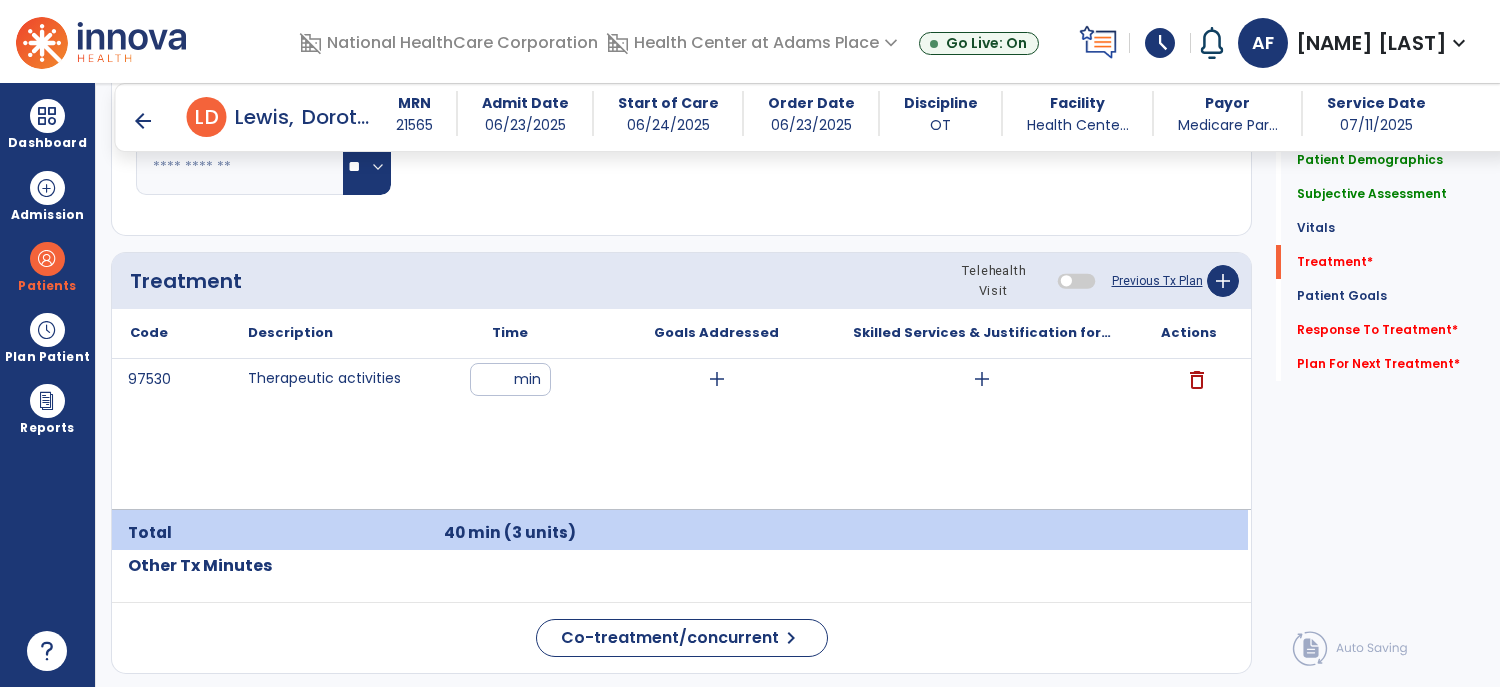click on "add" at bounding box center (717, 379) 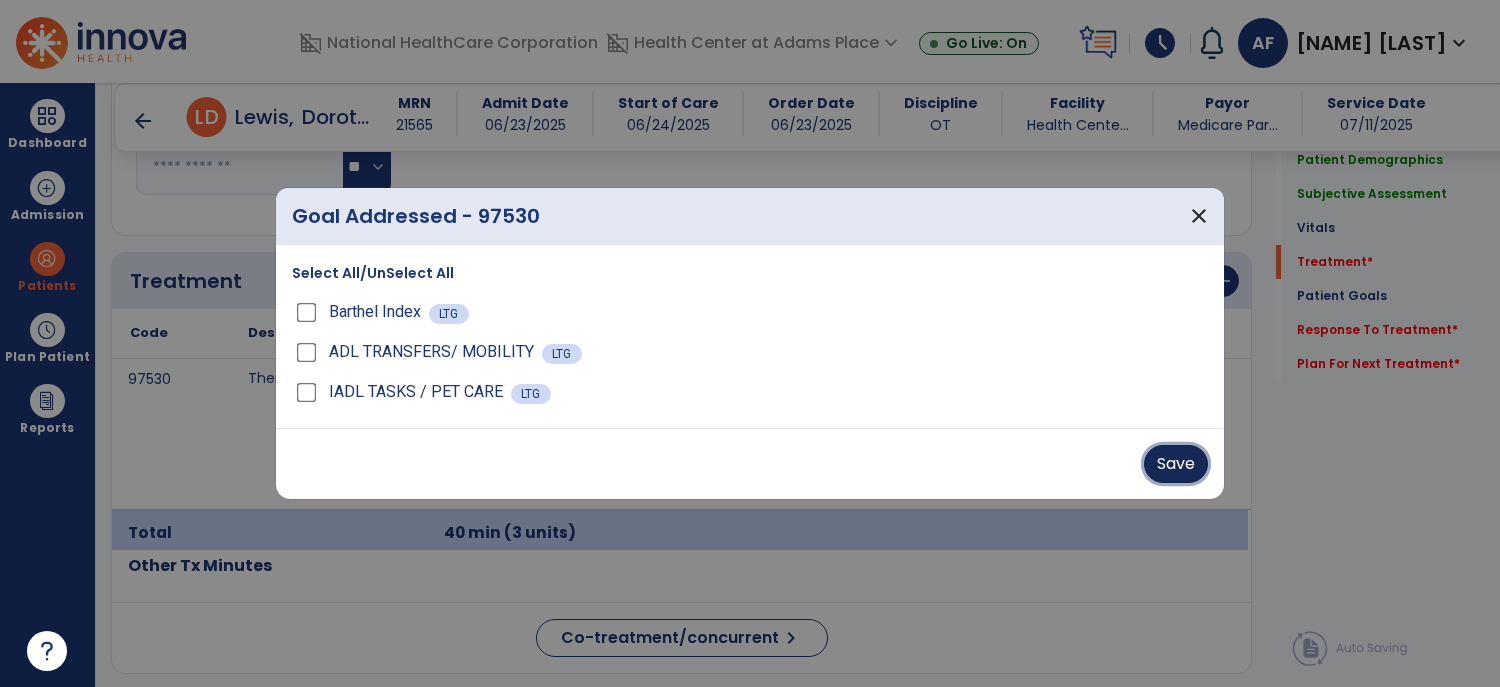 click on "Save" at bounding box center [1176, 464] 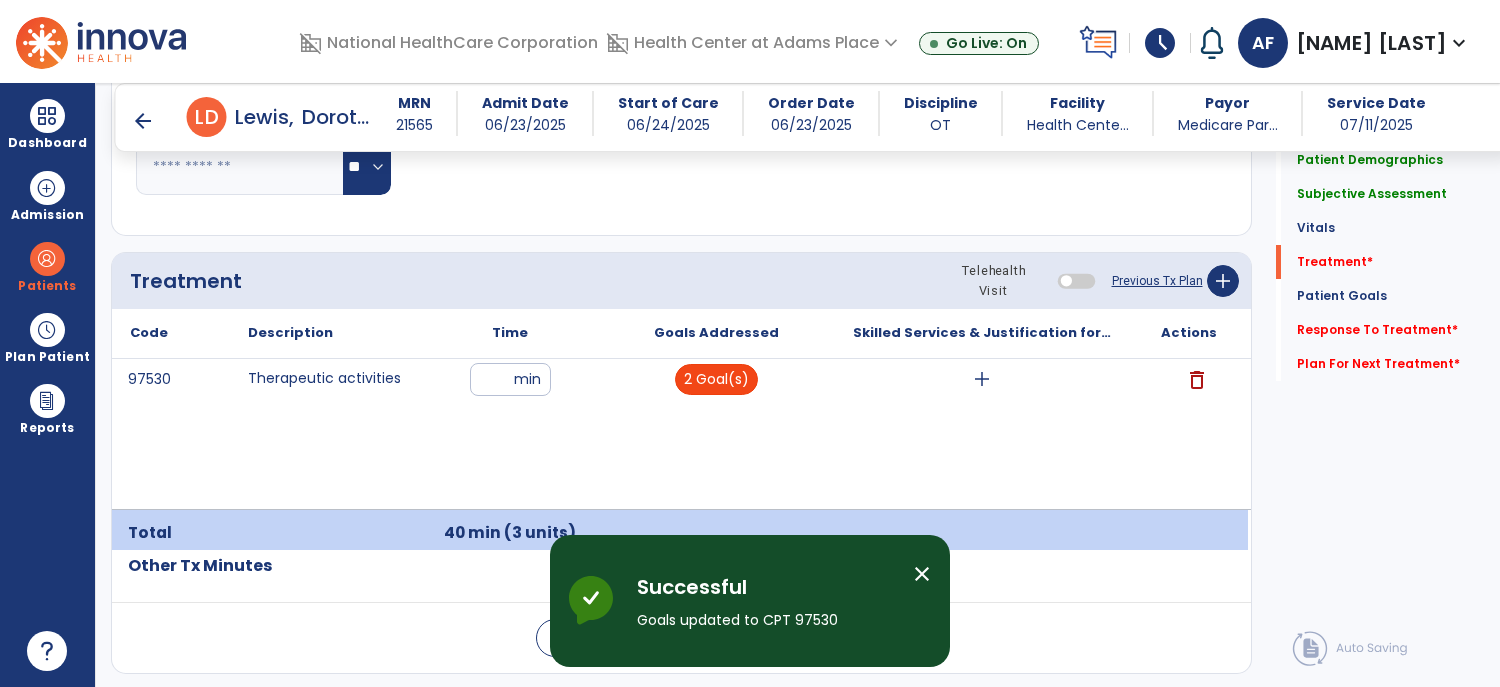 click on "2 Goal(s)" at bounding box center (716, 379) 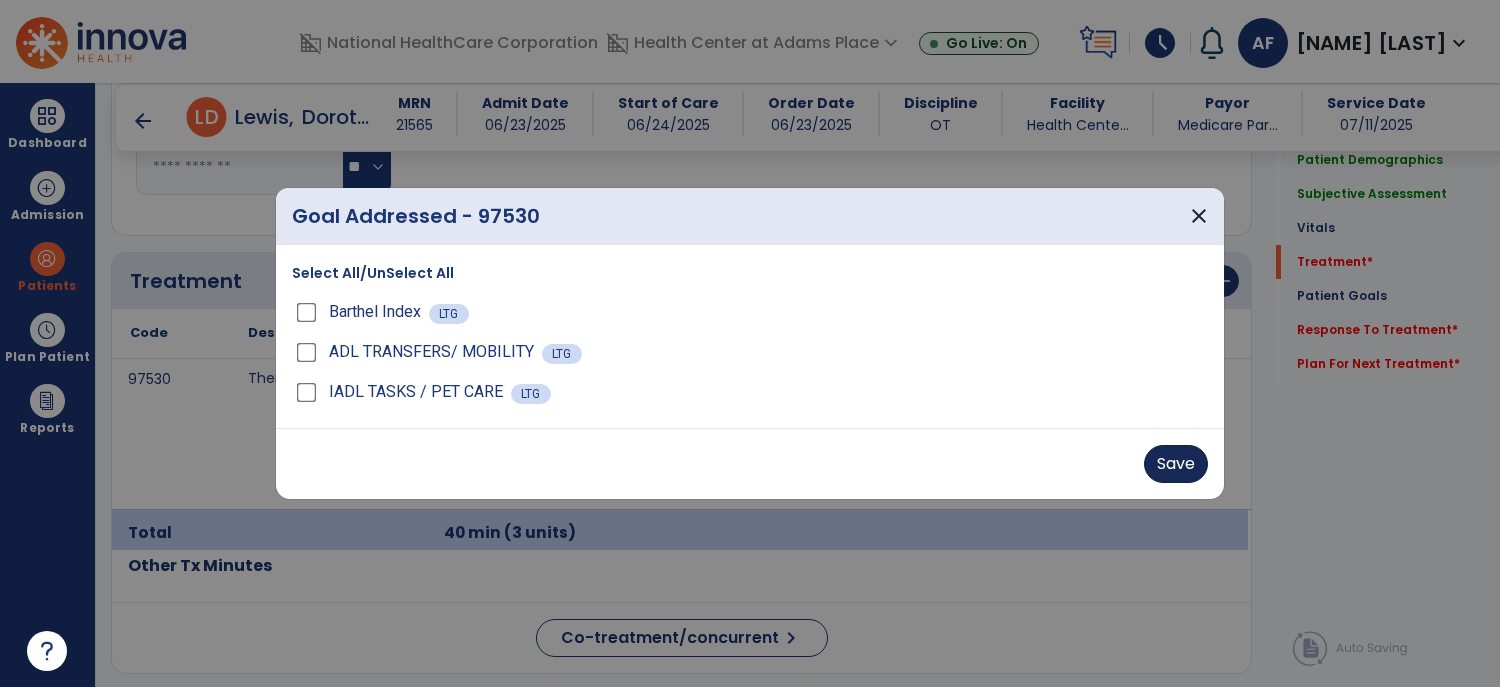 click on "Save" at bounding box center [1176, 464] 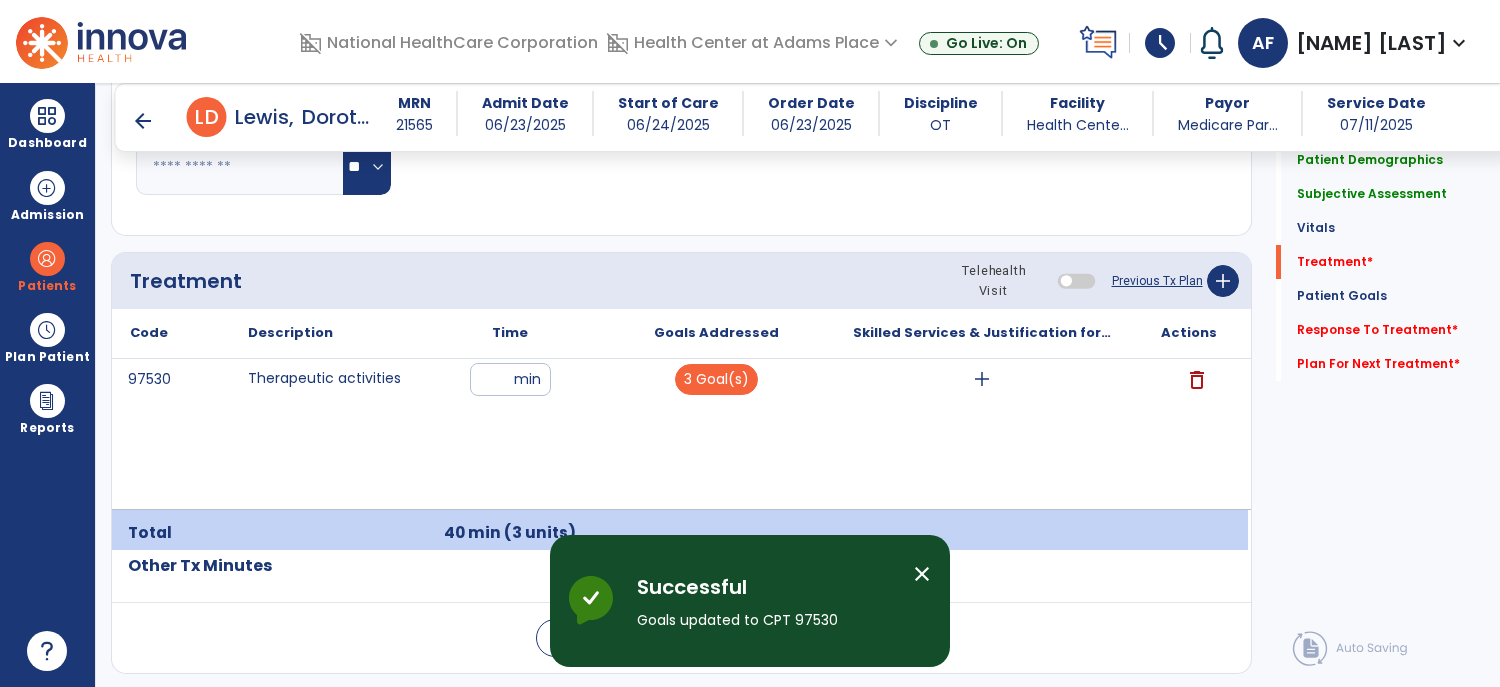 click on "add" at bounding box center (982, 379) 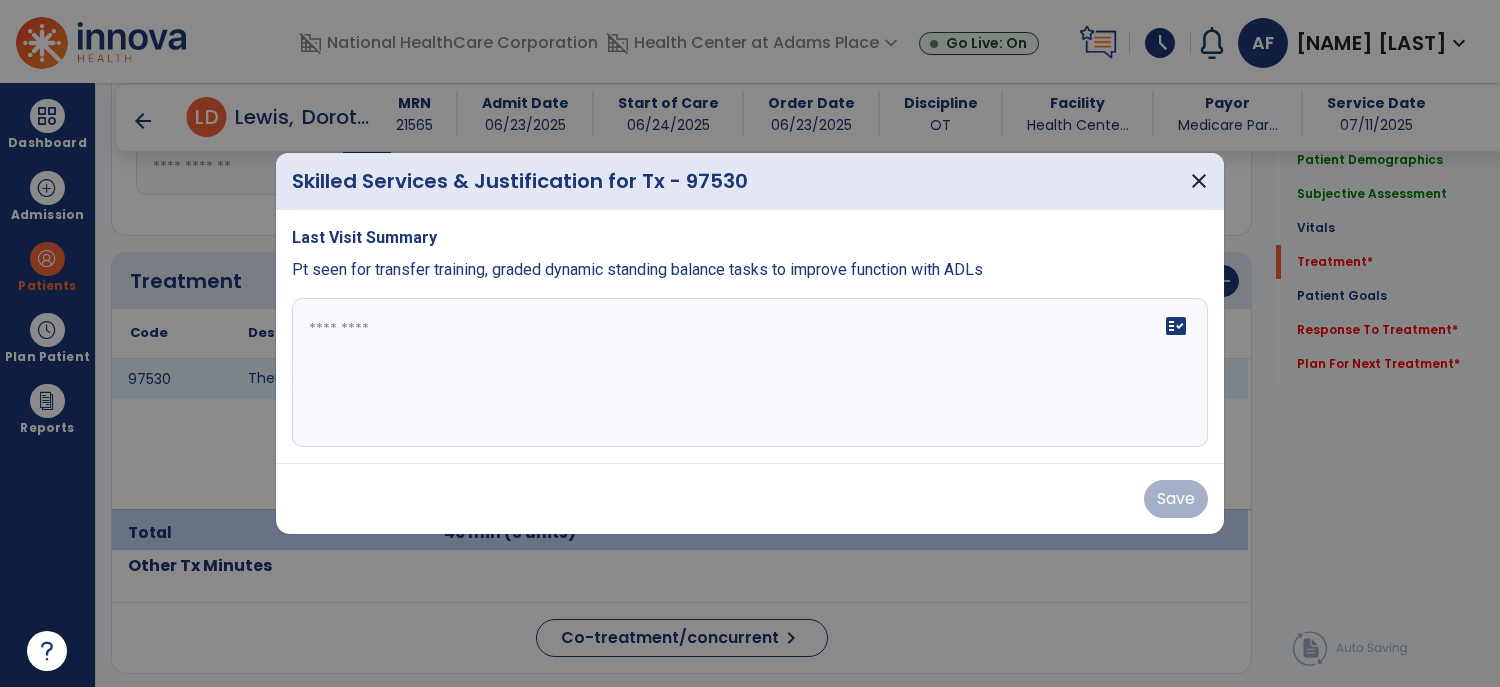 click at bounding box center [750, 373] 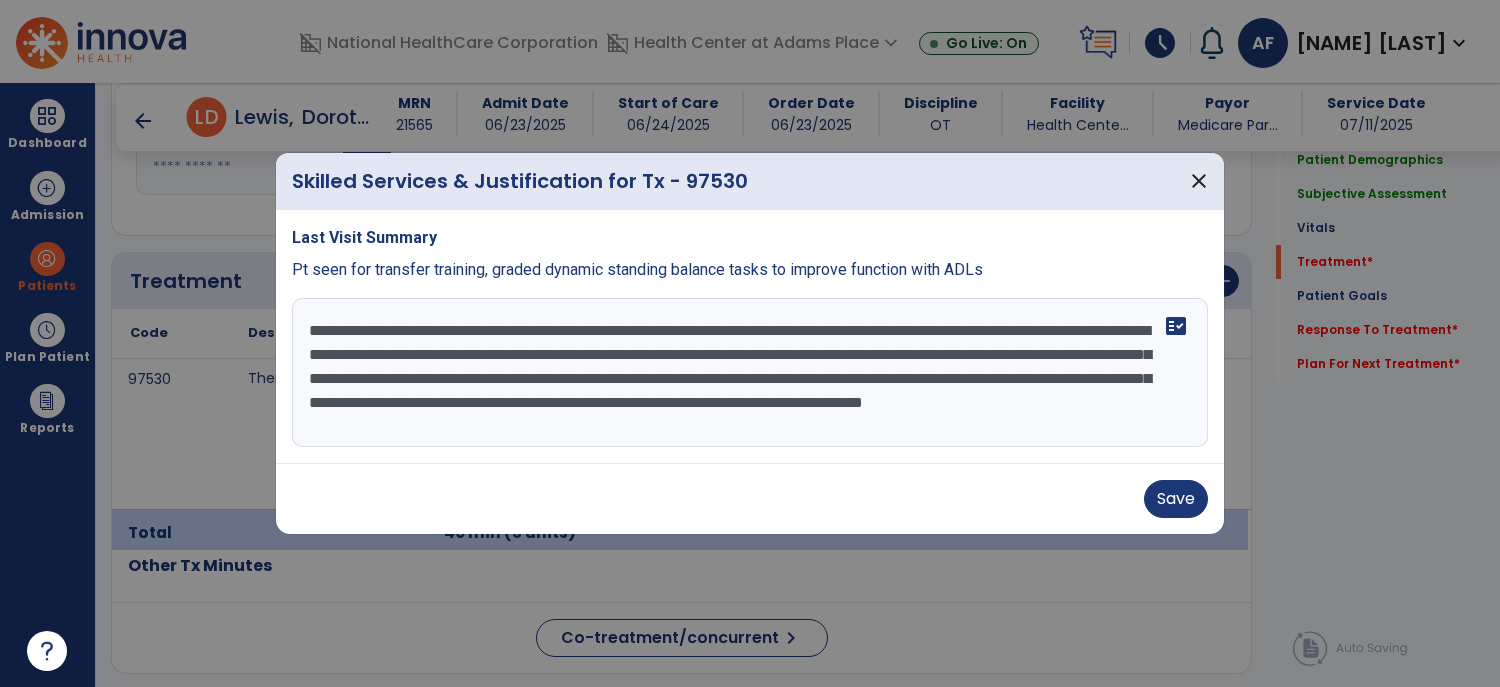 scroll, scrollTop: 14, scrollLeft: 0, axis: vertical 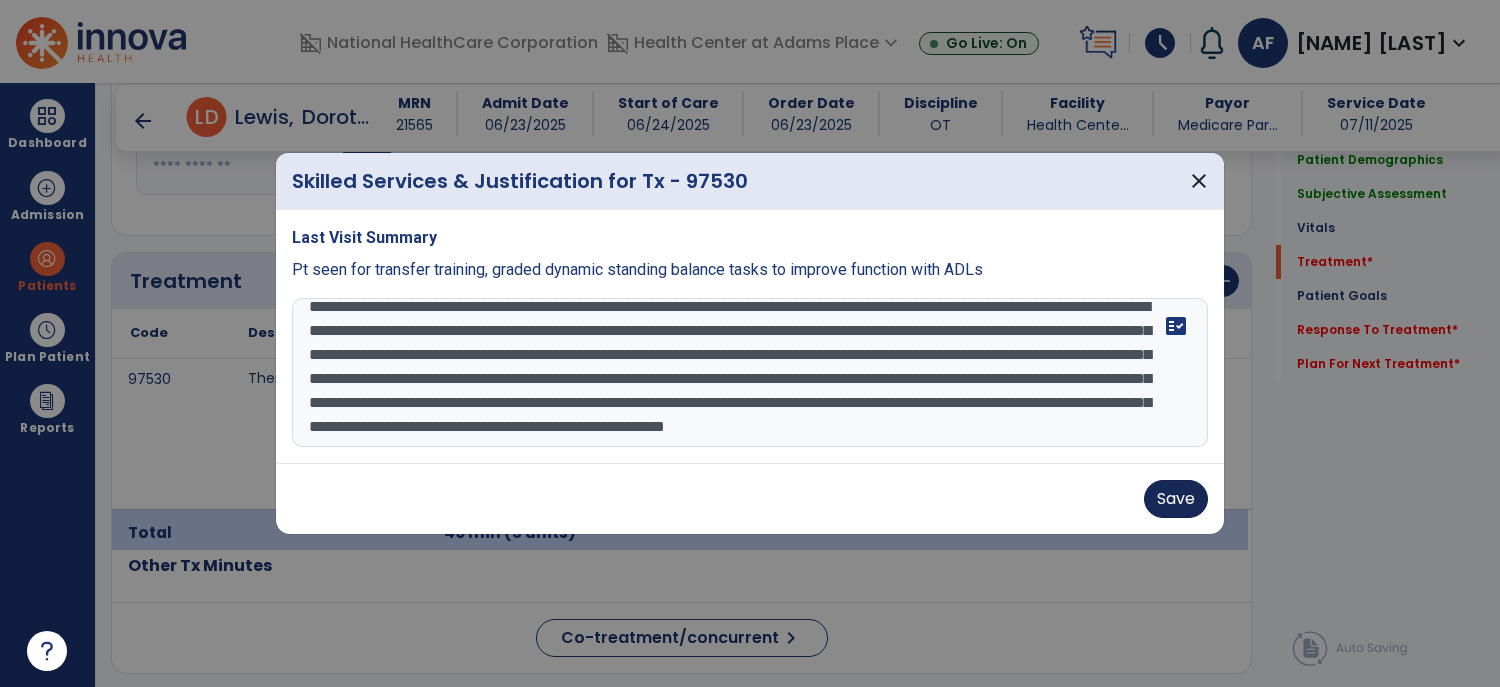 type on "**********" 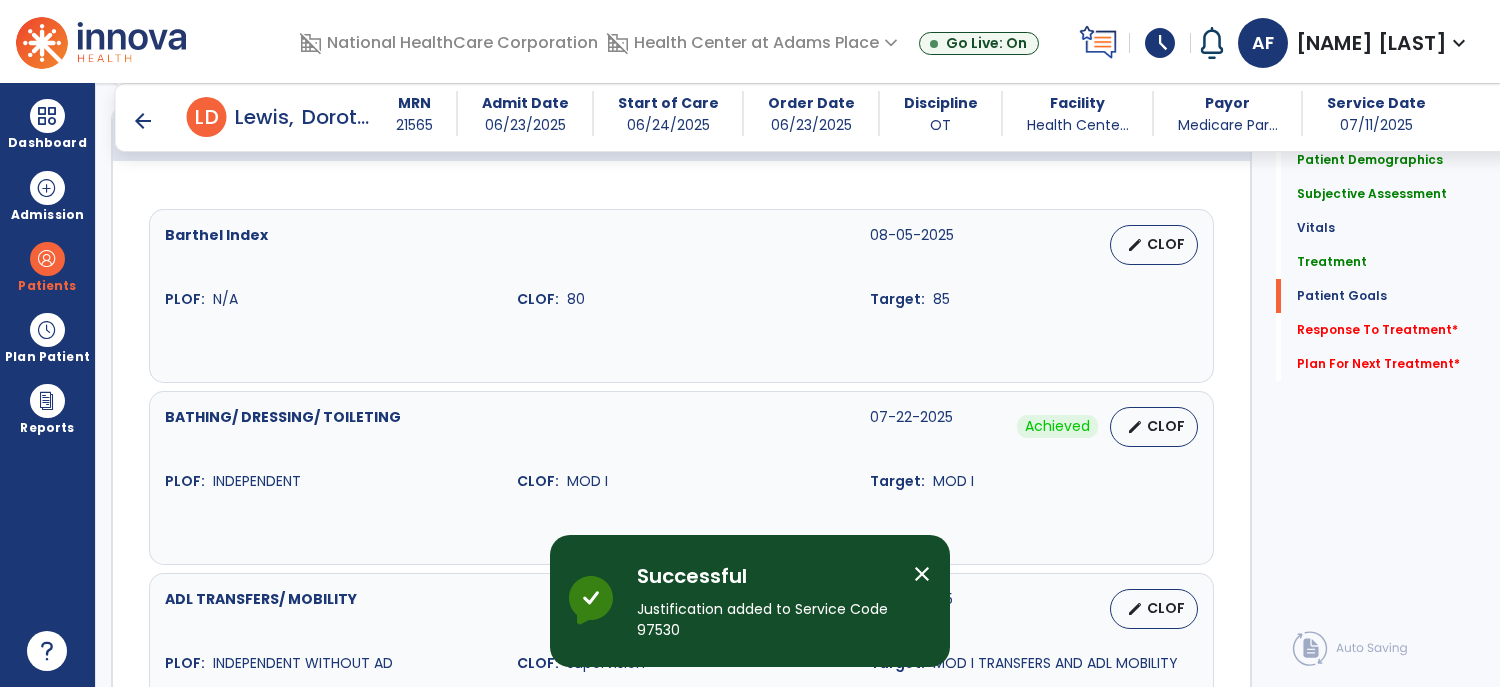 scroll, scrollTop: 1464, scrollLeft: 0, axis: vertical 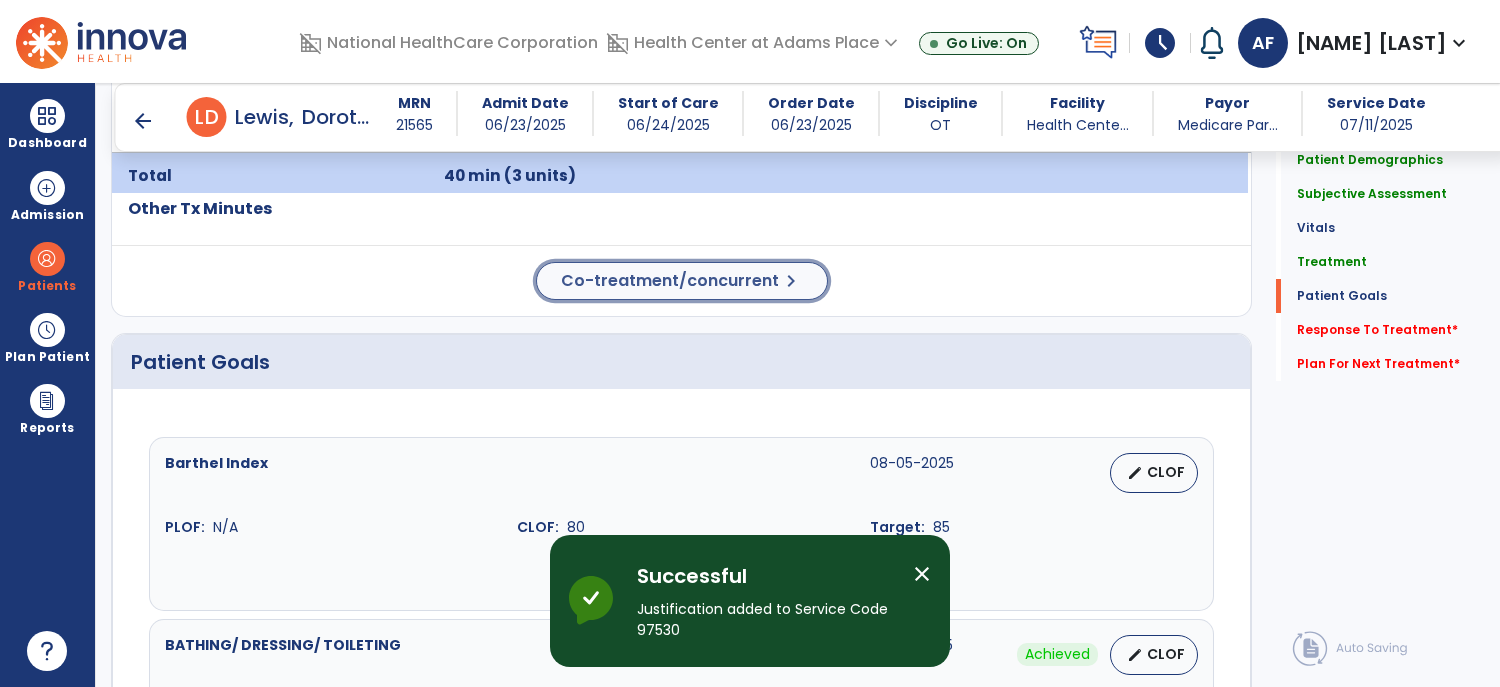 click on "Co-treatment/concurrent" 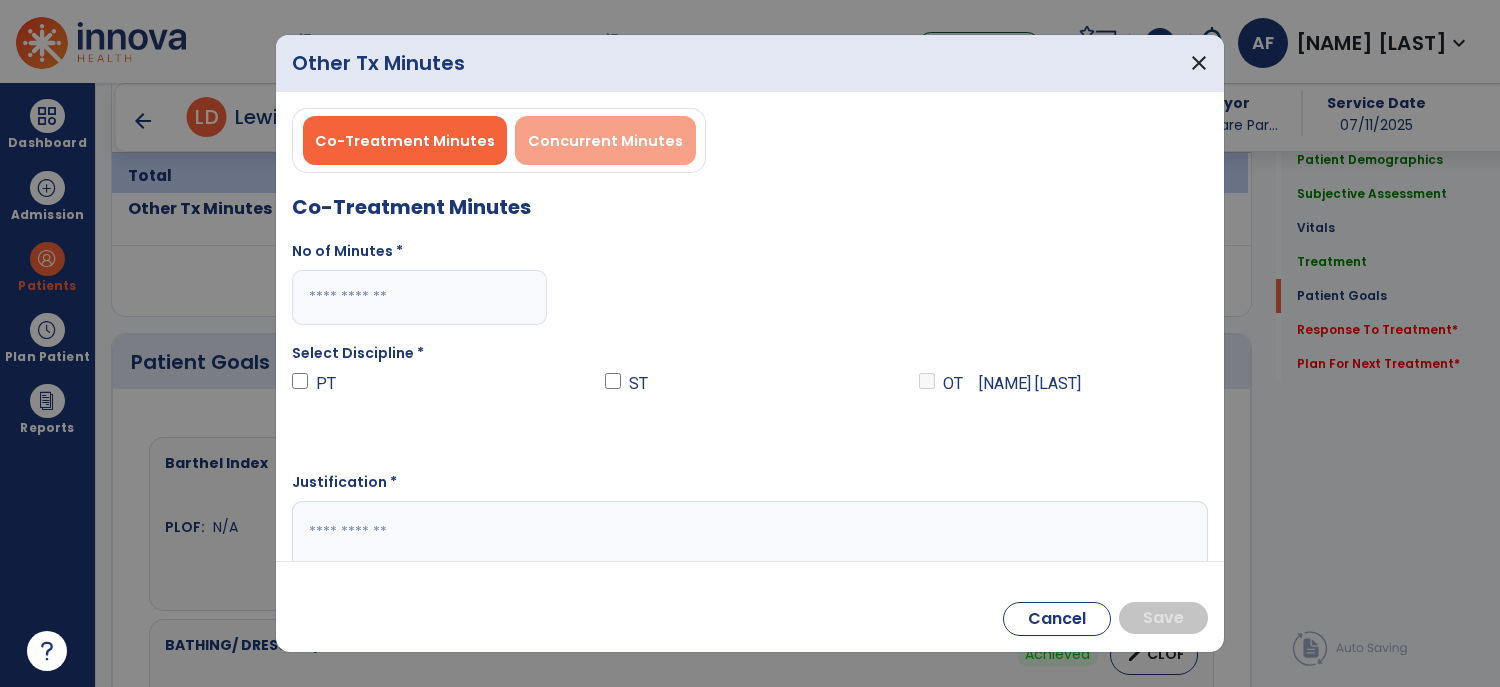 click on "Concurrent Minutes" at bounding box center (605, 141) 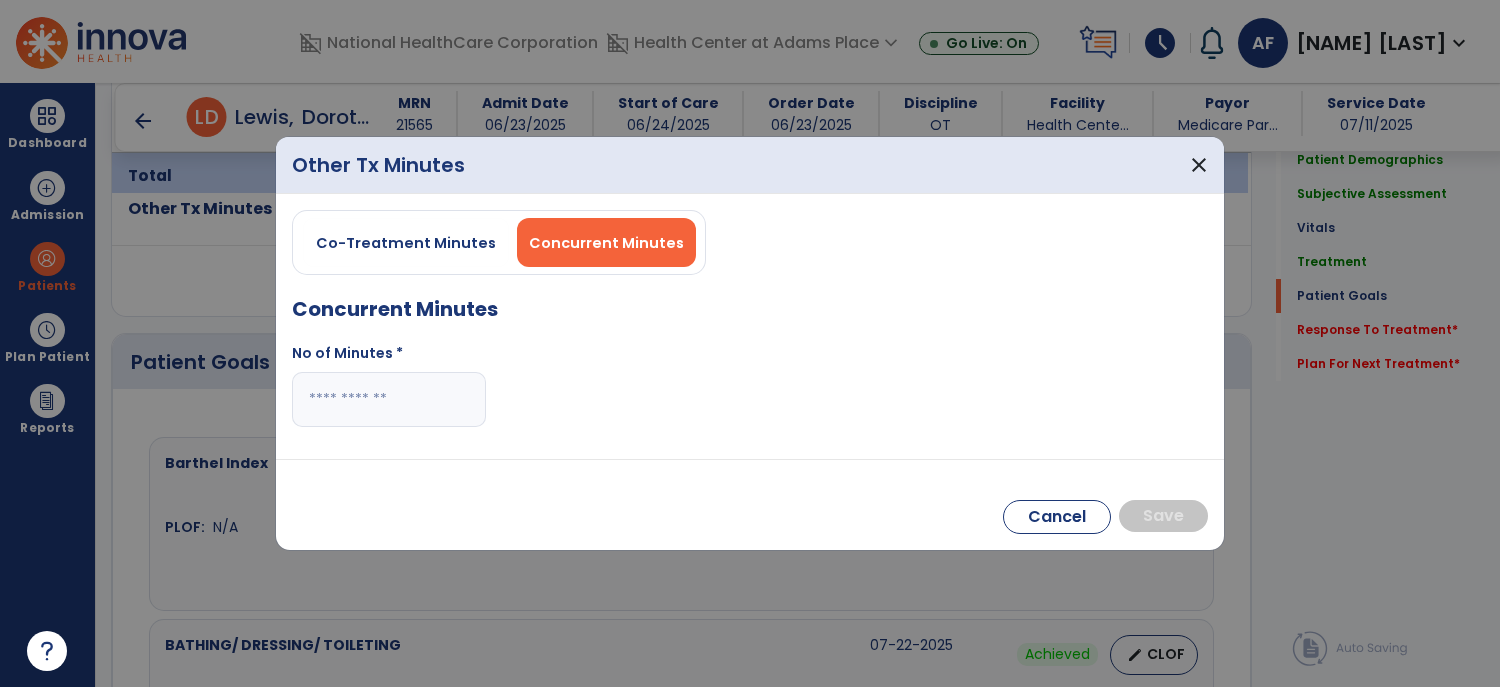 click at bounding box center (389, 399) 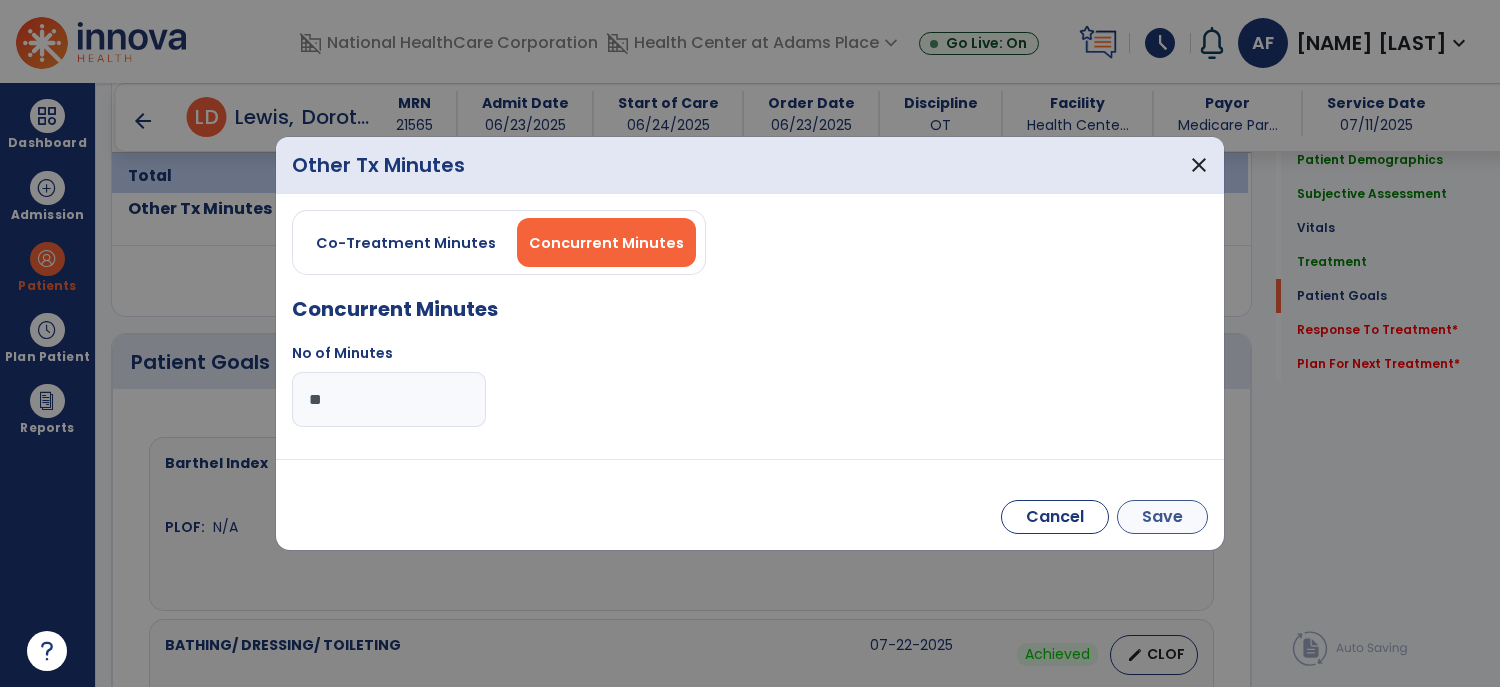 type on "**" 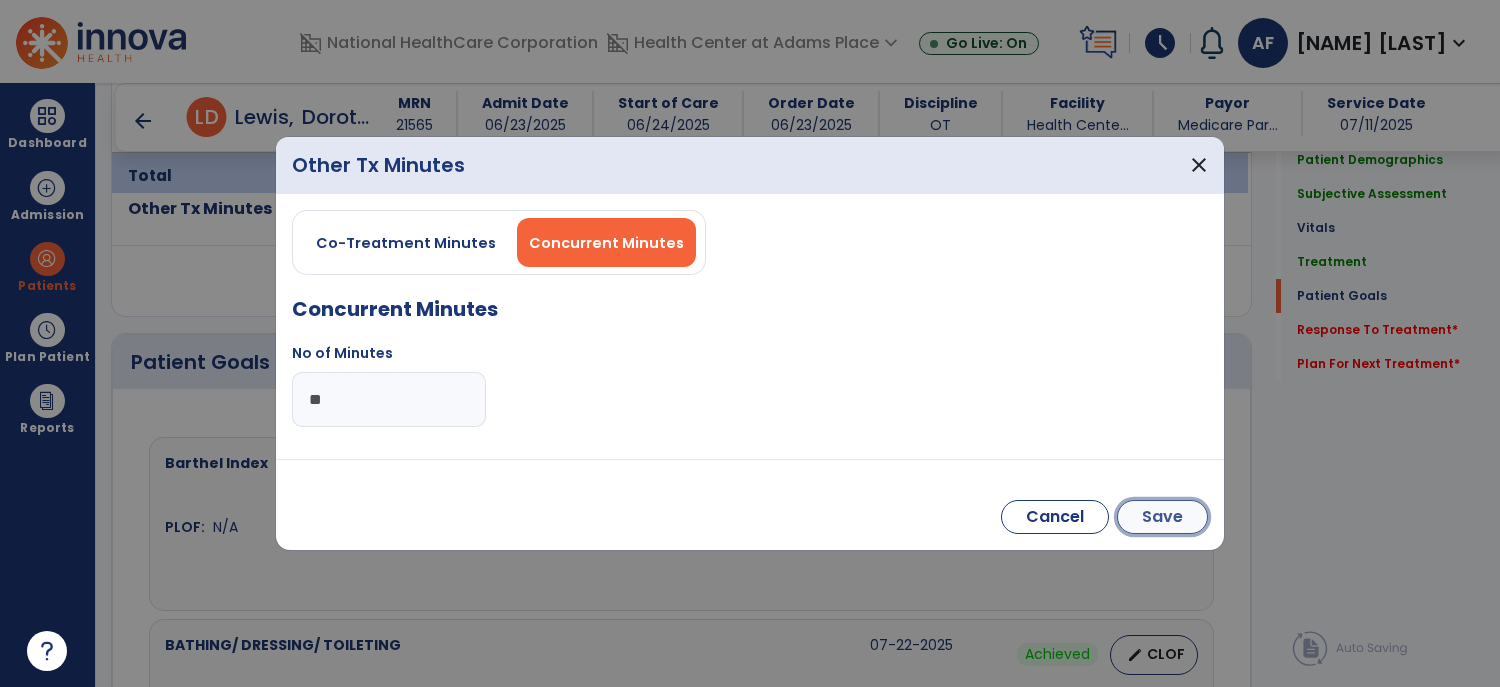 click on "Save" at bounding box center (1162, 517) 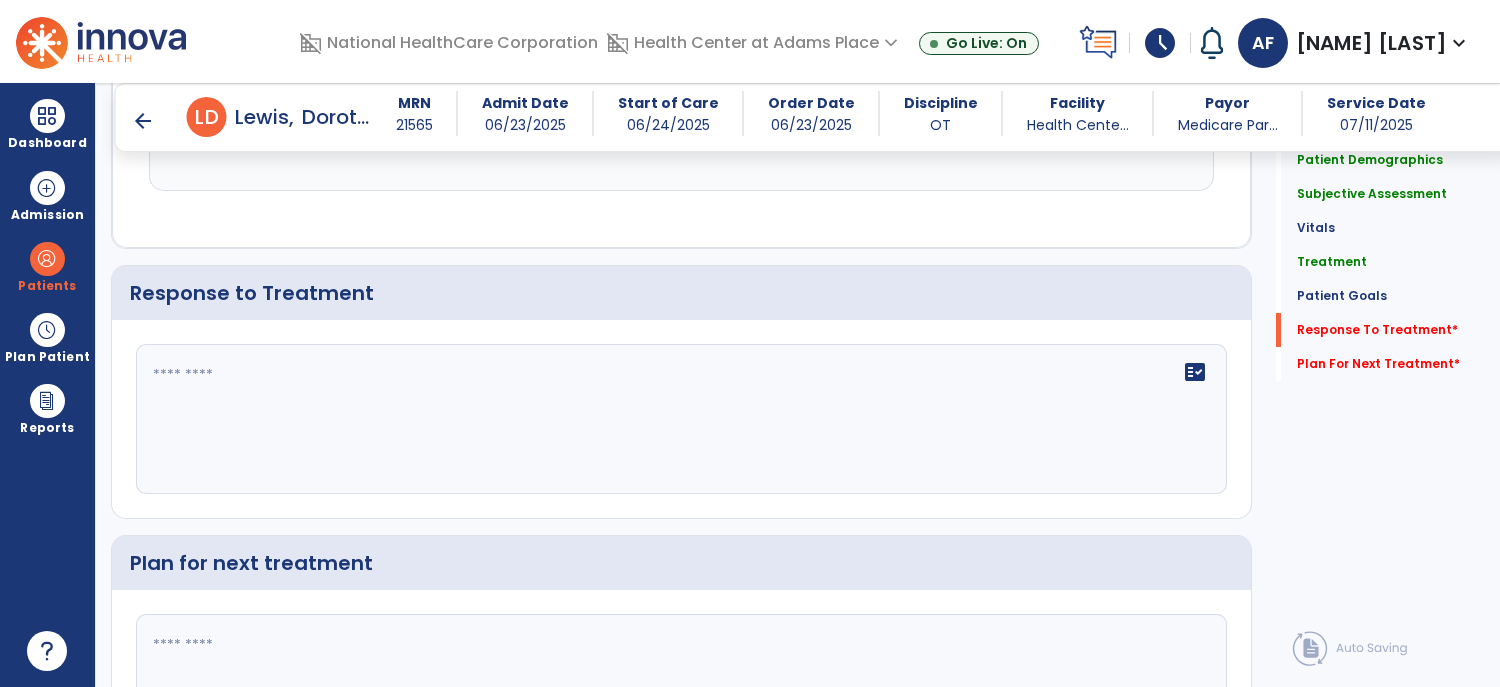 scroll, scrollTop: 2591, scrollLeft: 0, axis: vertical 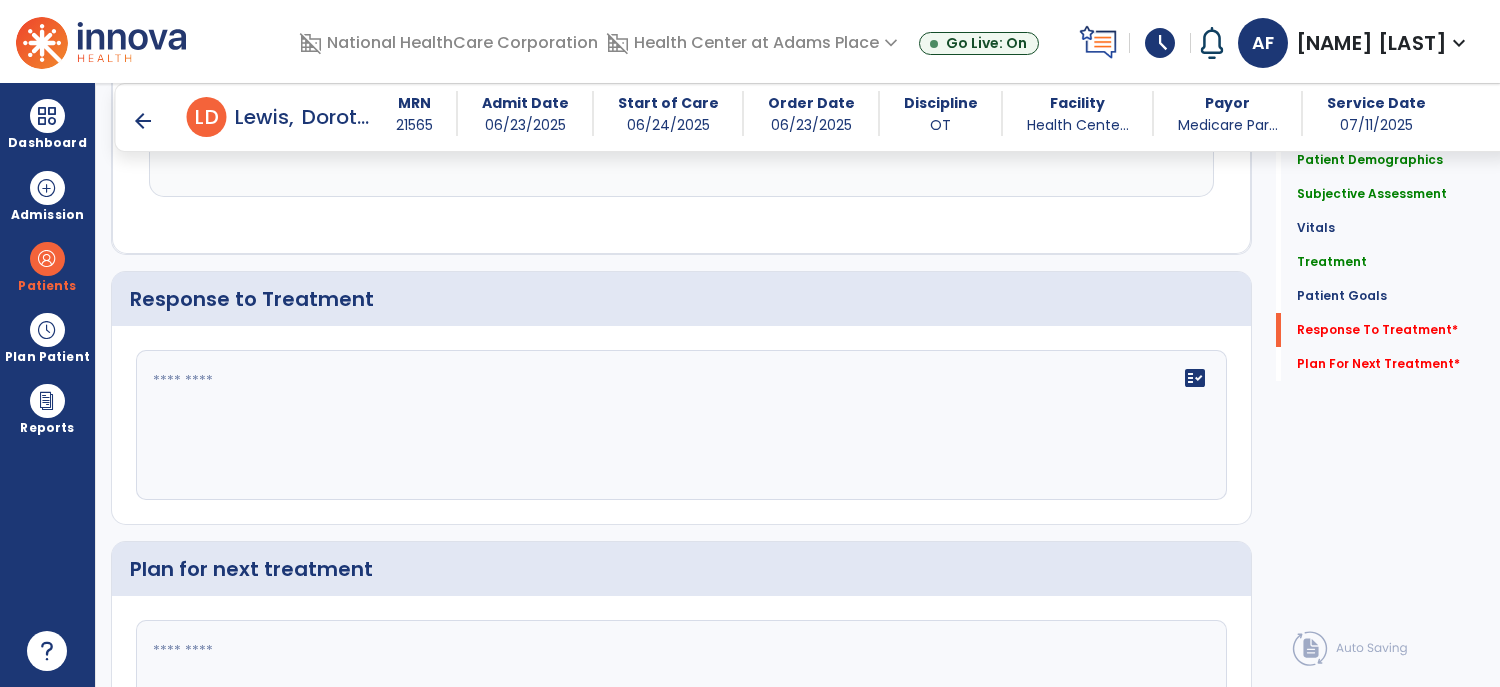 click on "fact_check" 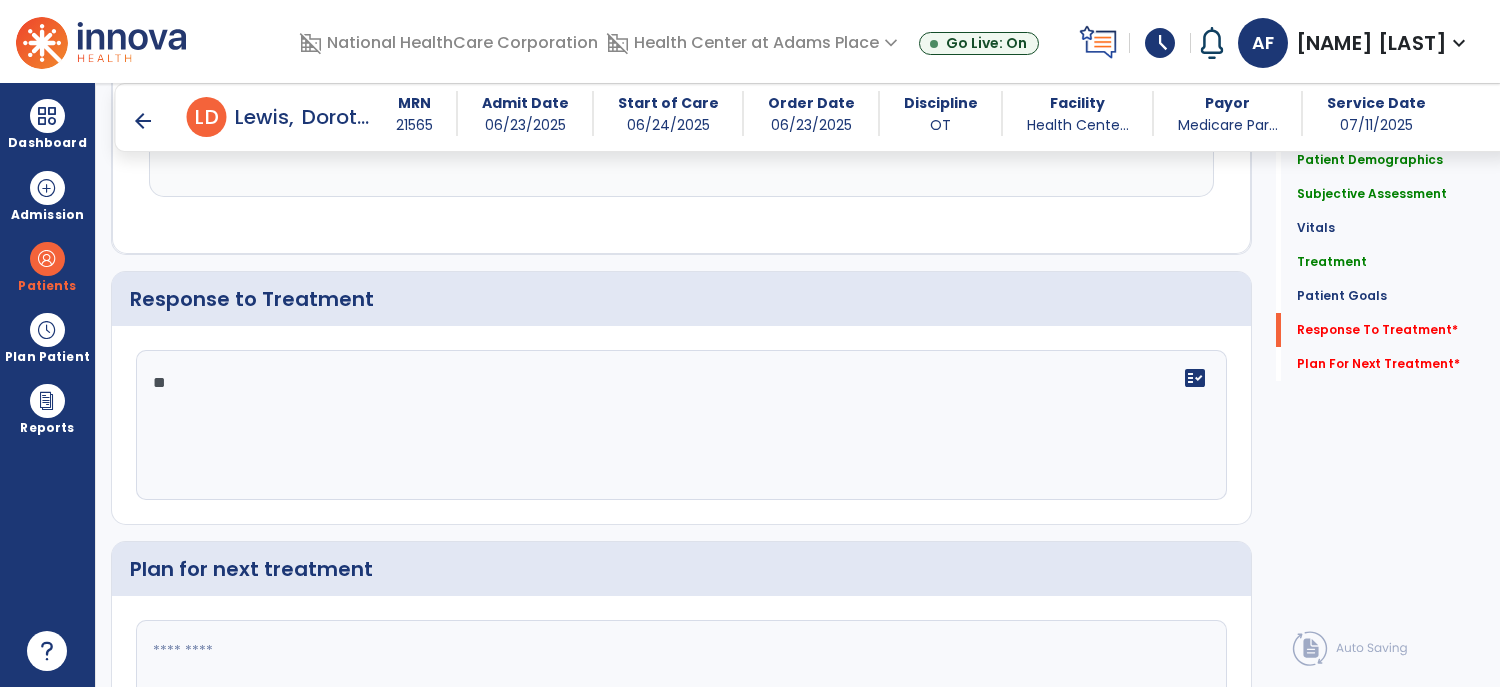 type on "*" 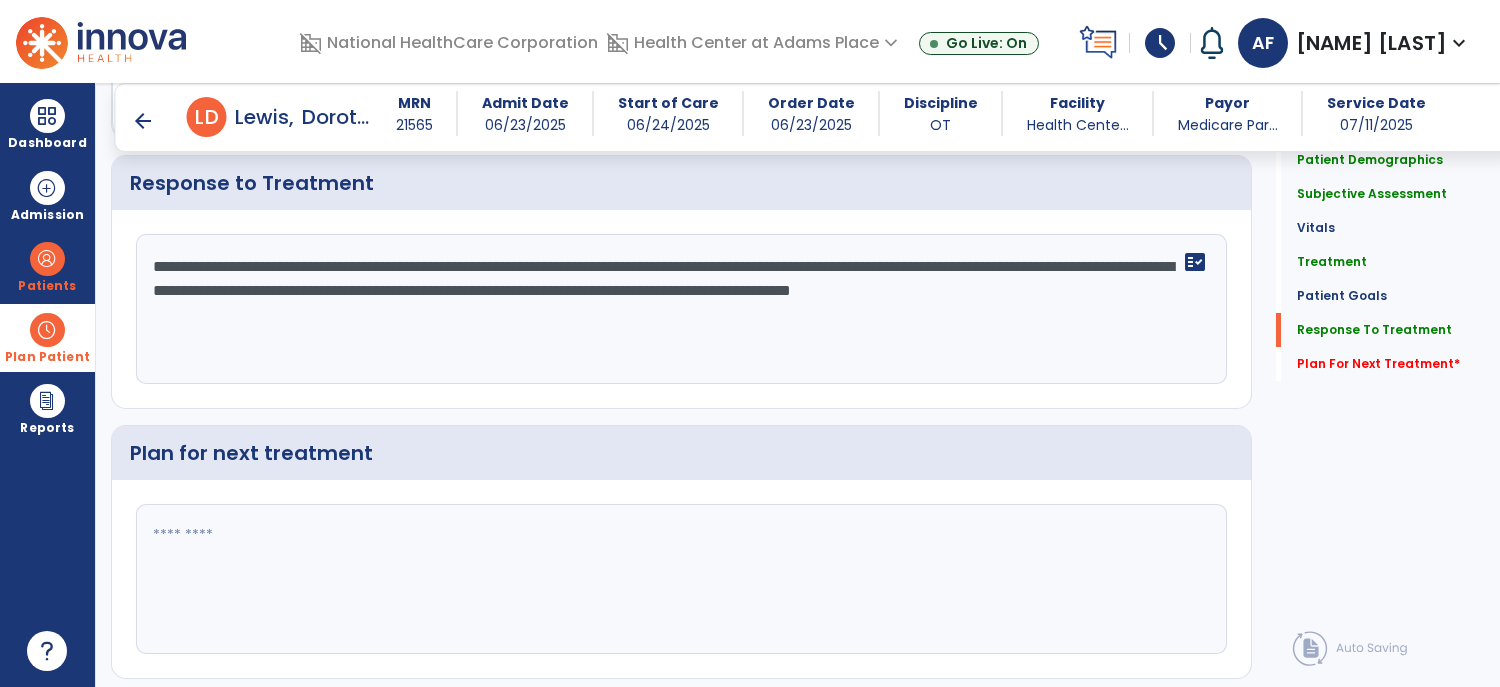 scroll, scrollTop: 2720, scrollLeft: 0, axis: vertical 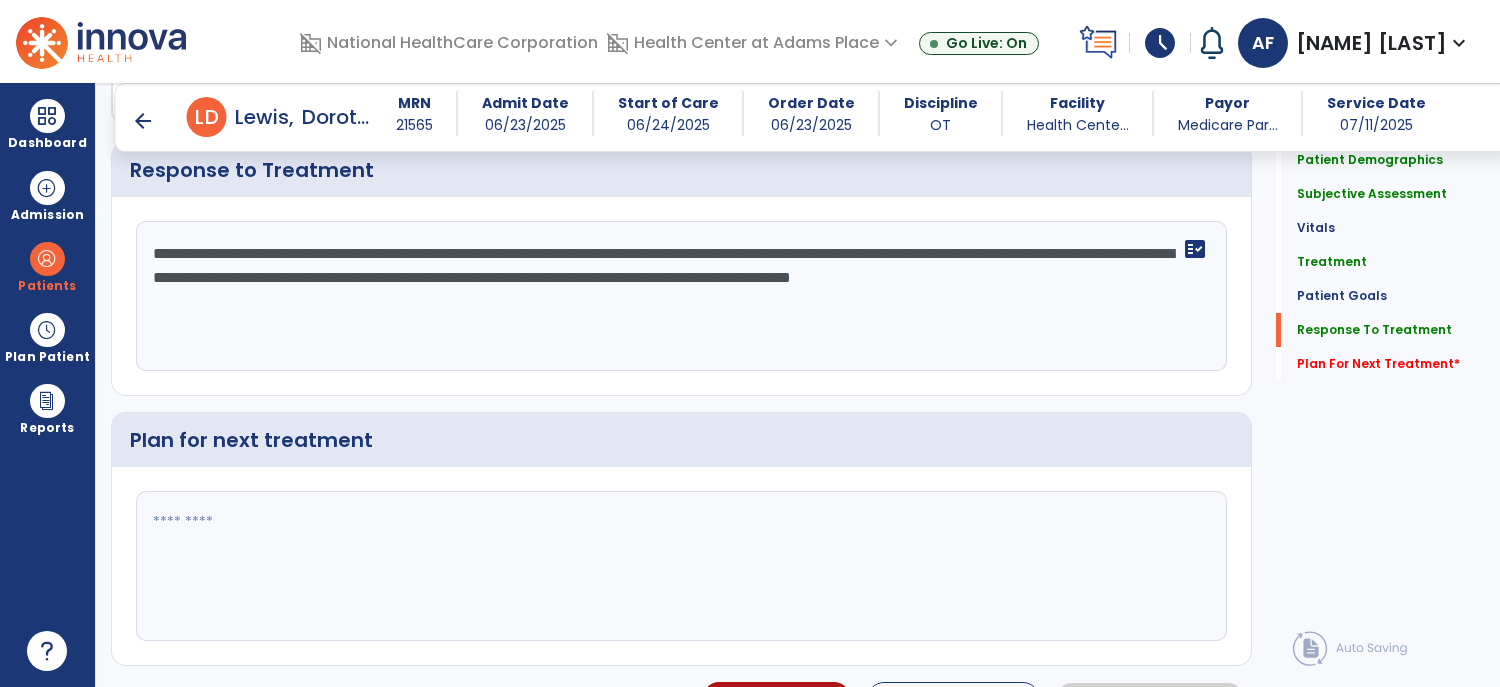 type on "**********" 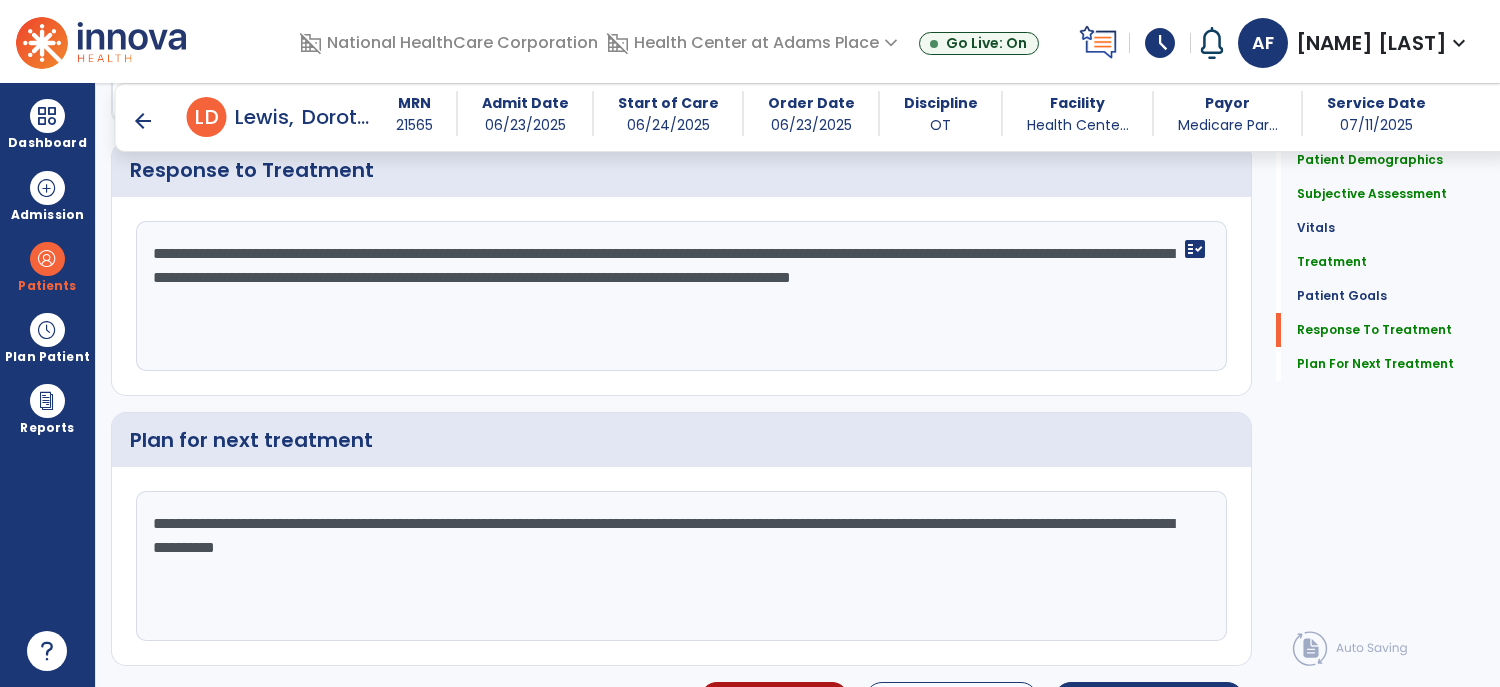 scroll, scrollTop: 2757, scrollLeft: 0, axis: vertical 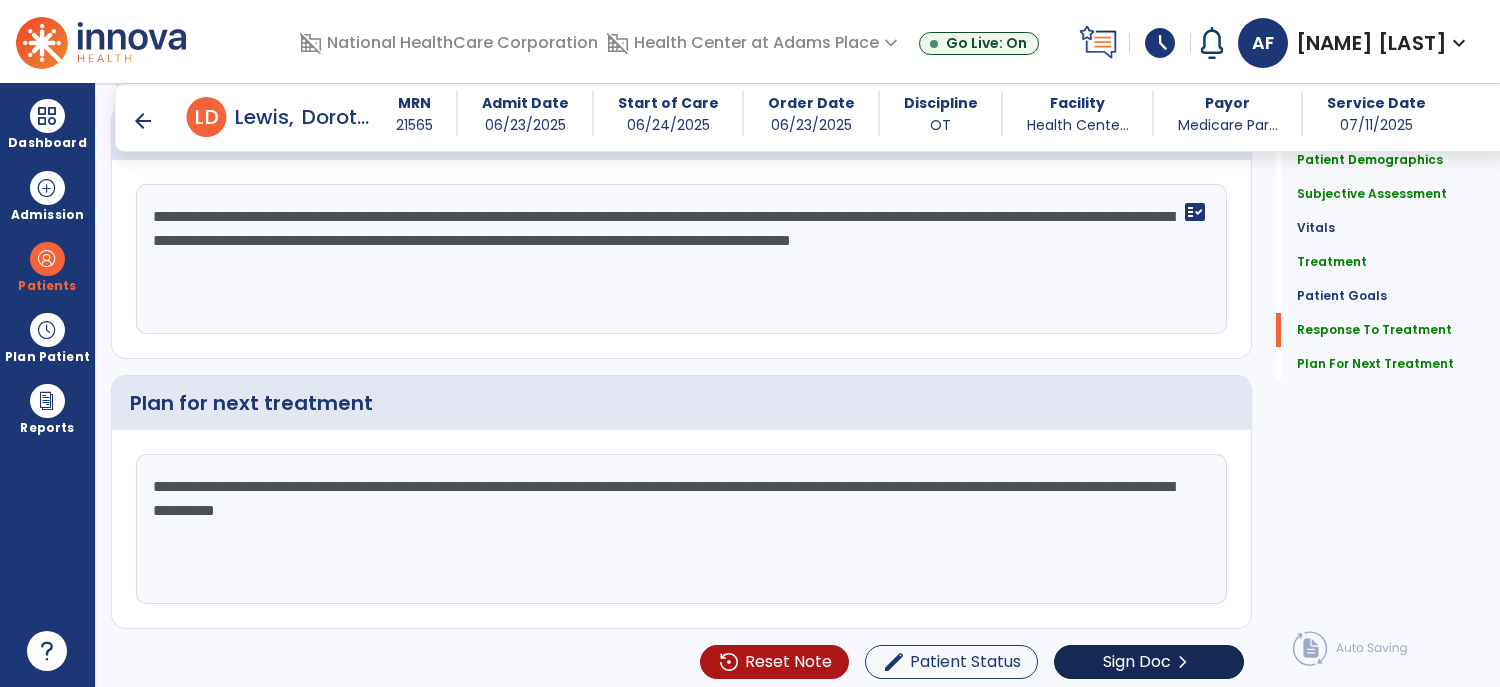 type on "**********" 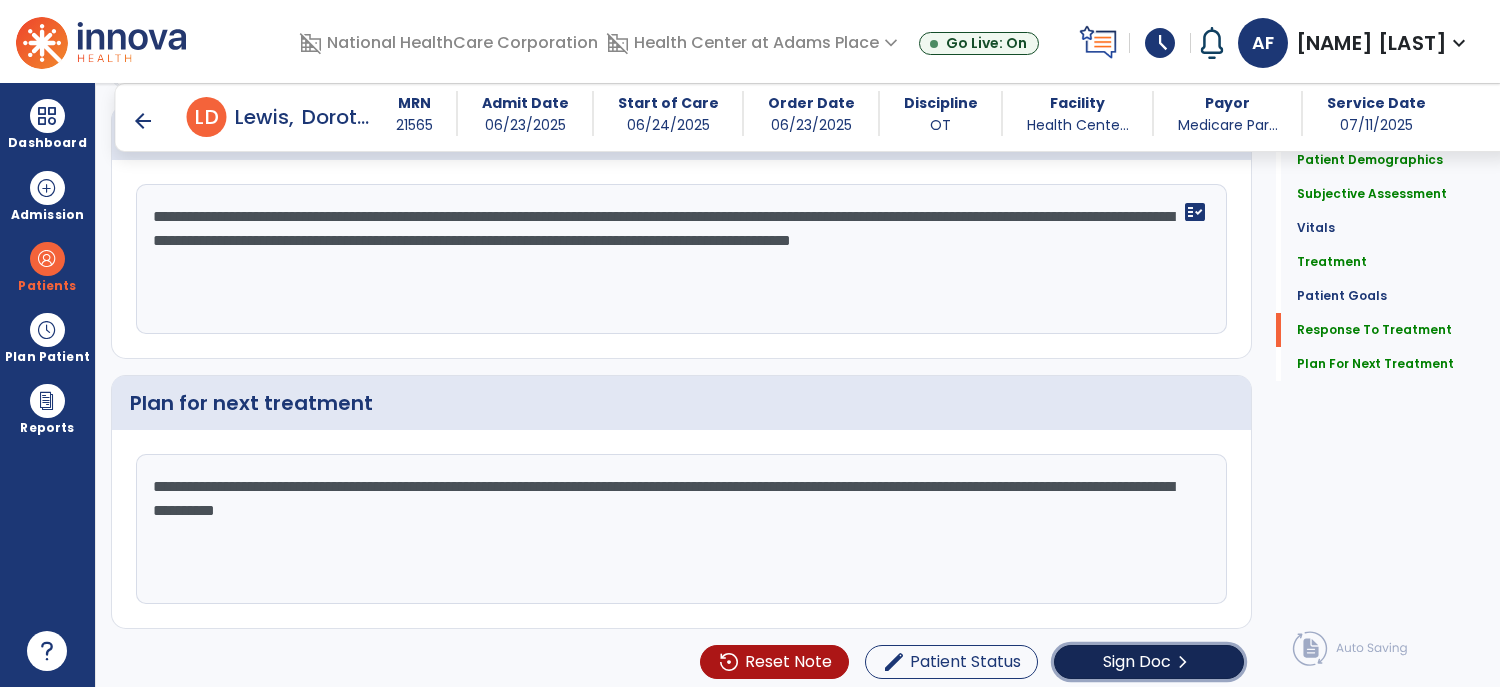 click on "Sign Doc" 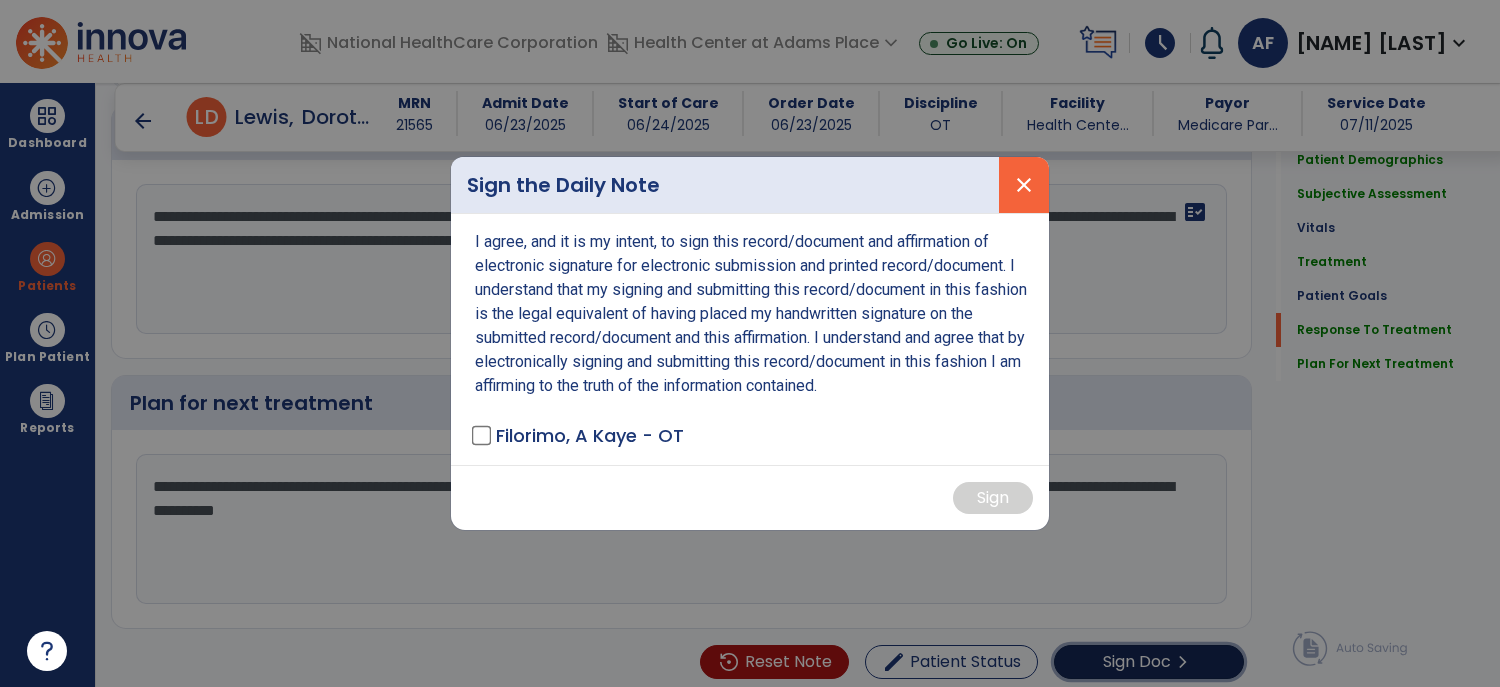 click on "close" at bounding box center [1024, 185] 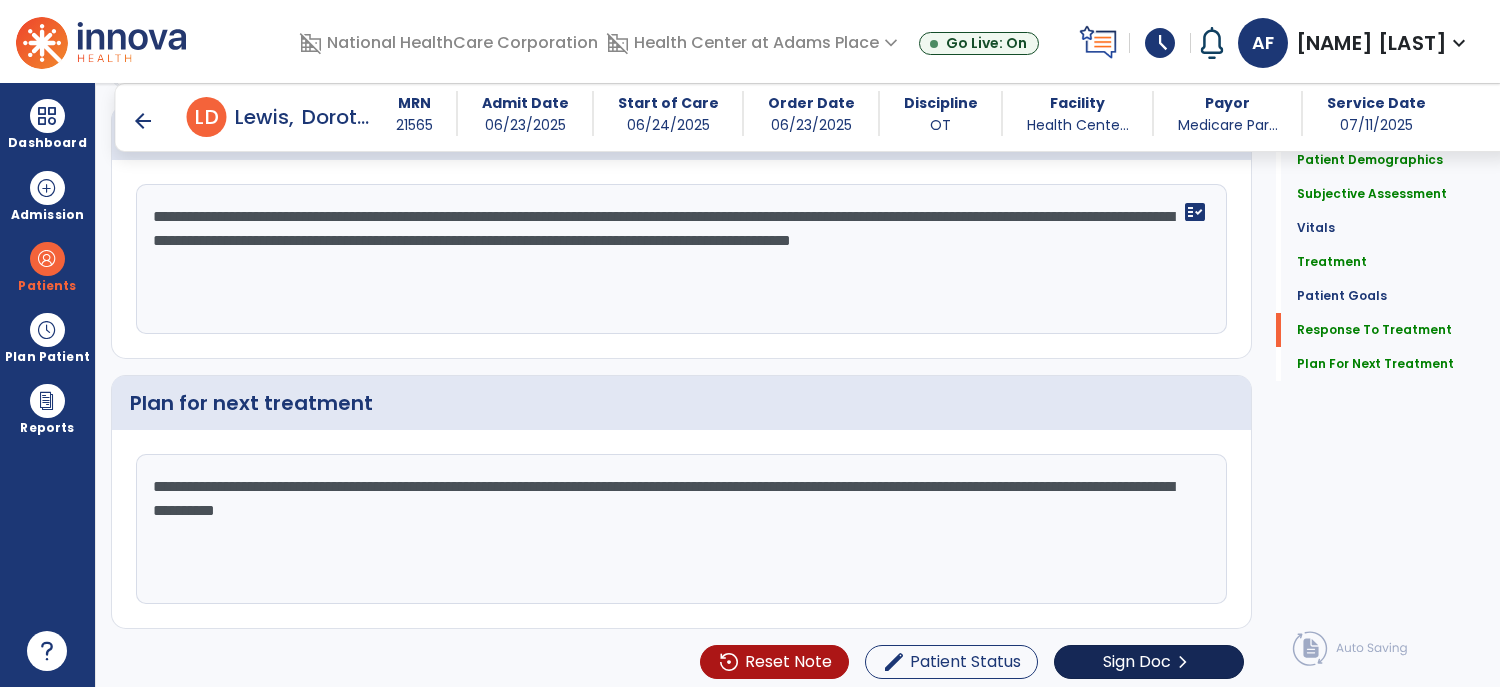 click on "chevron_right" 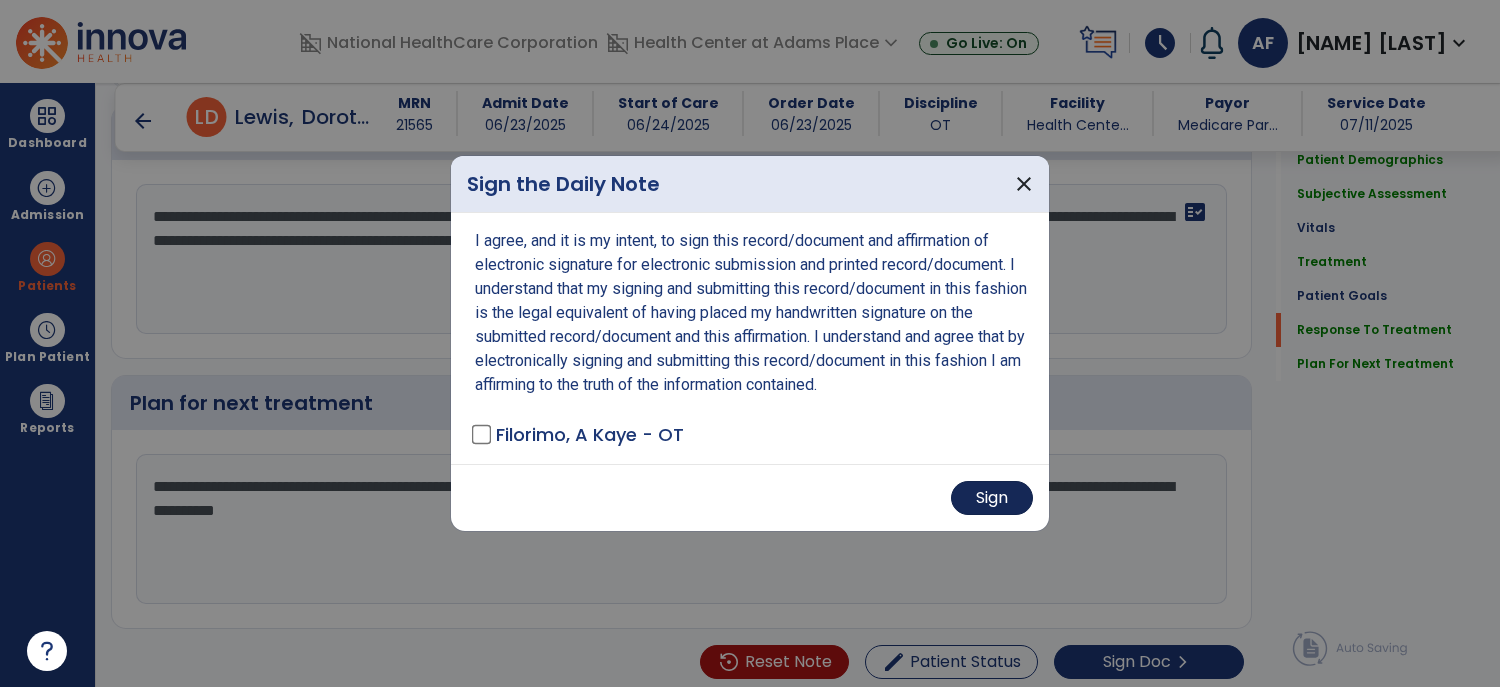 click on "Sign" at bounding box center [992, 498] 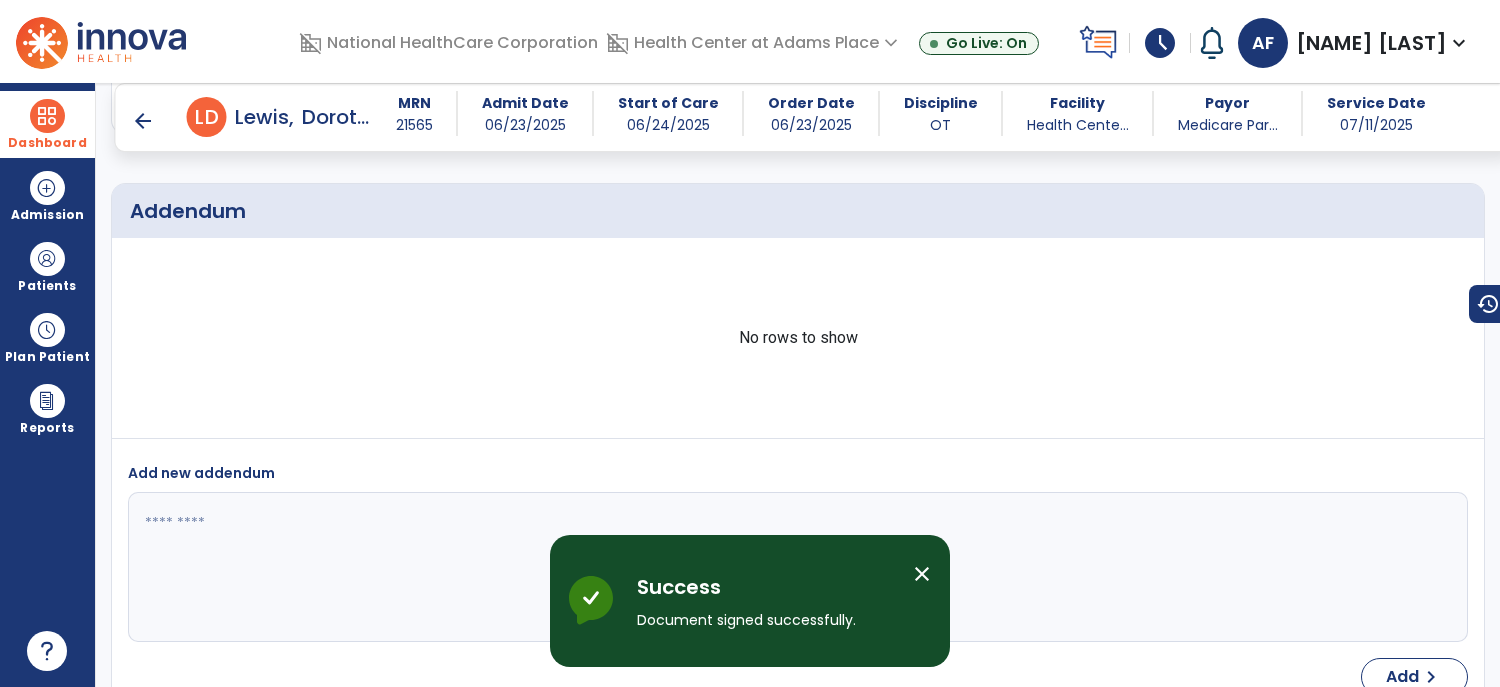 click at bounding box center [47, 116] 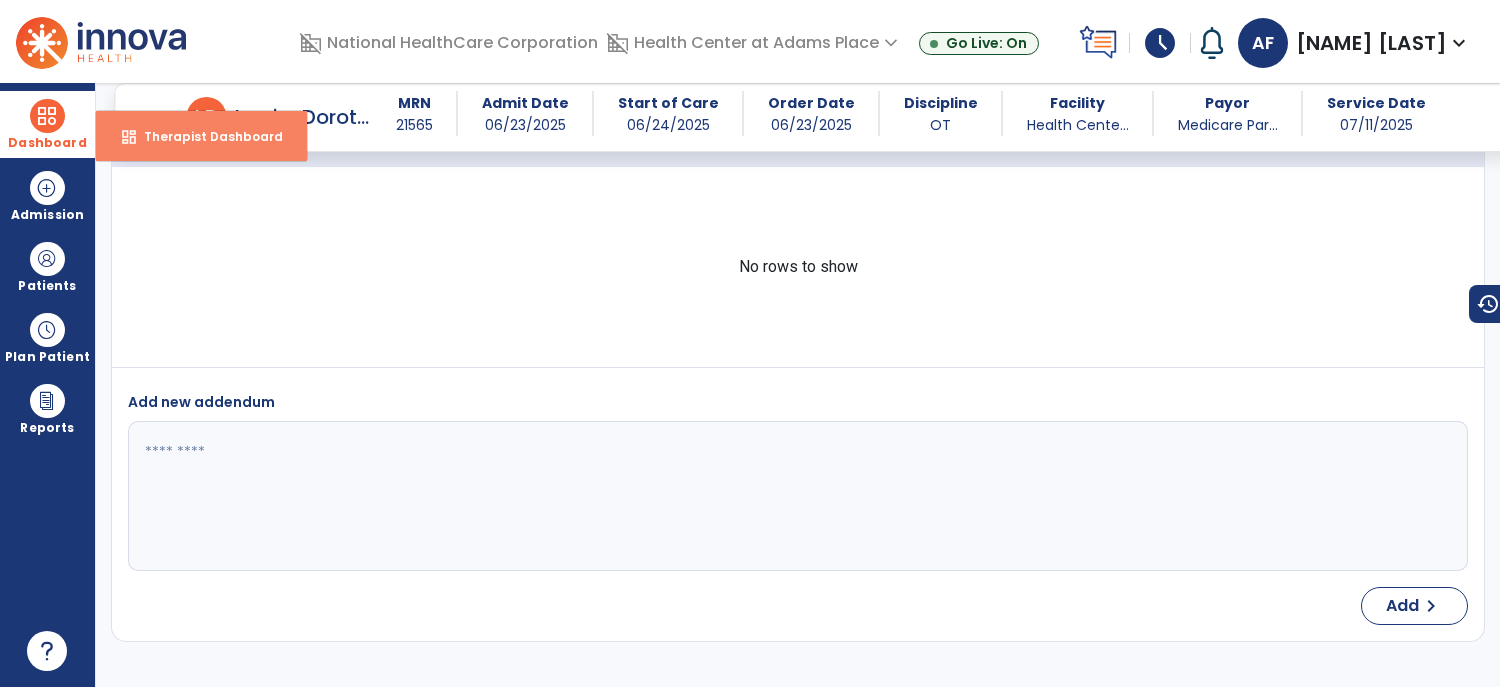 click on "Therapist Dashboard" at bounding box center (205, 136) 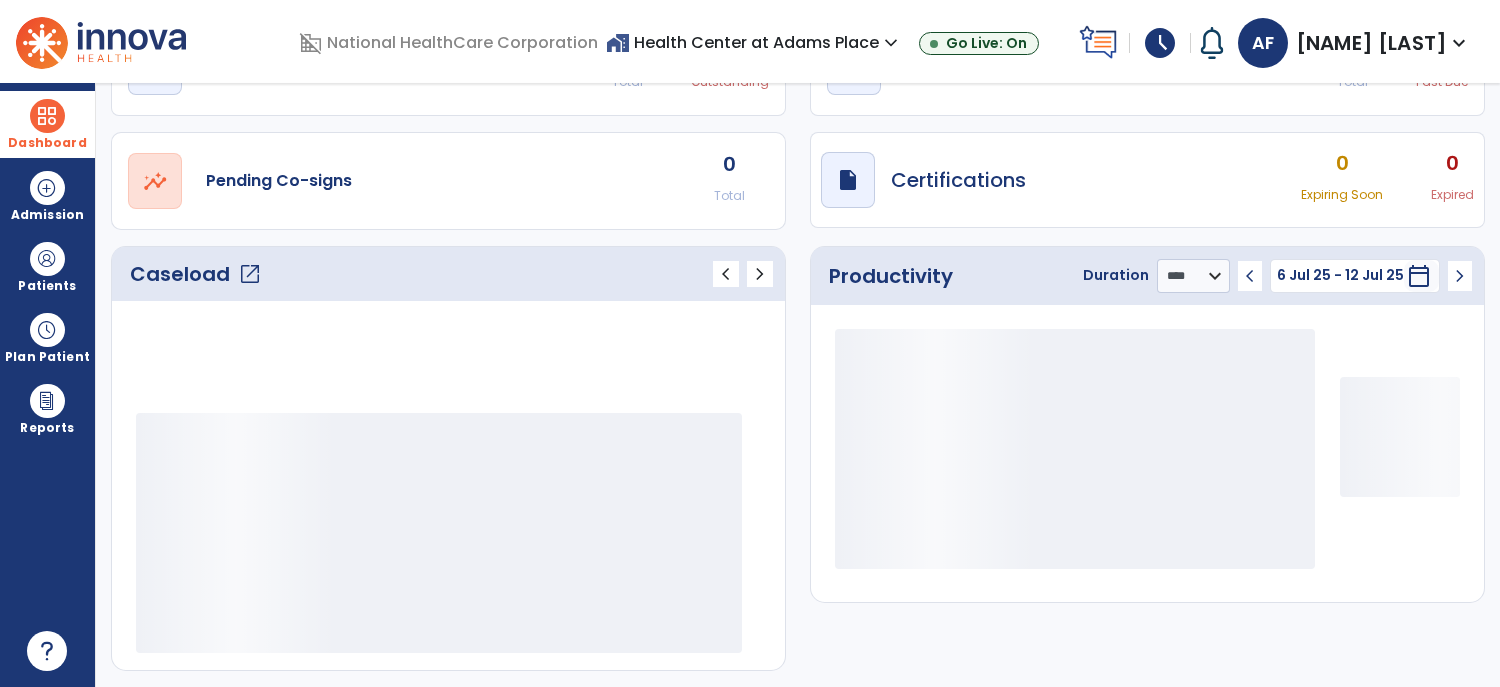 scroll, scrollTop: 121, scrollLeft: 0, axis: vertical 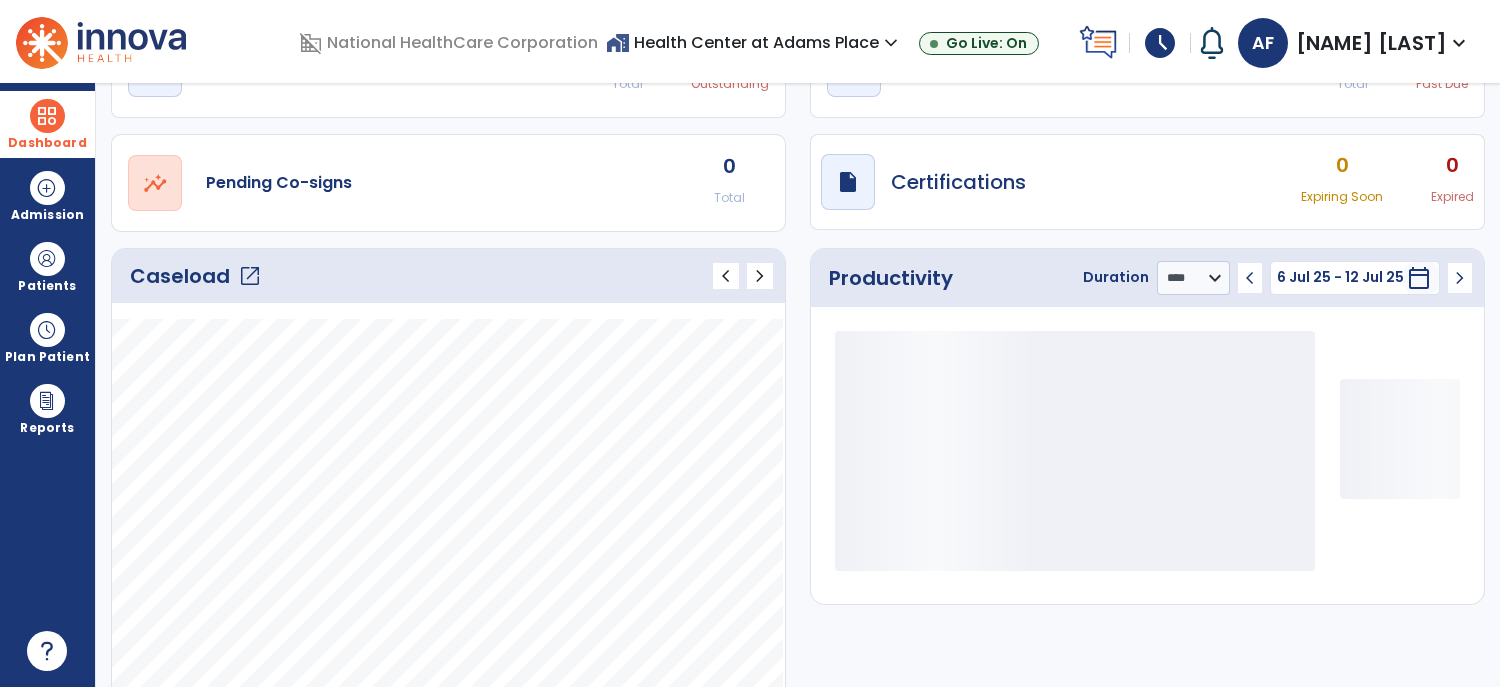 click on "open_in_new" 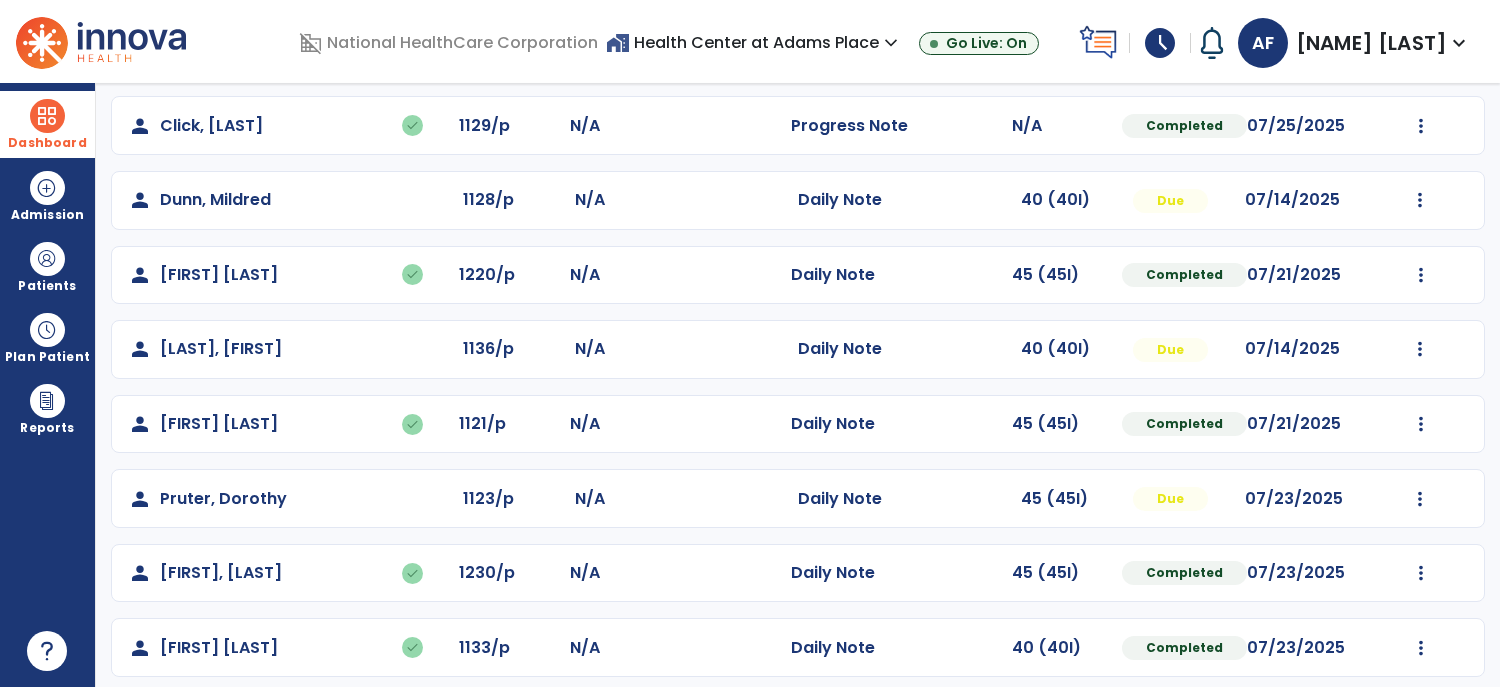 scroll, scrollTop: 470, scrollLeft: 0, axis: vertical 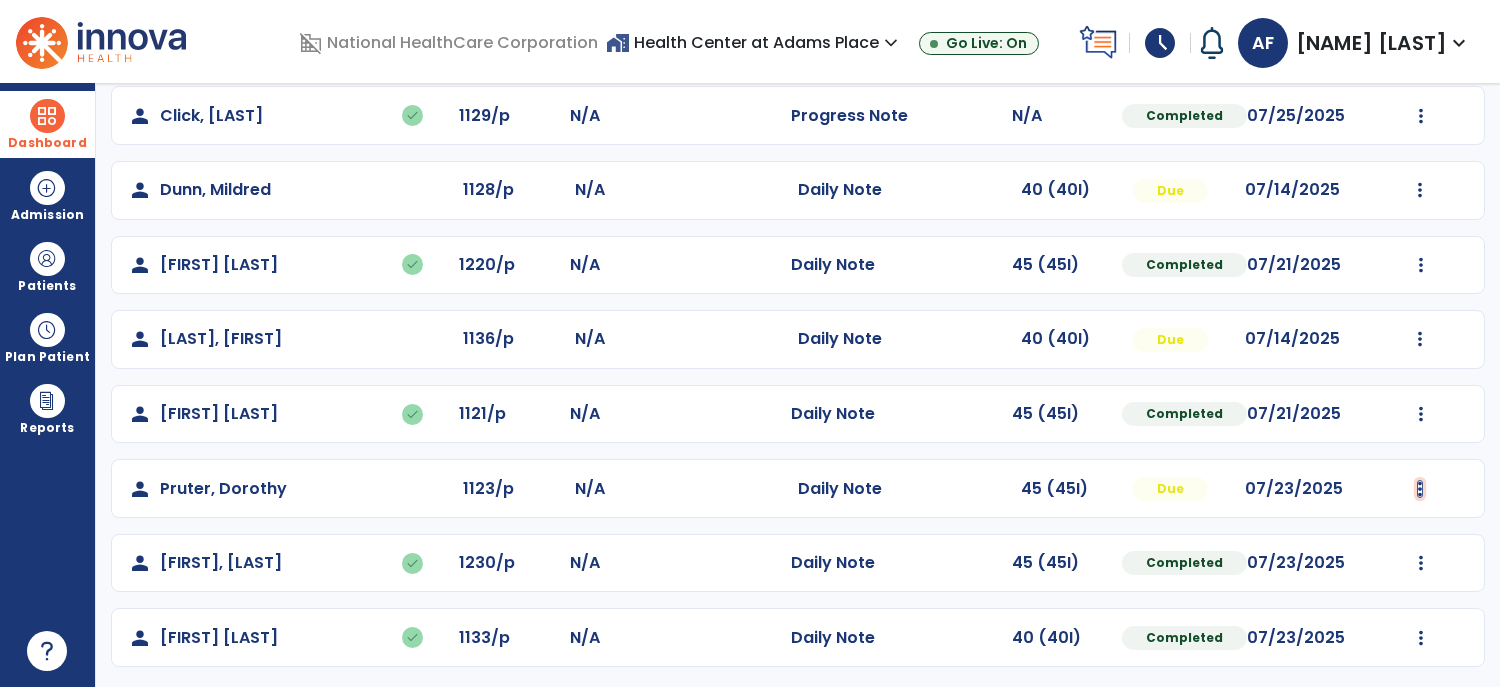 click at bounding box center [1421, -108] 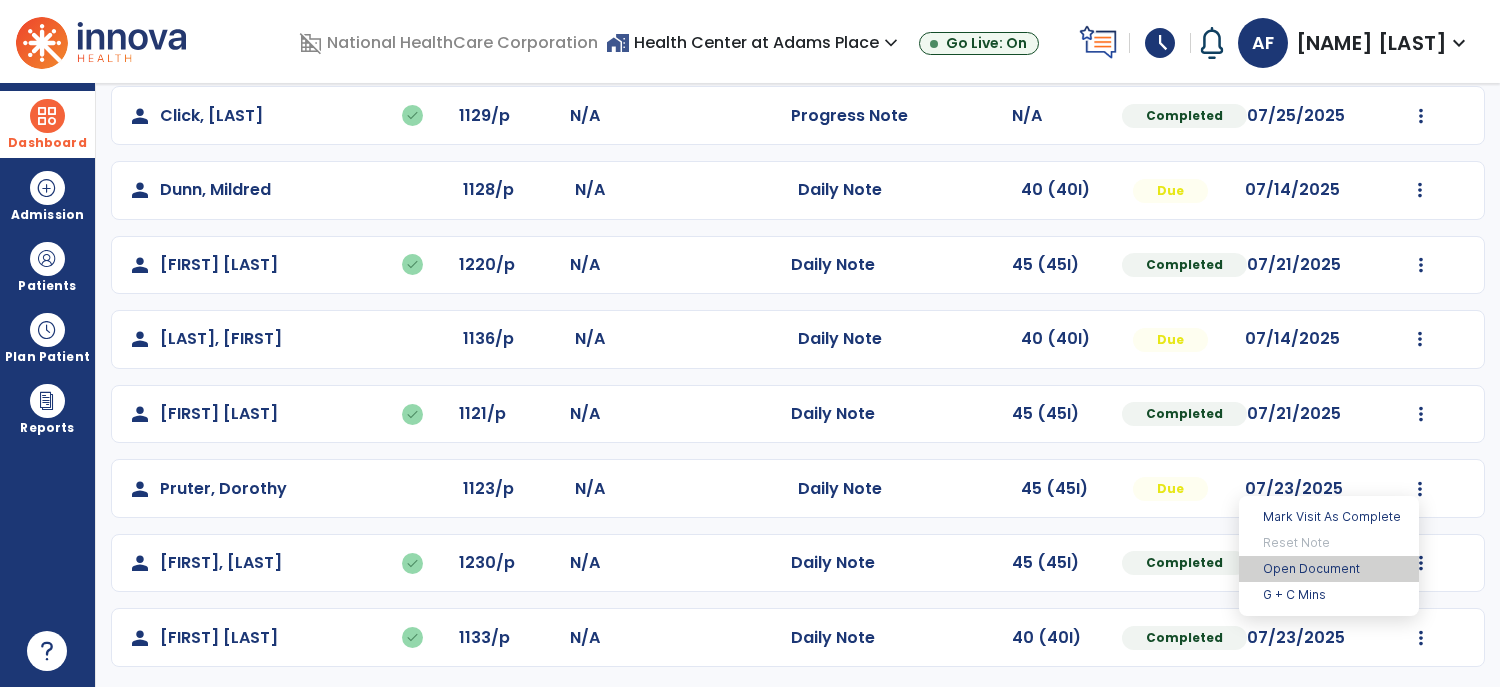 click on "Open Document" at bounding box center (1329, 569) 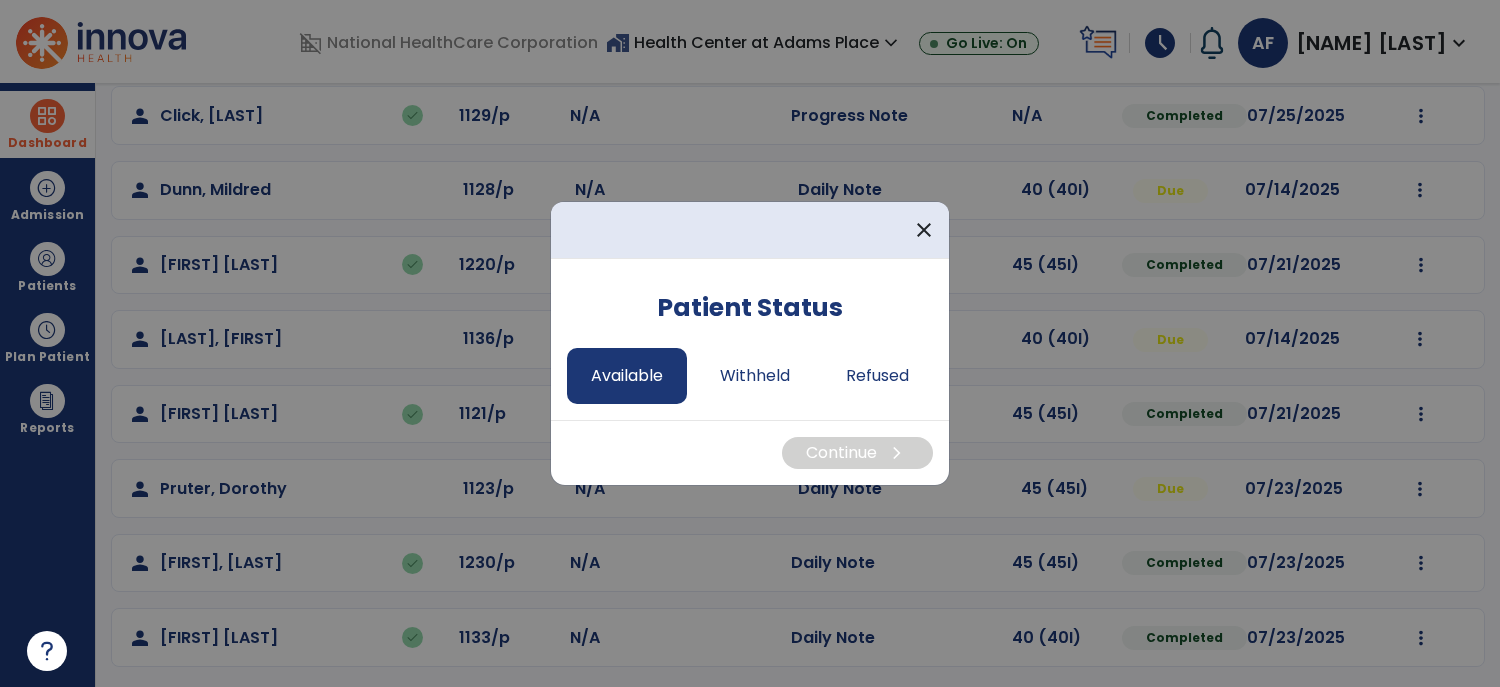click on "Available" at bounding box center [627, 376] 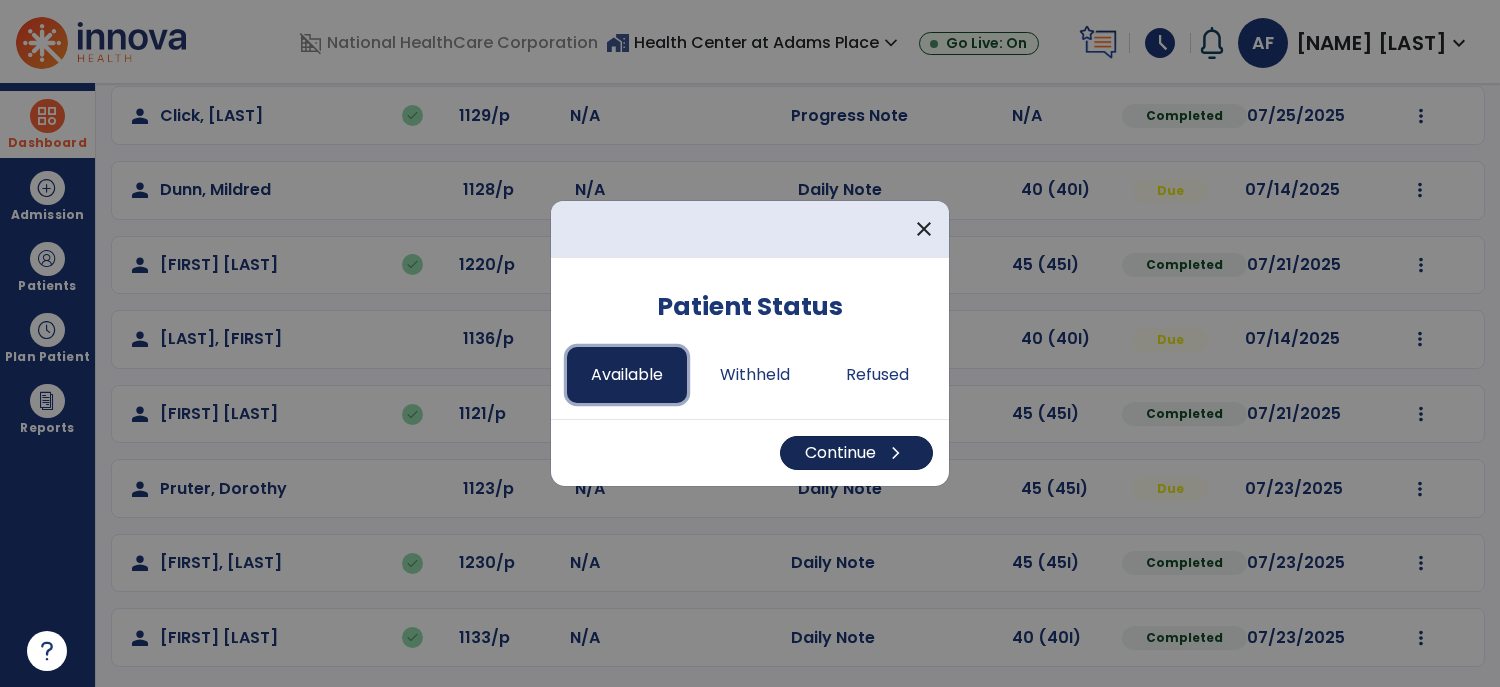 click on "Continue   chevron_right" at bounding box center [856, 453] 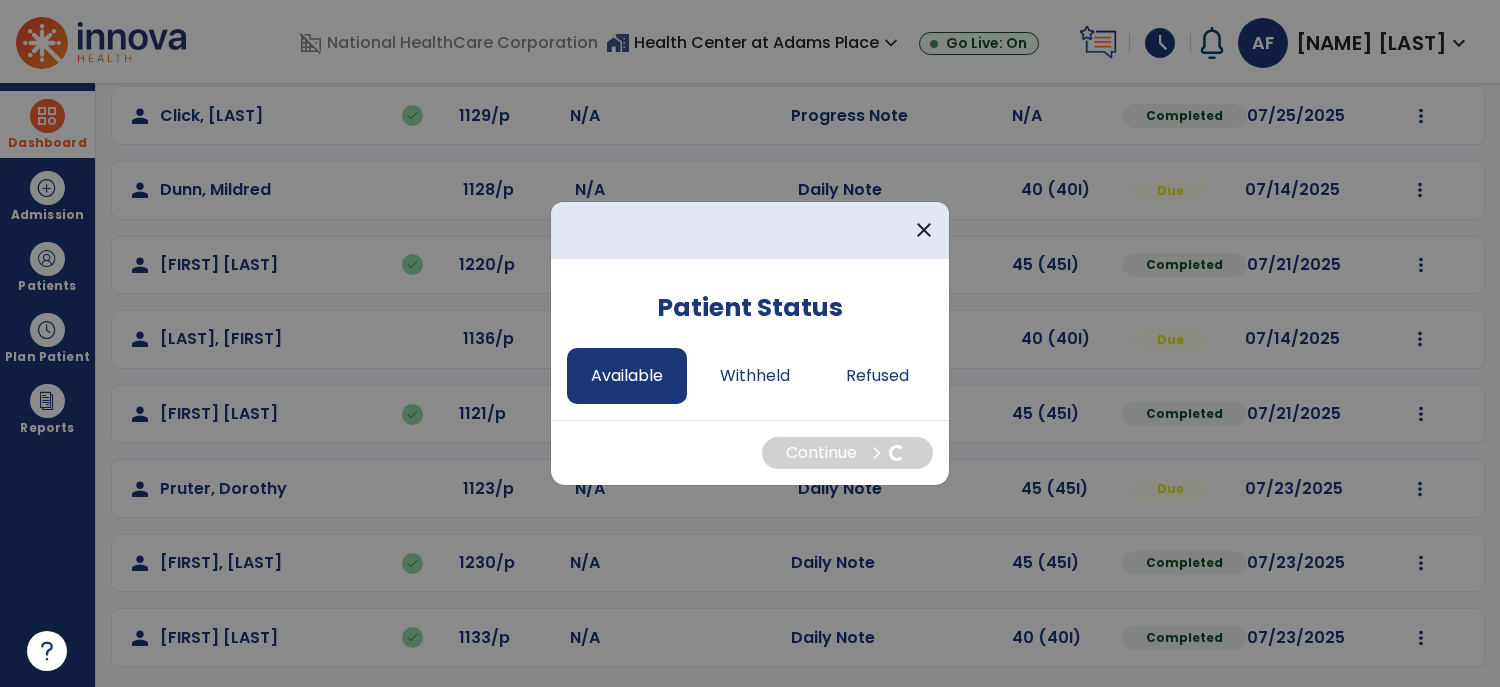 select on "*" 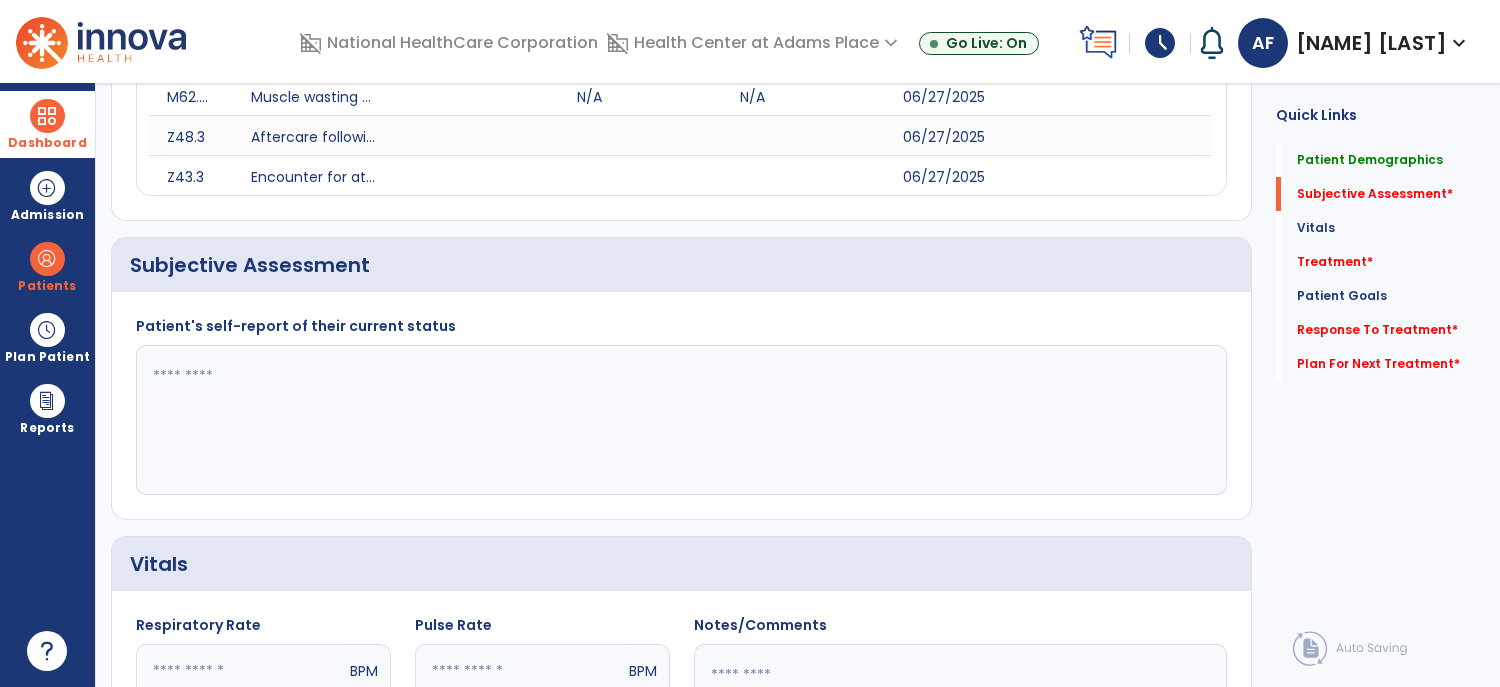 click 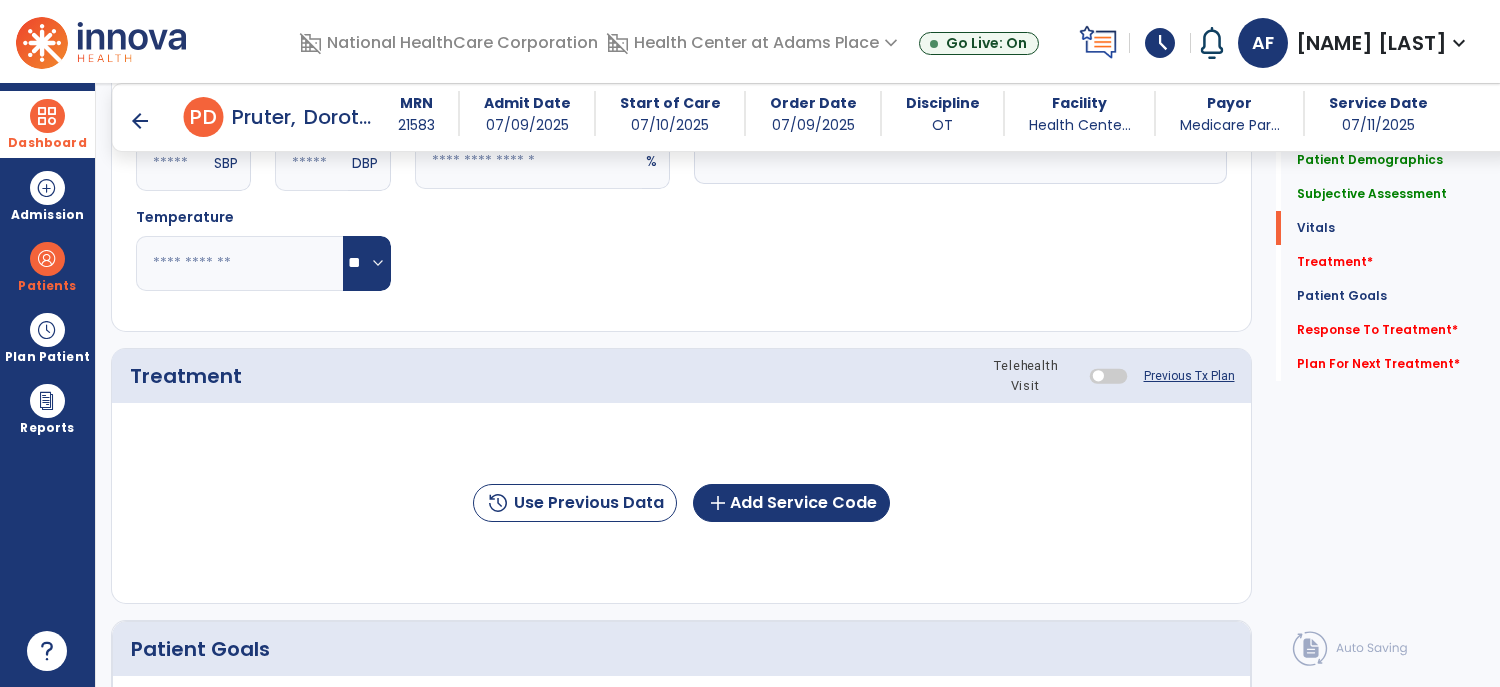 scroll, scrollTop: 1066, scrollLeft: 0, axis: vertical 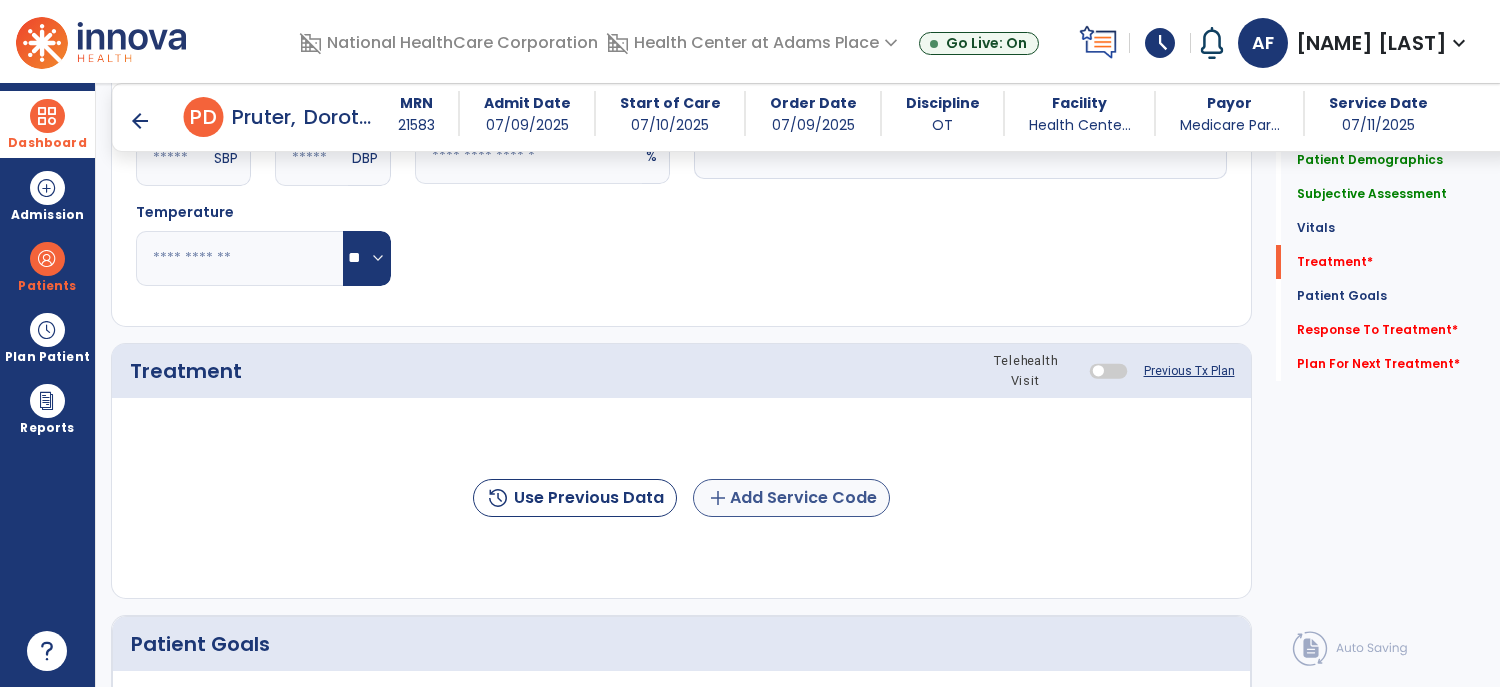 type on "**********" 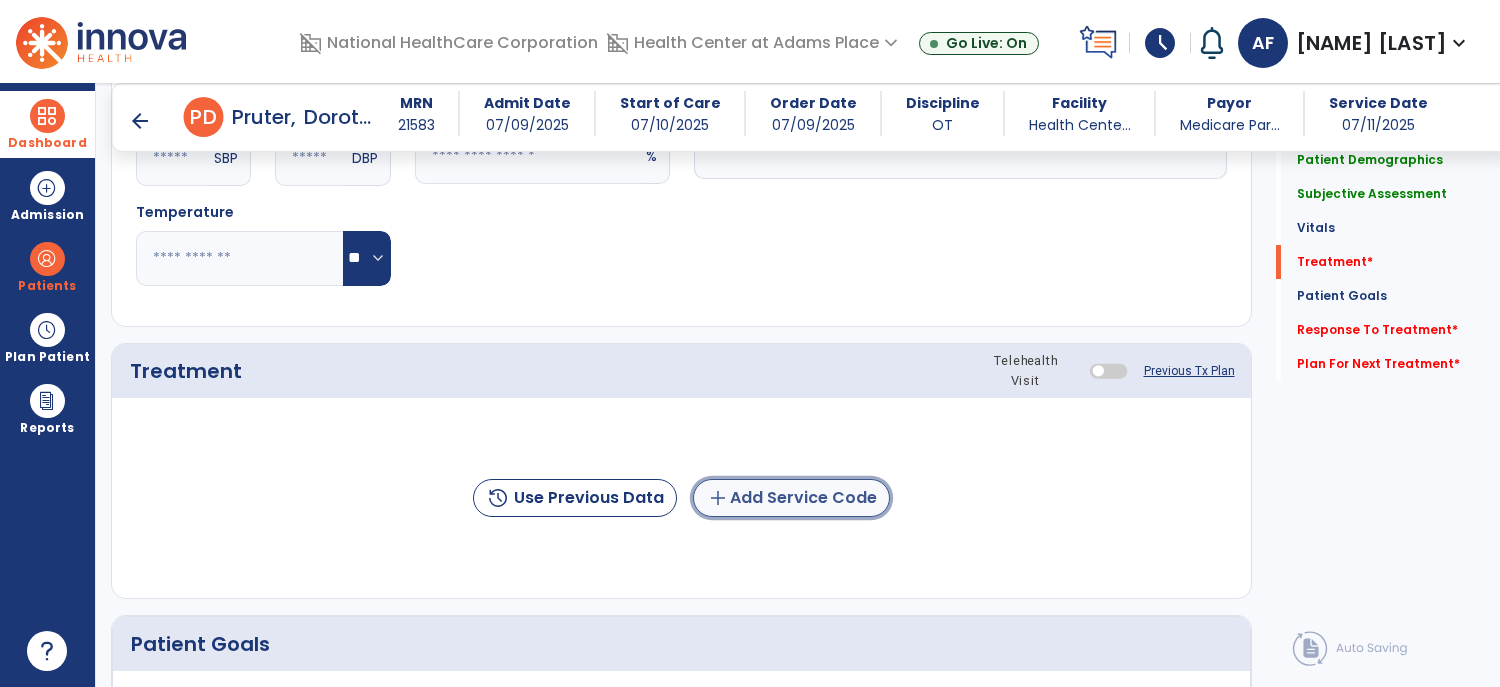 click on "add  Add Service Code" 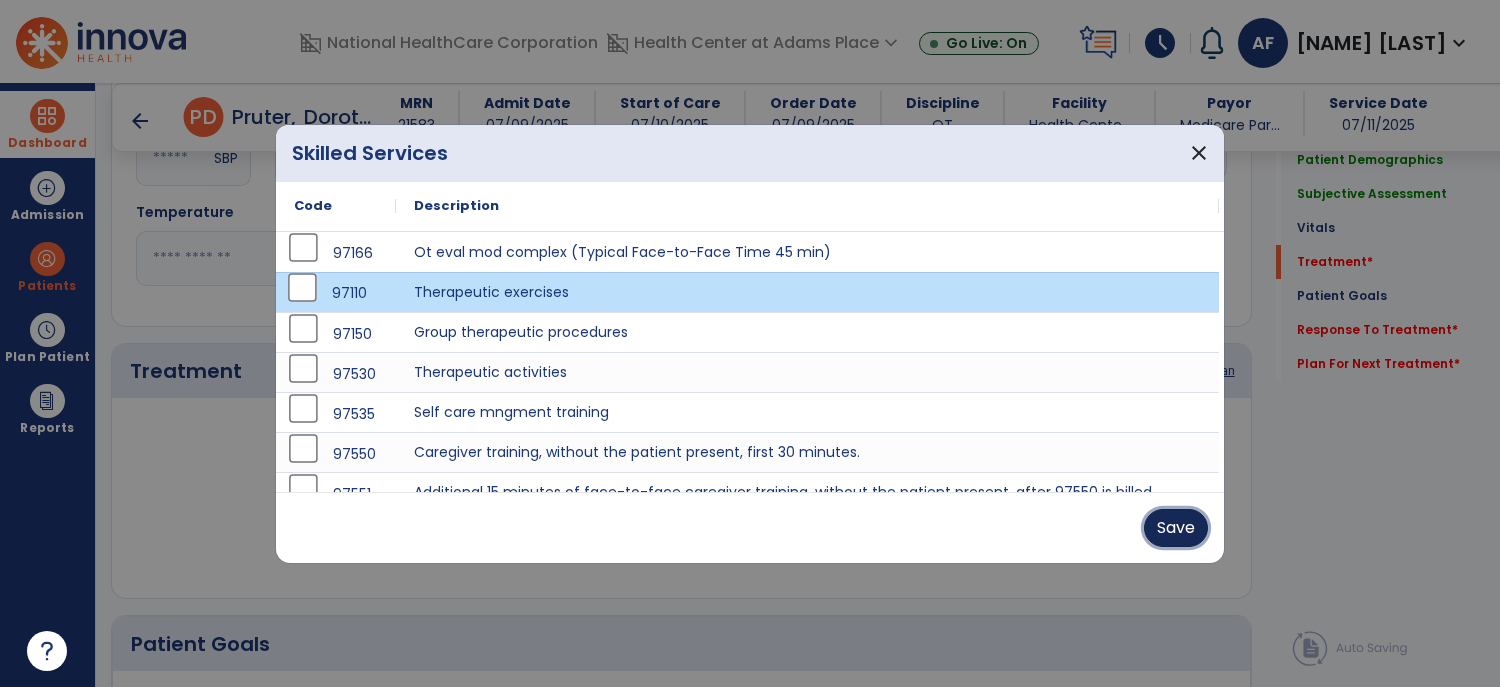 click on "Save" at bounding box center (1176, 528) 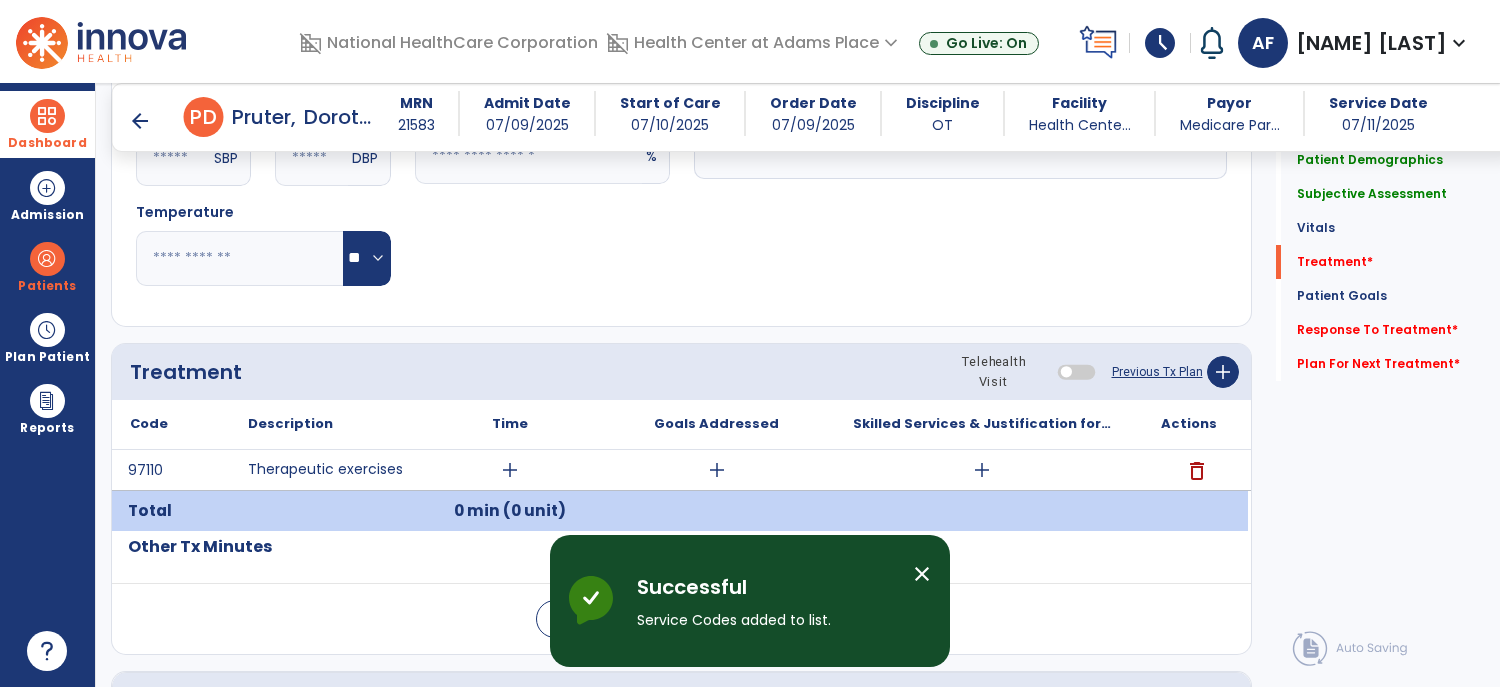 click on "add" at bounding box center [510, 470] 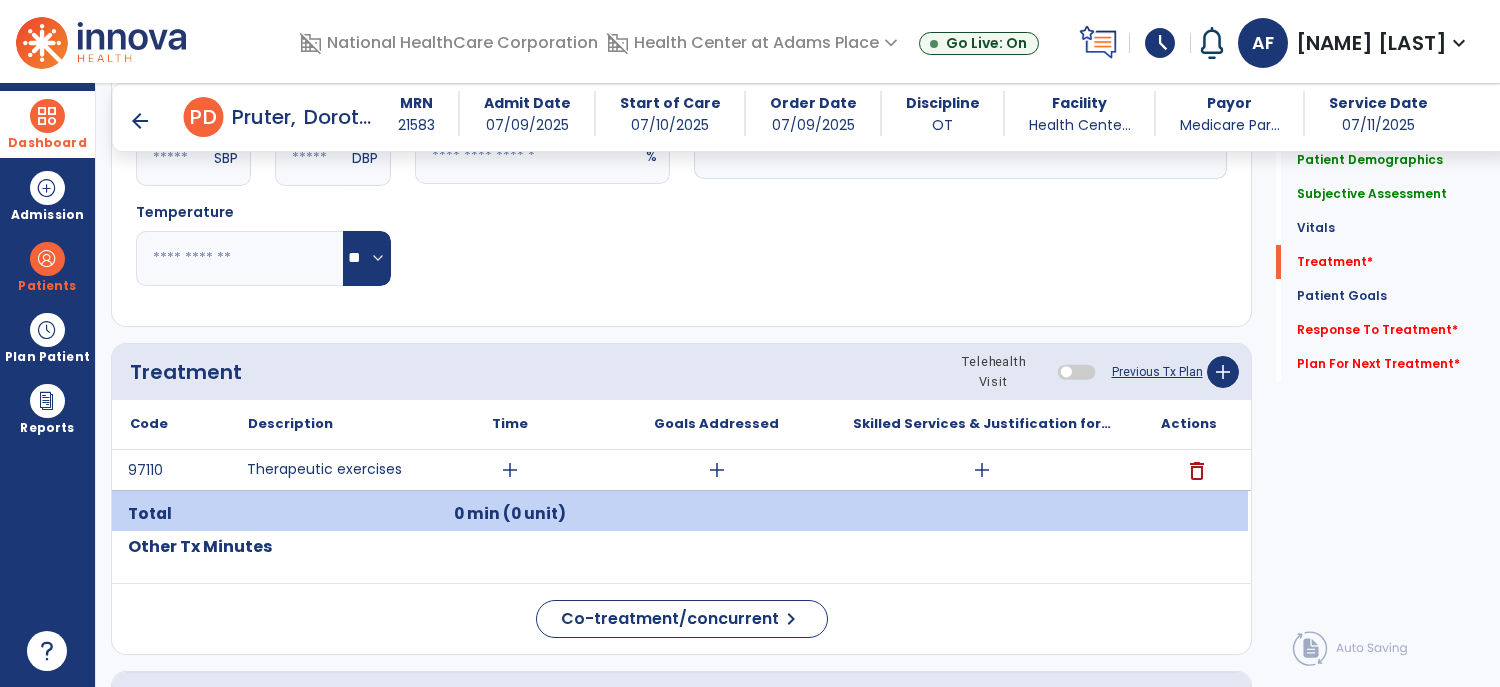 click on "add" at bounding box center (510, 470) 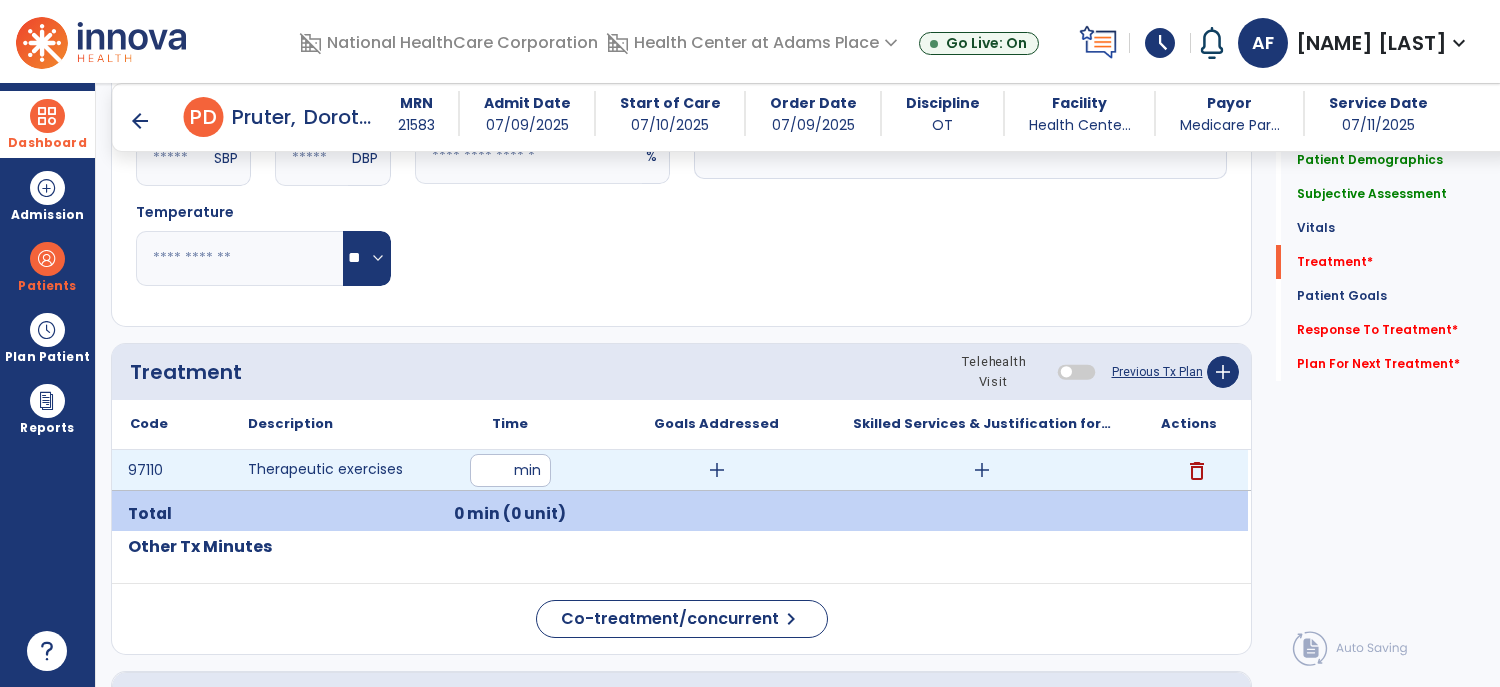 type on "**" 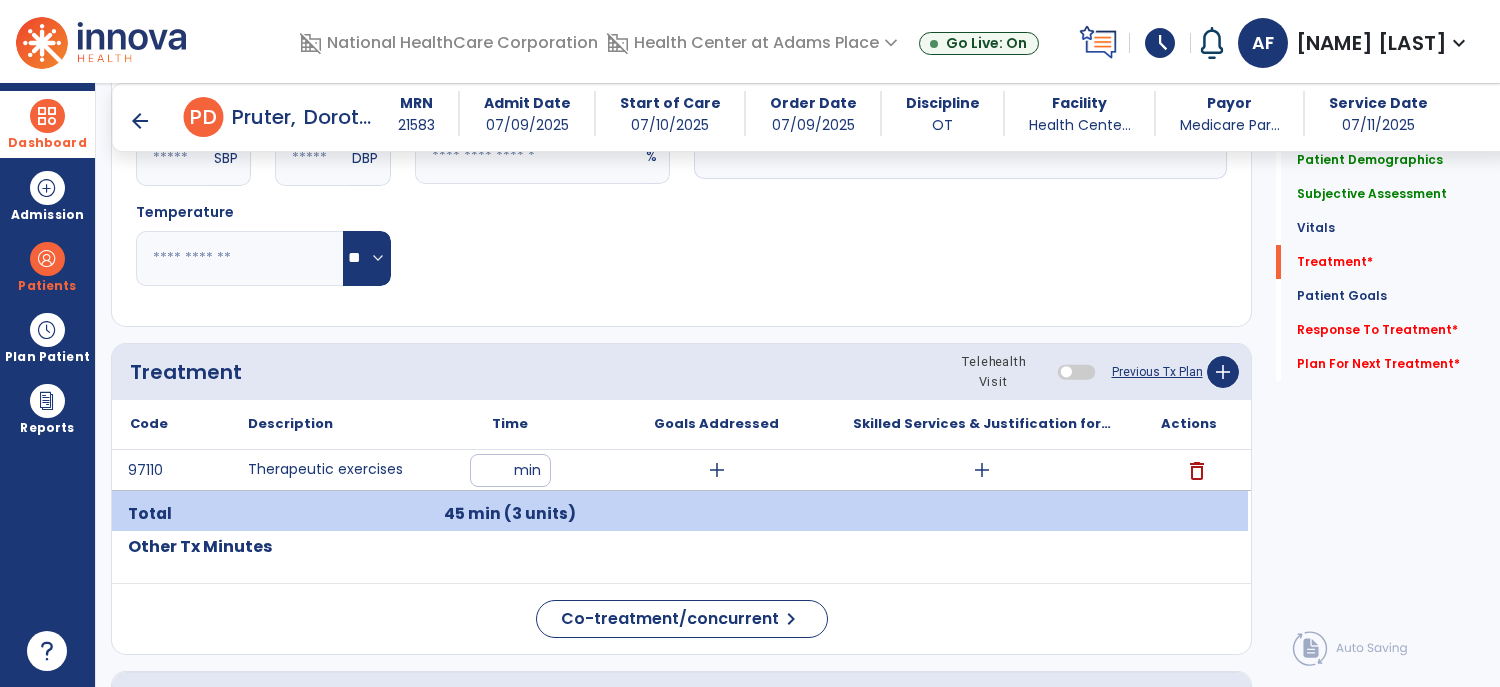 click on "add" at bounding box center (717, 470) 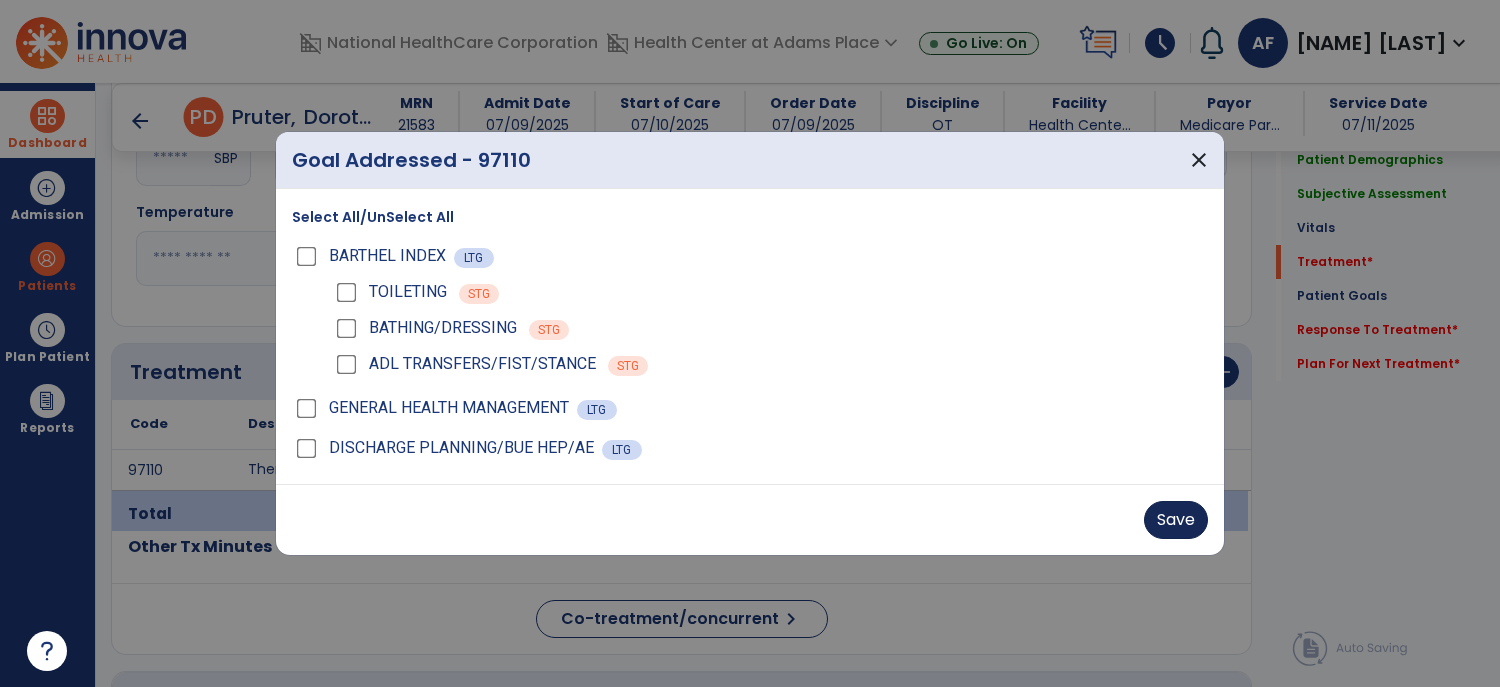 click on "Save" at bounding box center (1176, 520) 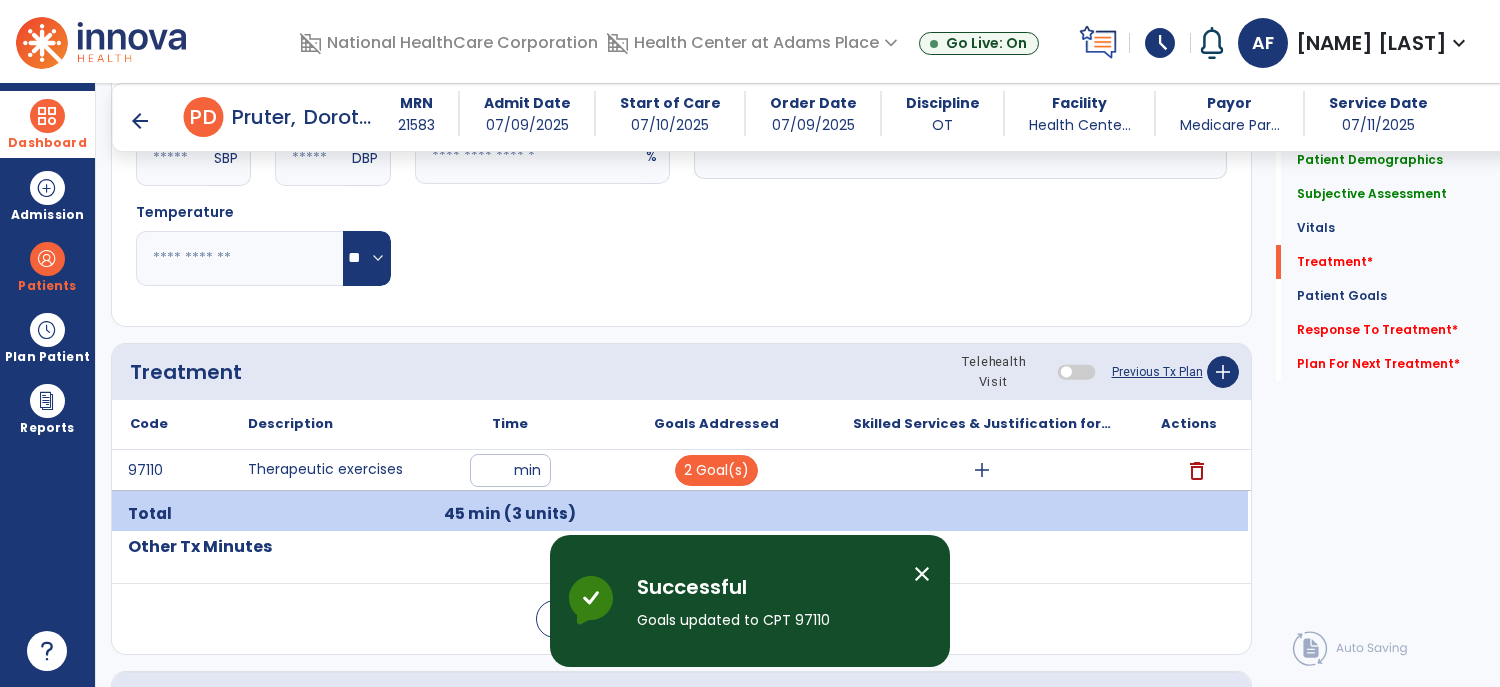 click on "add" at bounding box center [982, 470] 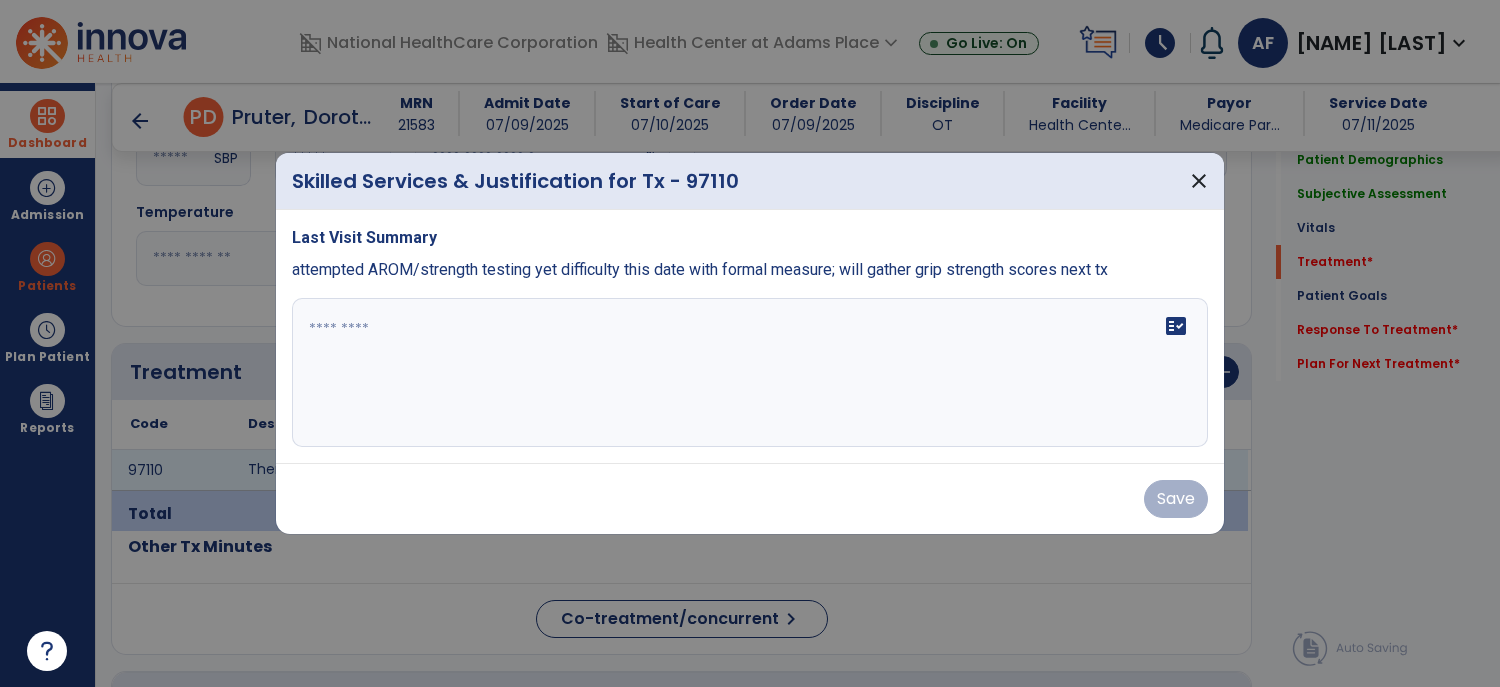 click at bounding box center [750, 373] 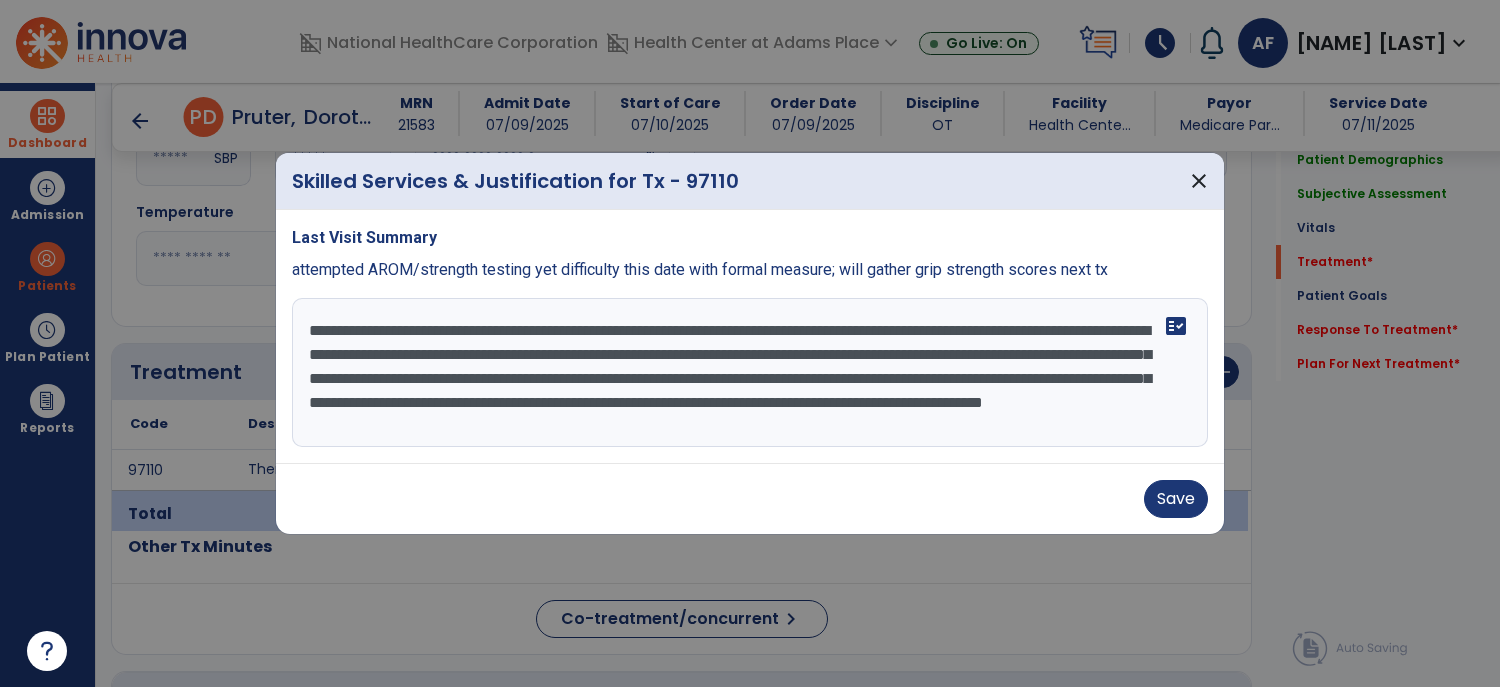 scroll, scrollTop: 14, scrollLeft: 0, axis: vertical 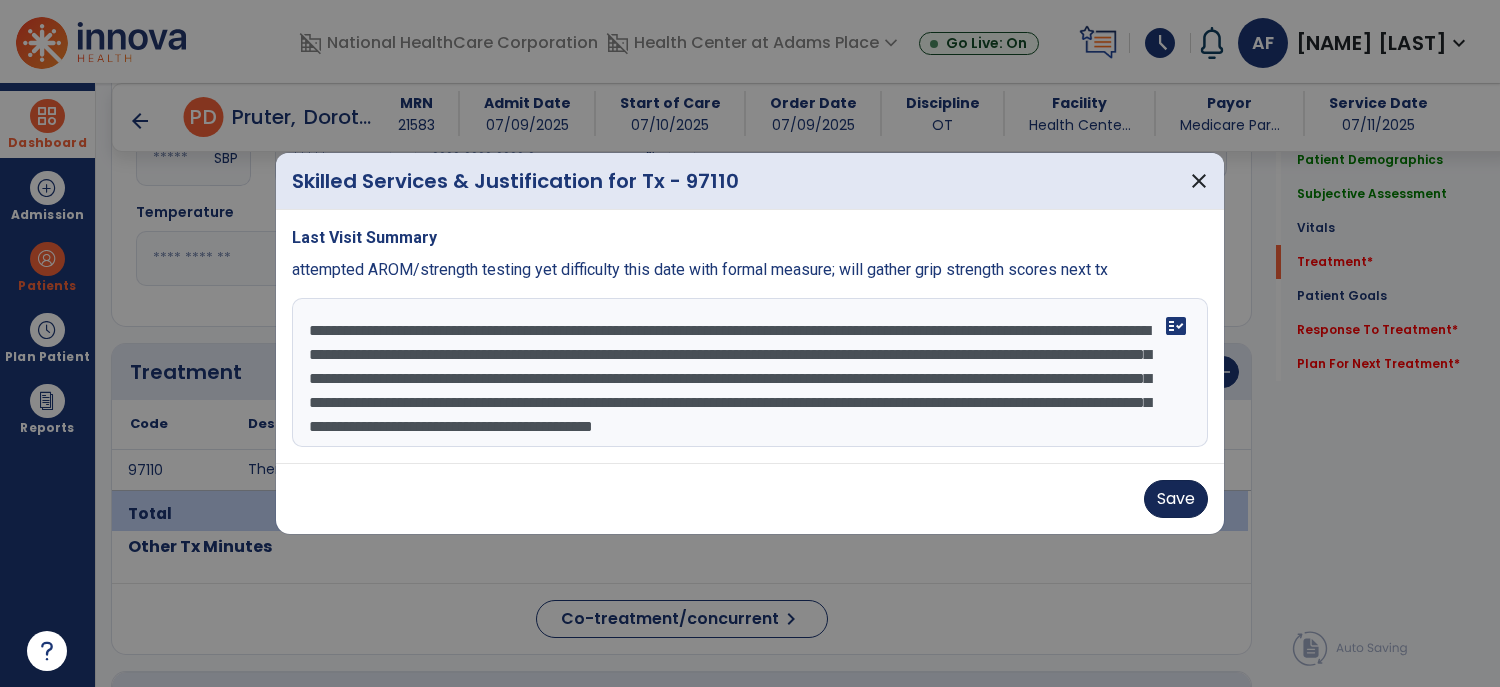 type on "**********" 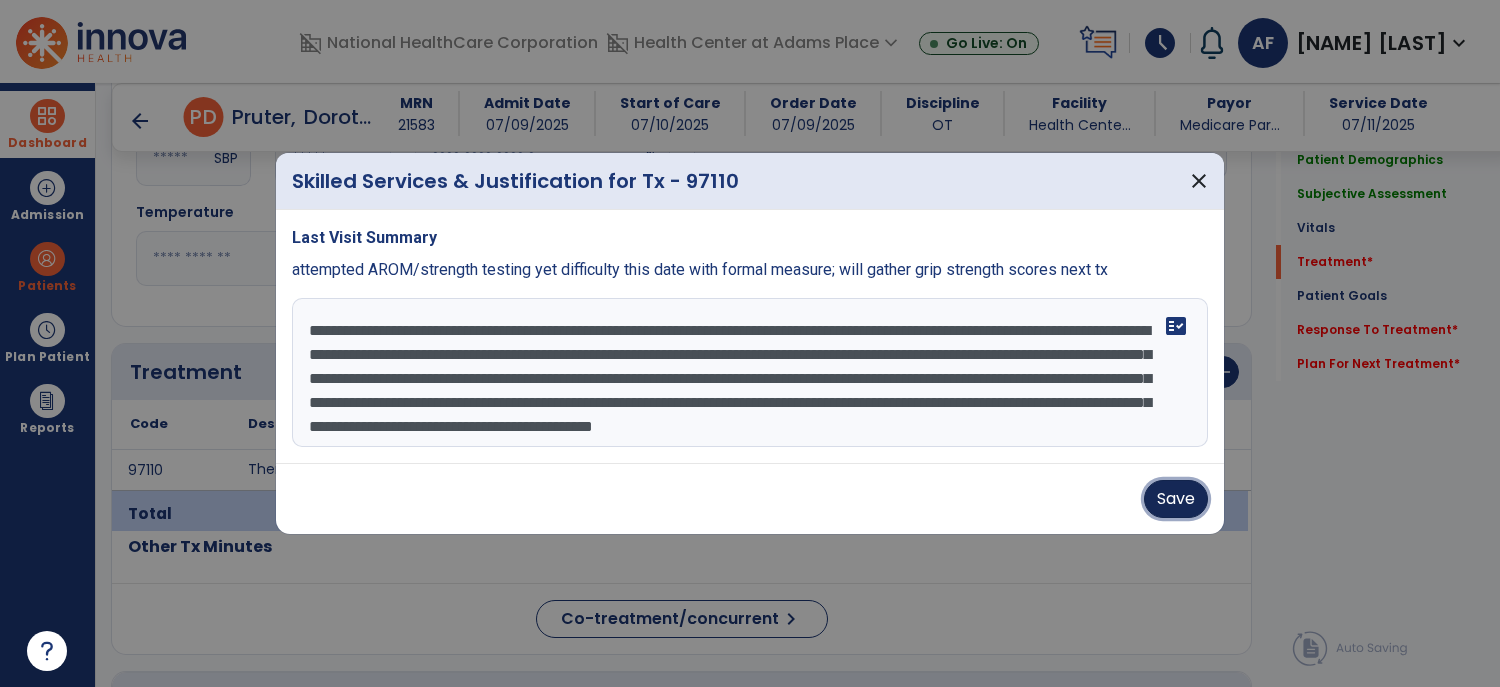 click on "Save" at bounding box center [1176, 499] 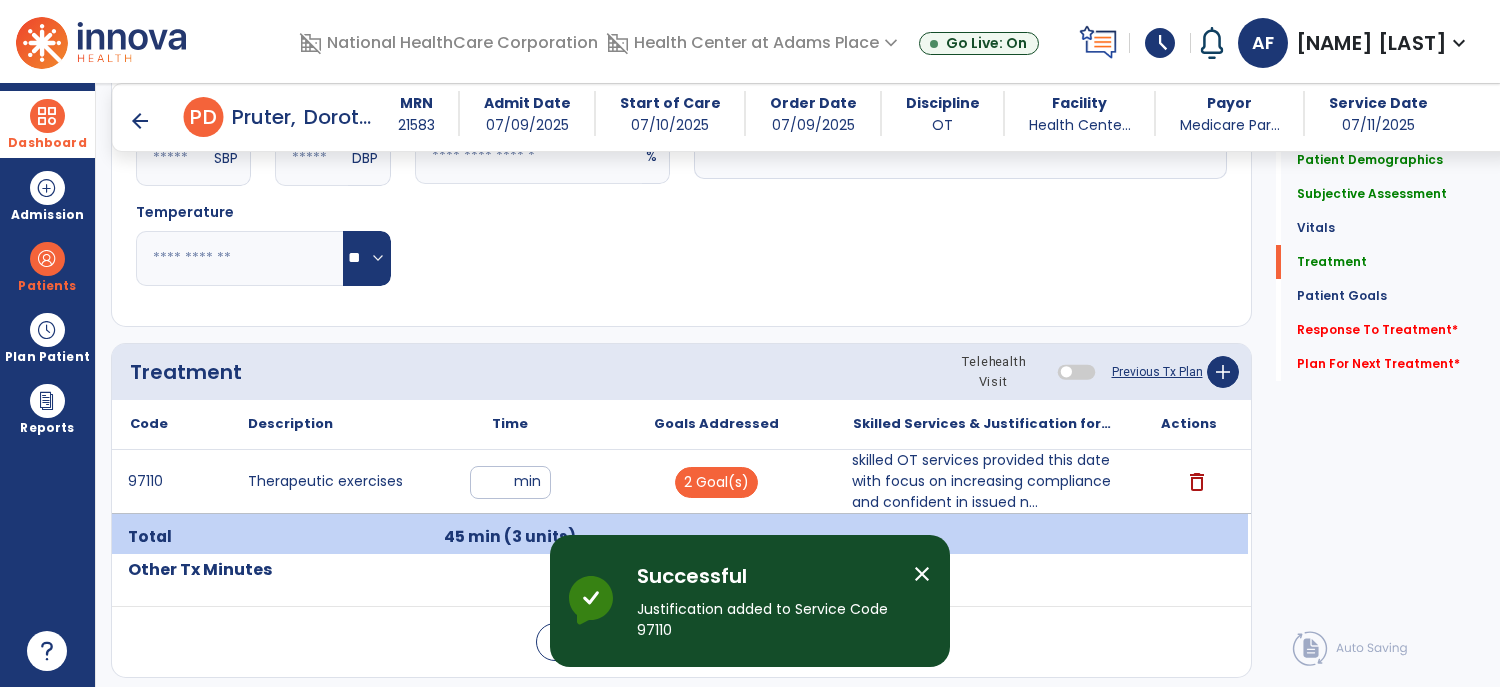 click on "skilled OT services provided this date with focus on increasing compliance and confident in issued n..." at bounding box center (982, 481) 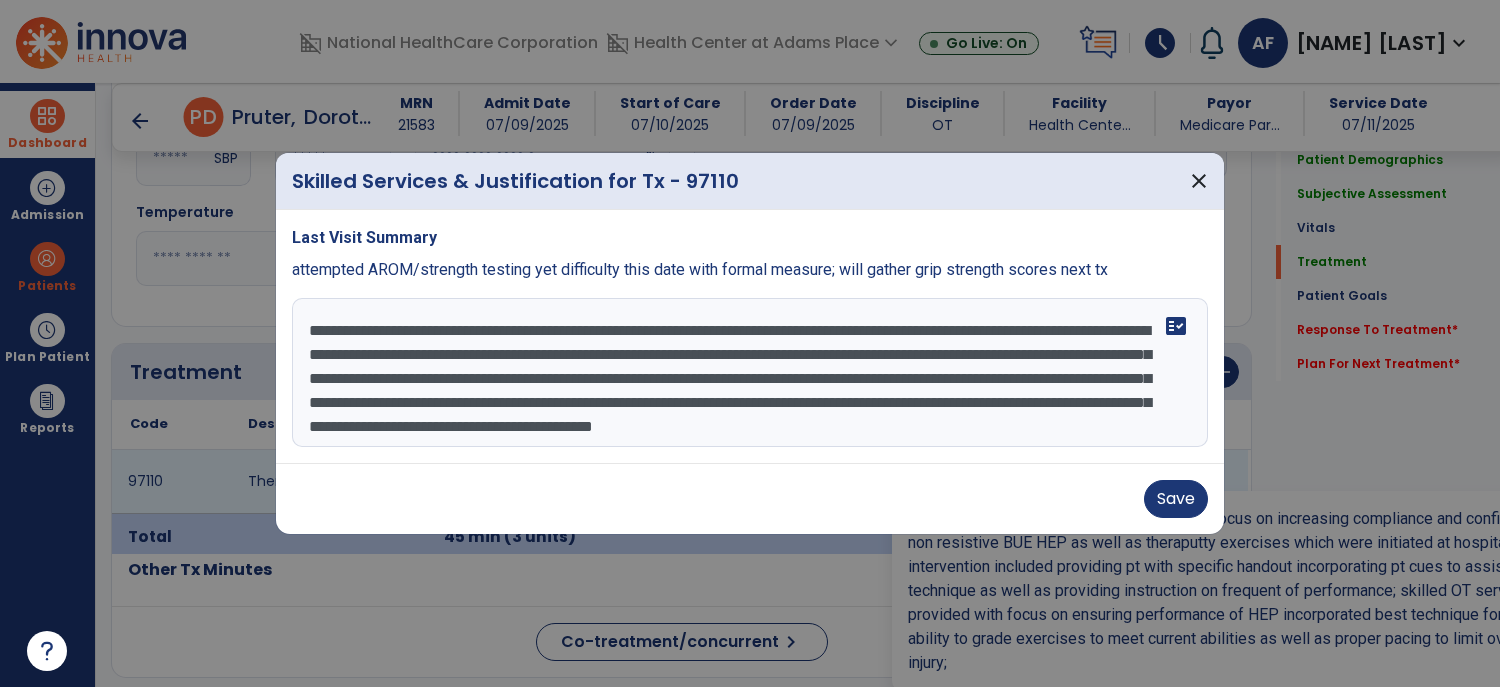 scroll, scrollTop: 24, scrollLeft: 0, axis: vertical 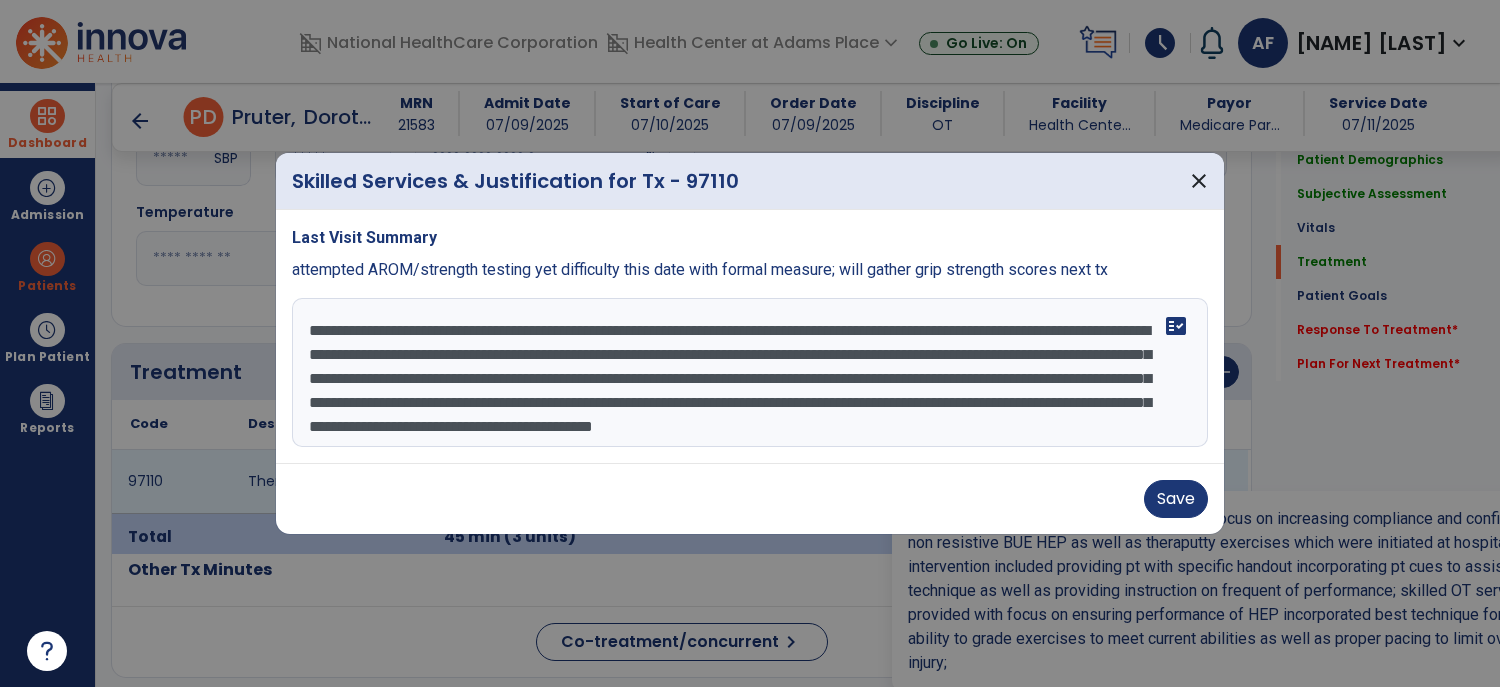 click on "**********" at bounding box center [750, 373] 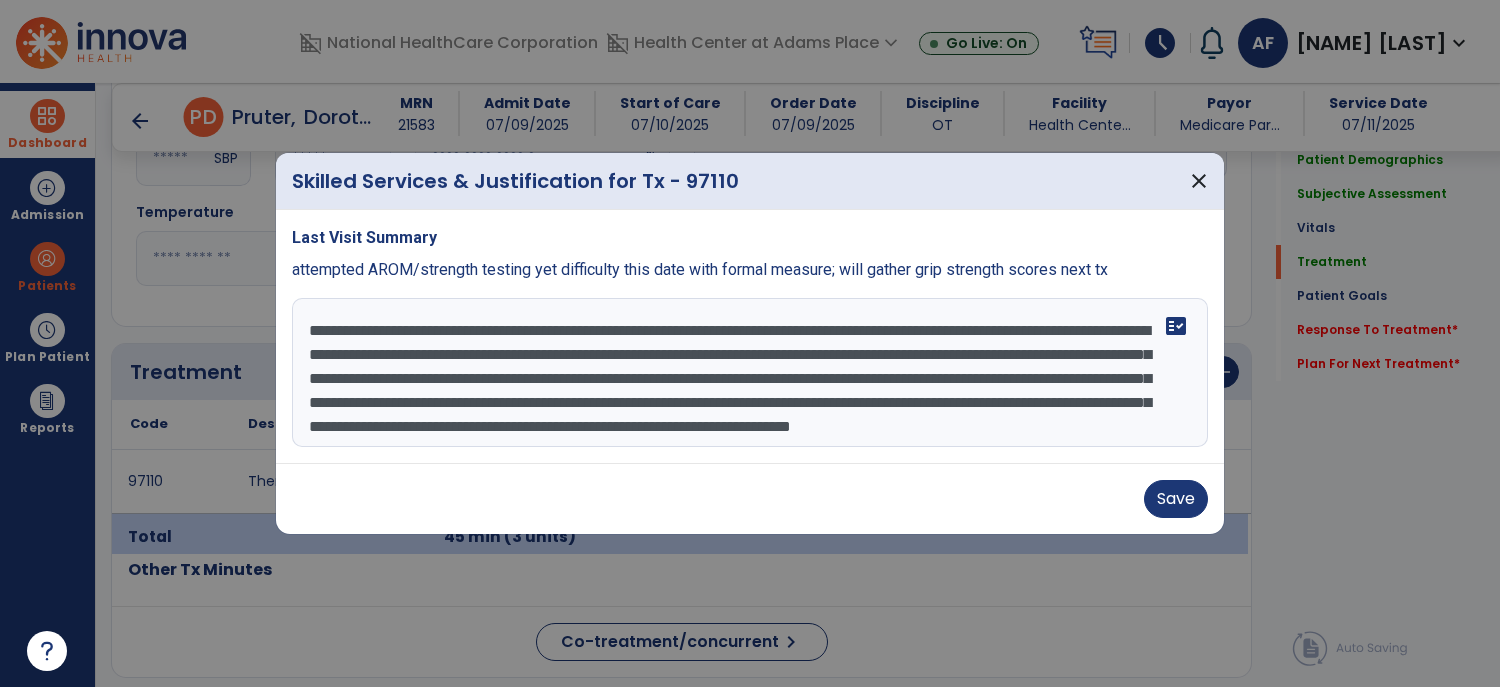 scroll, scrollTop: 39, scrollLeft: 0, axis: vertical 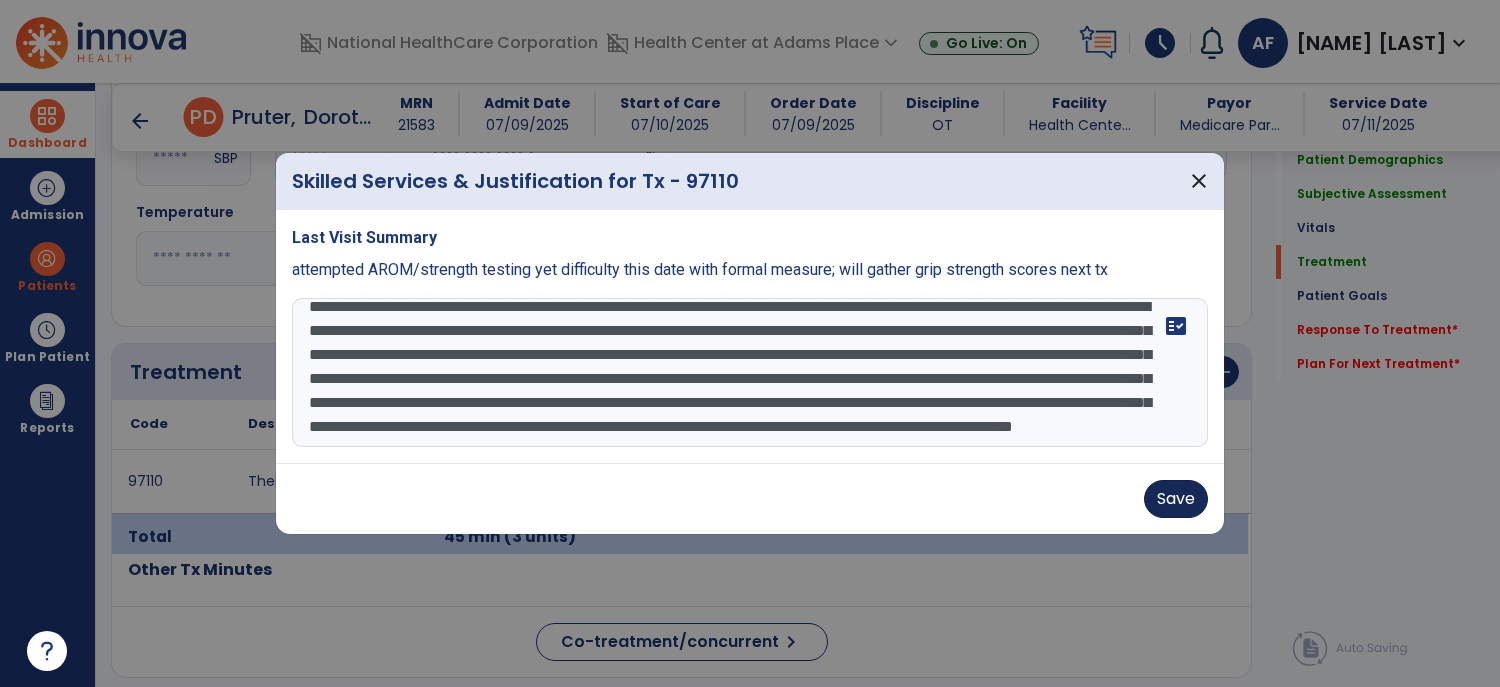 type on "**********" 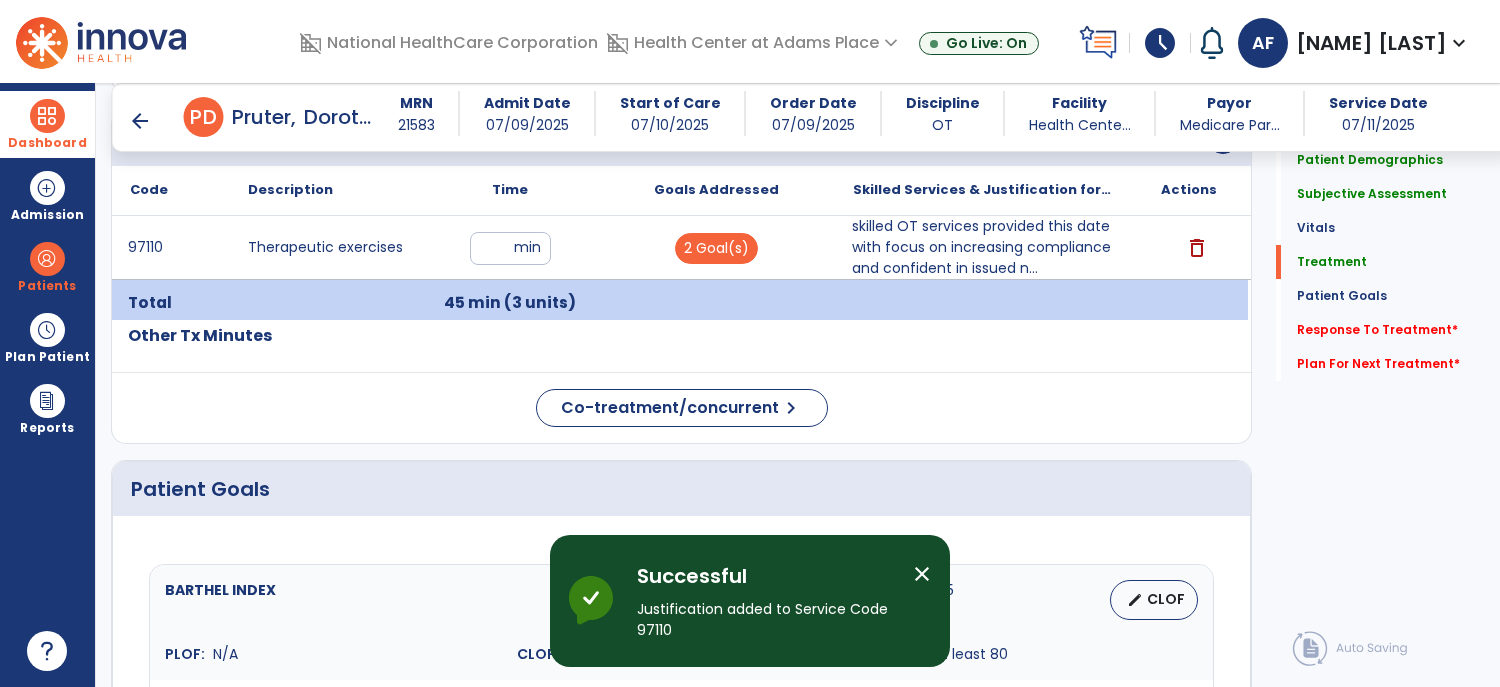 scroll, scrollTop: 1285, scrollLeft: 0, axis: vertical 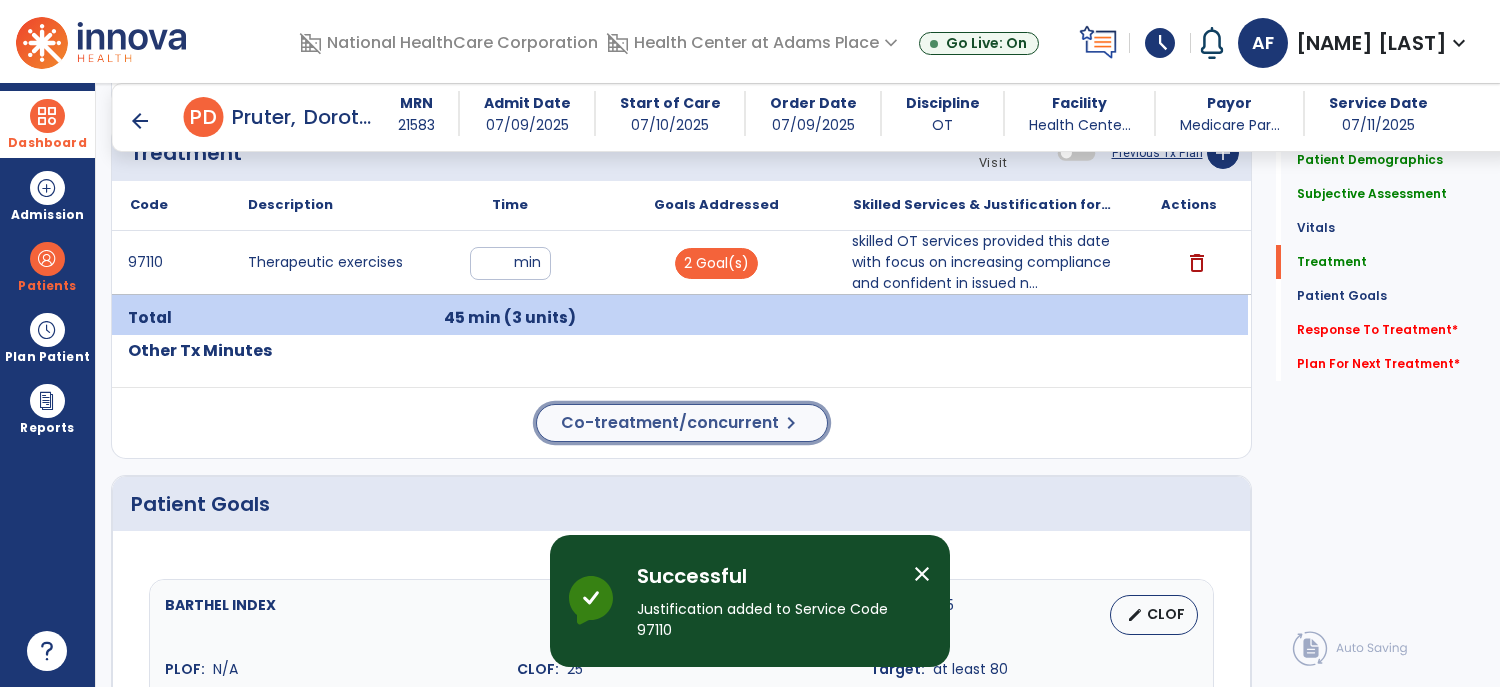 click on "Co-treatment/concurrent" 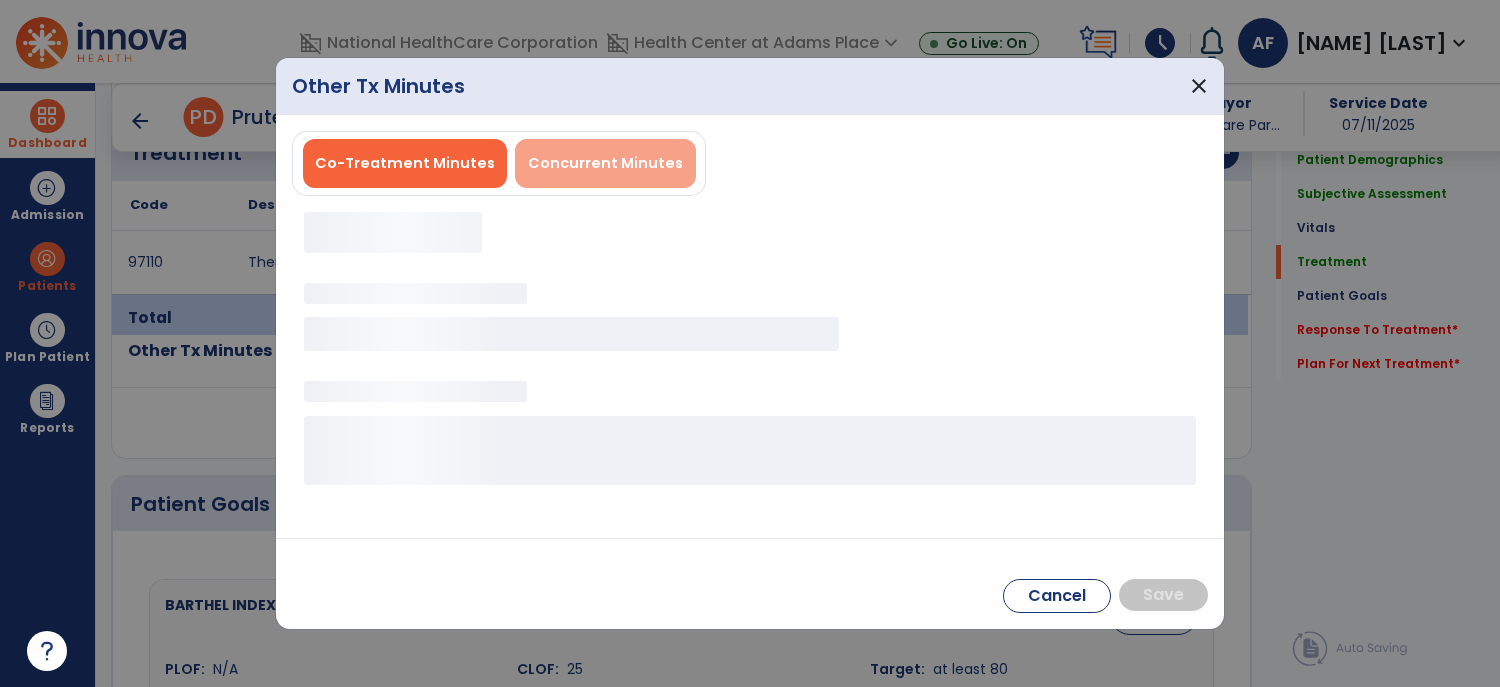 click on "Concurrent Minutes" at bounding box center [605, 163] 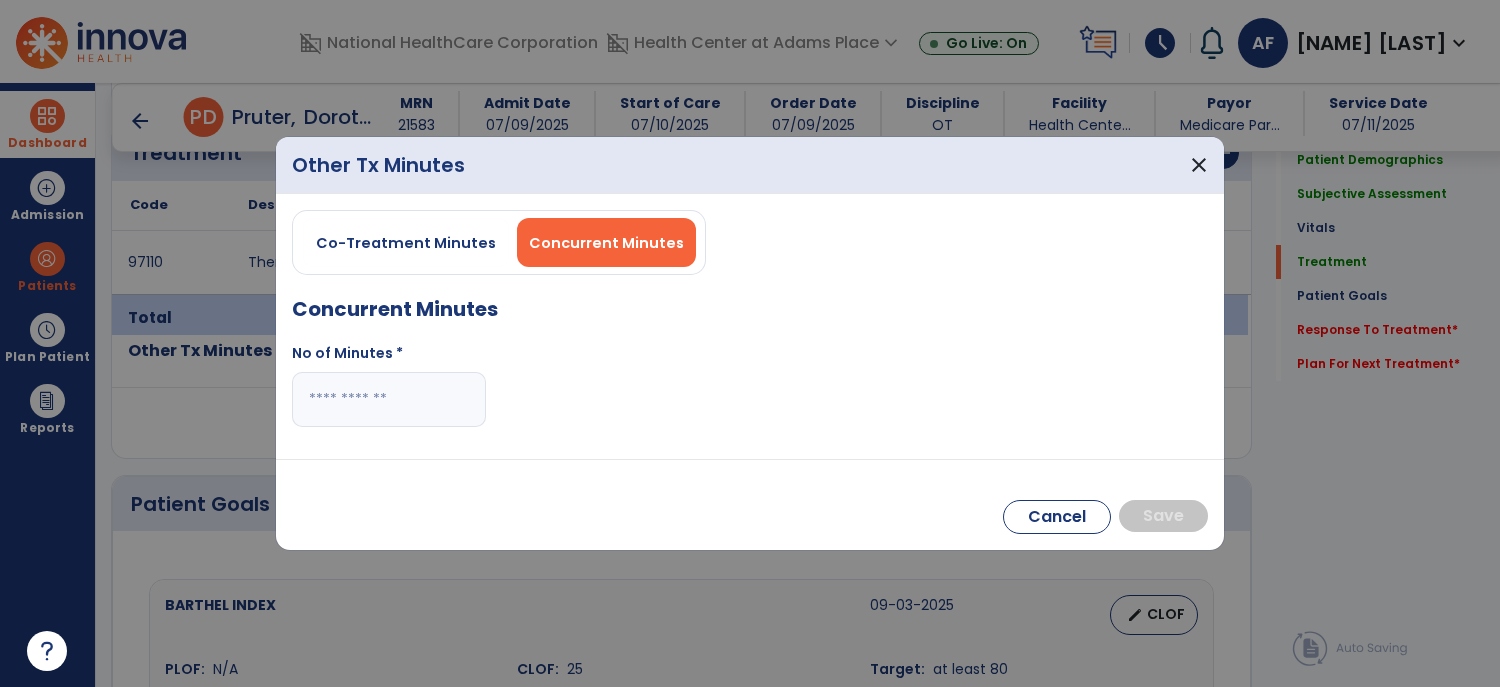 click at bounding box center [389, 399] 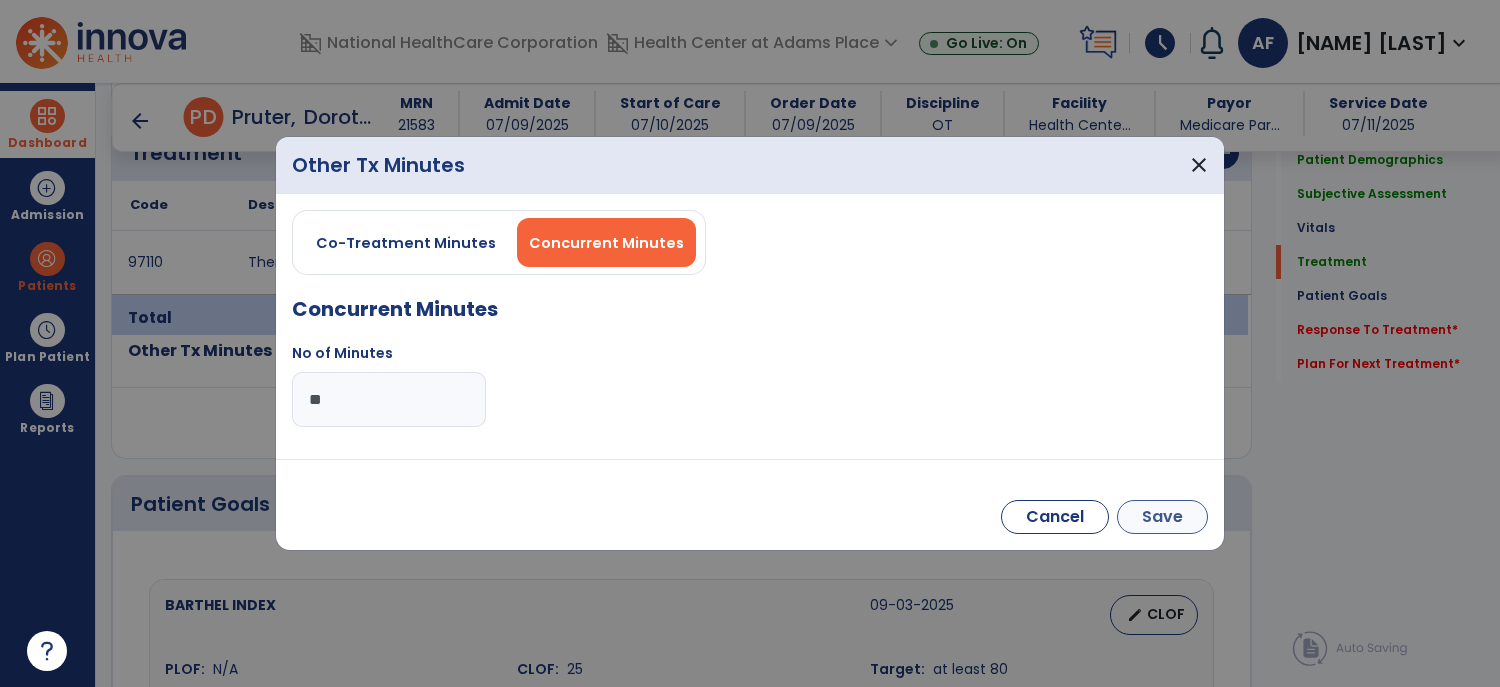 type on "**" 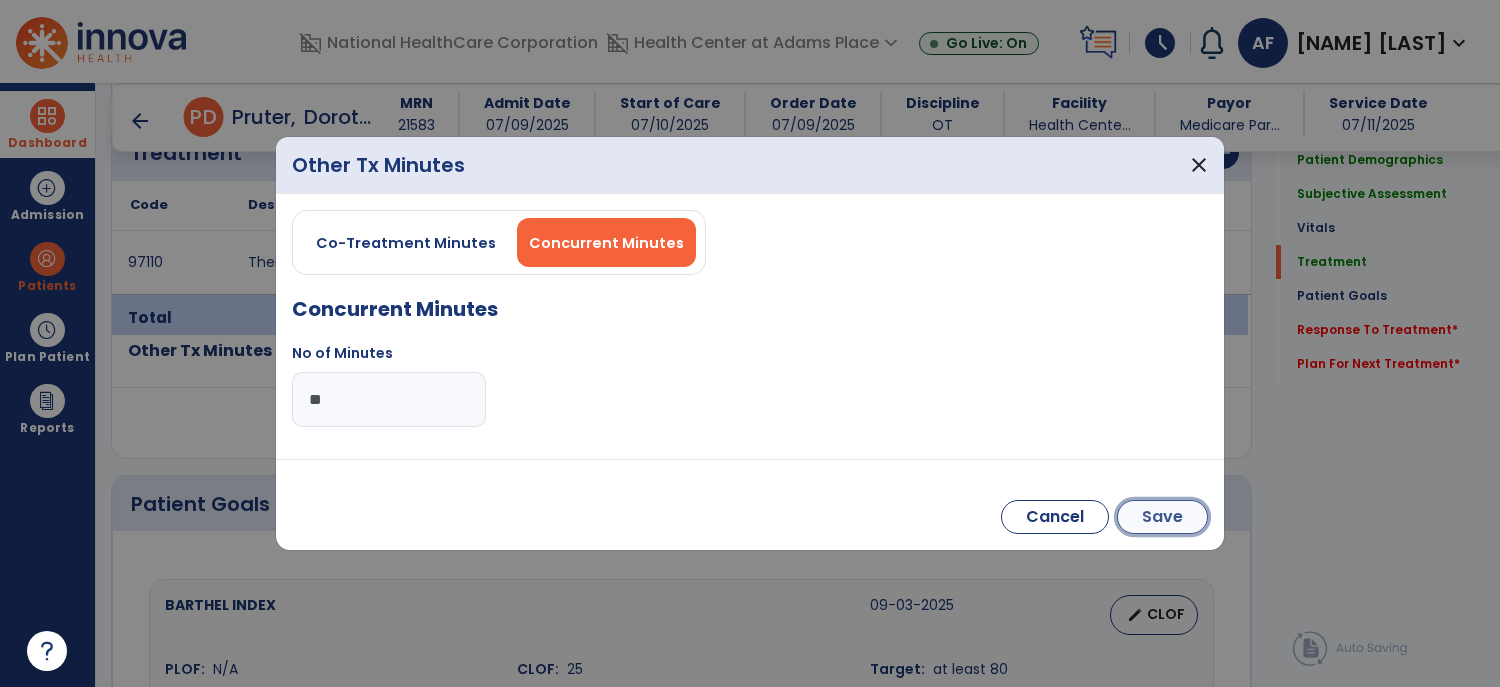 click on "Save" at bounding box center [1162, 517] 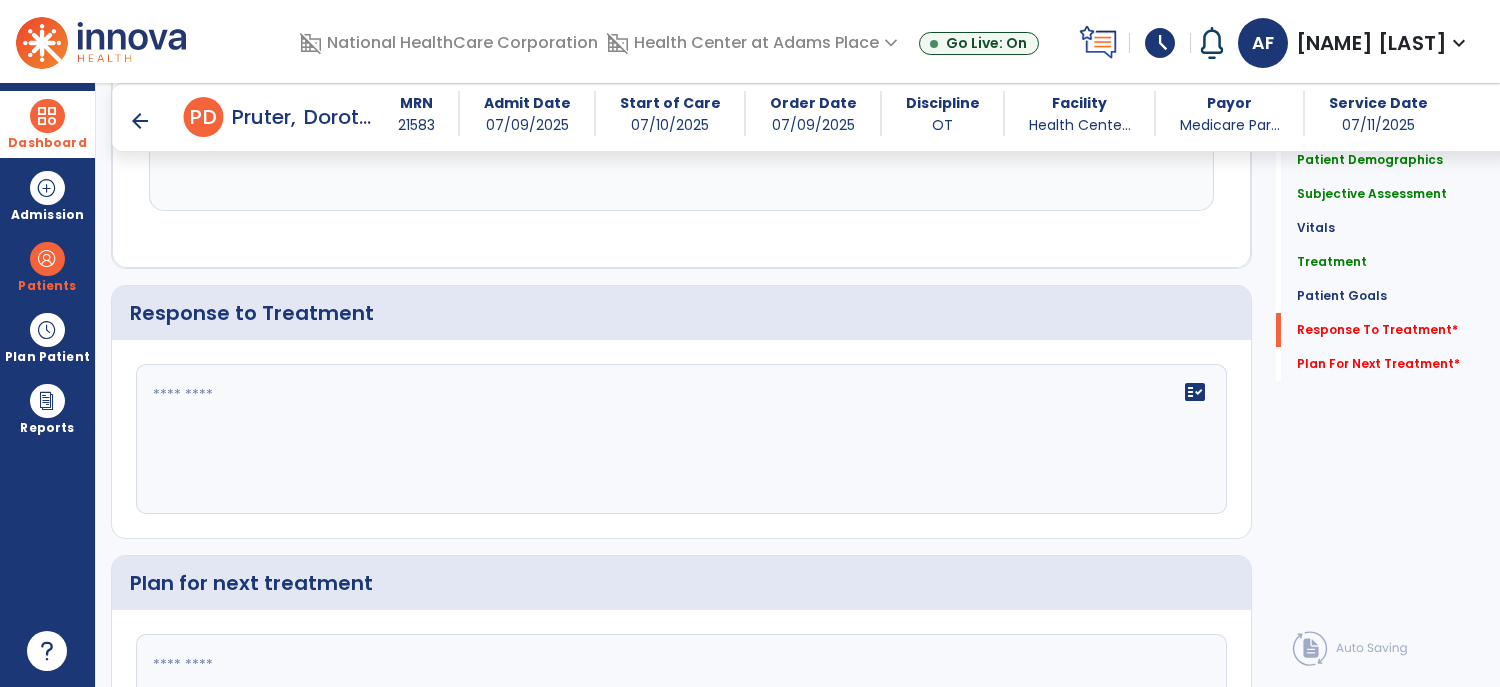 scroll, scrollTop: 2750, scrollLeft: 0, axis: vertical 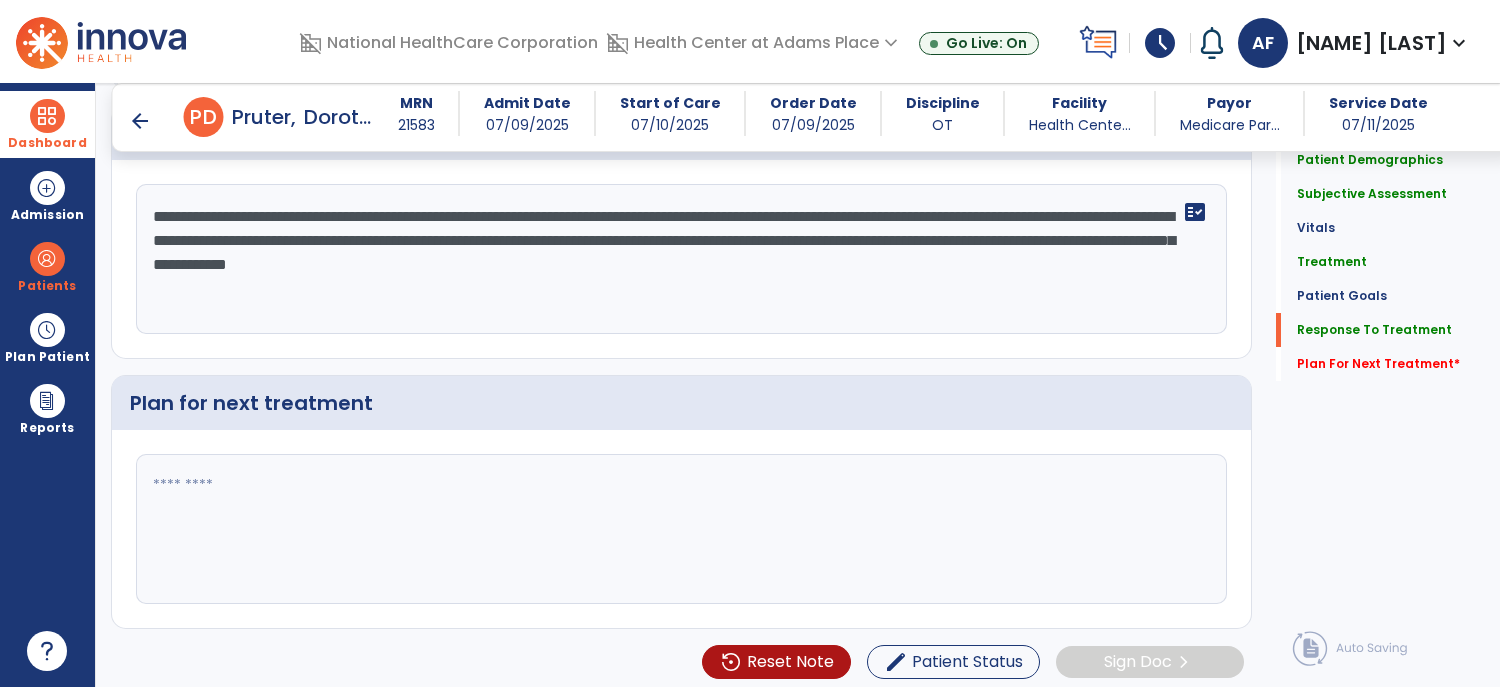 type on "**********" 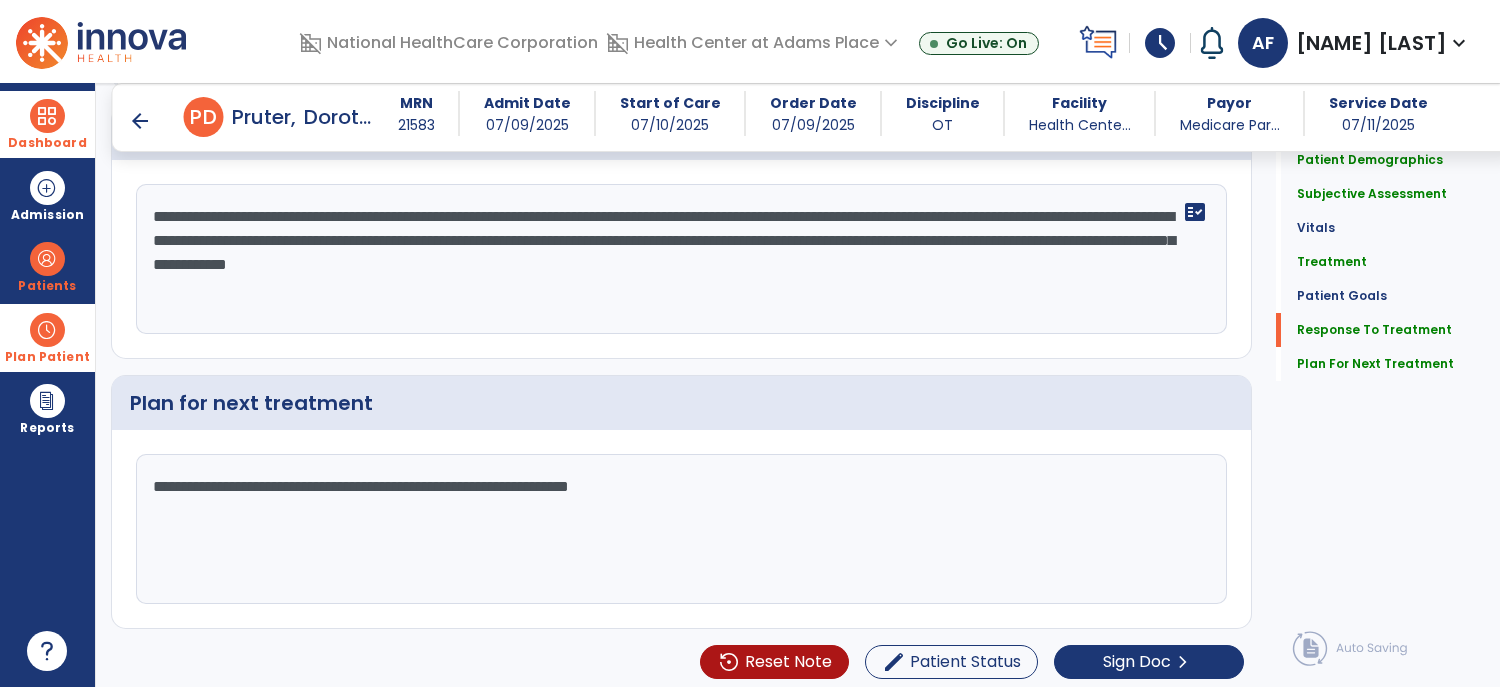 scroll, scrollTop: 2930, scrollLeft: 0, axis: vertical 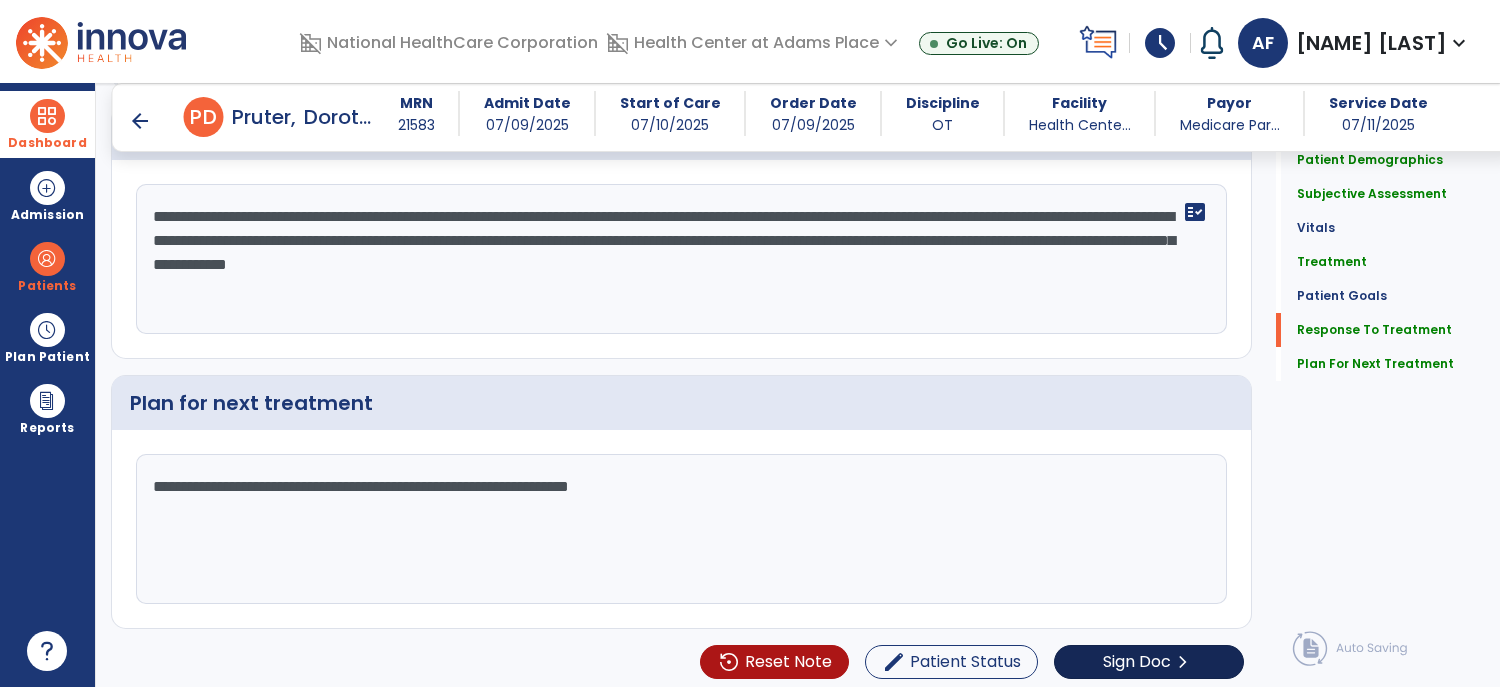 type on "**********" 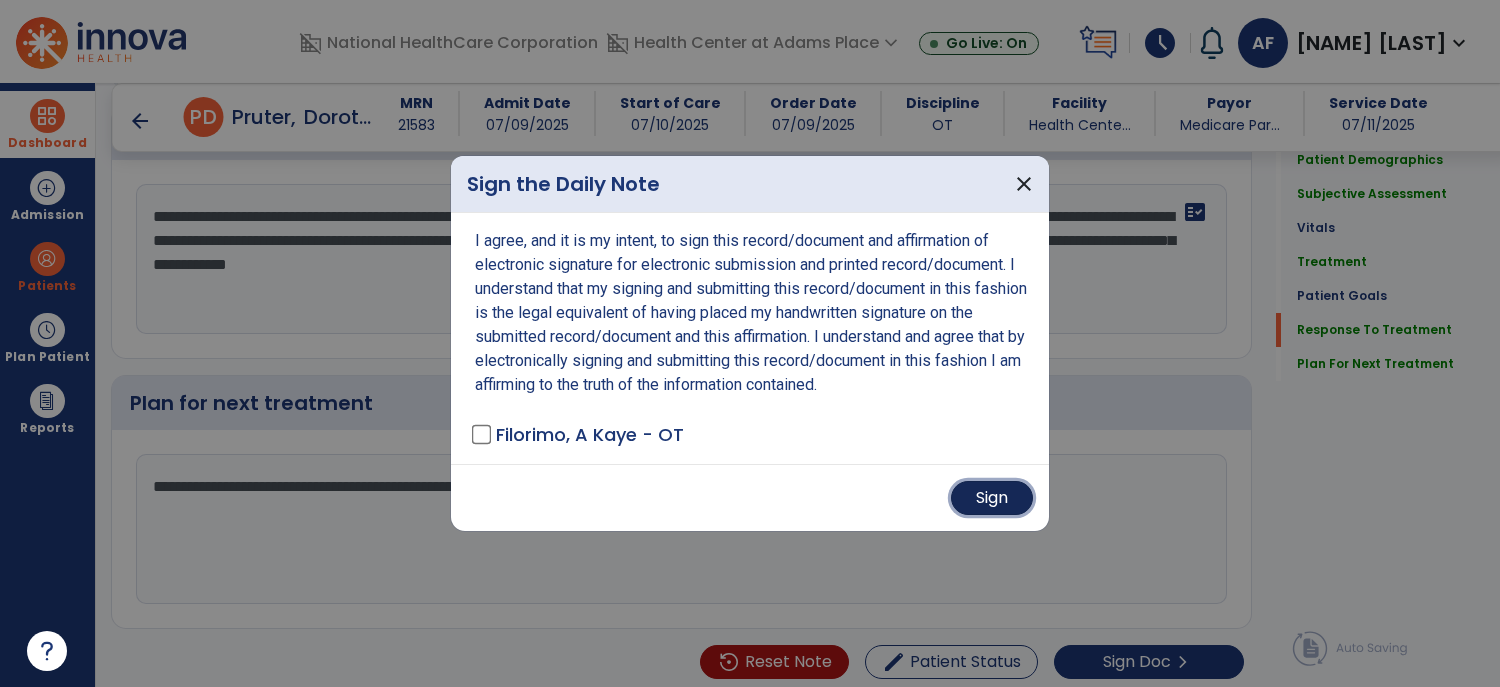 click on "Sign" at bounding box center [992, 498] 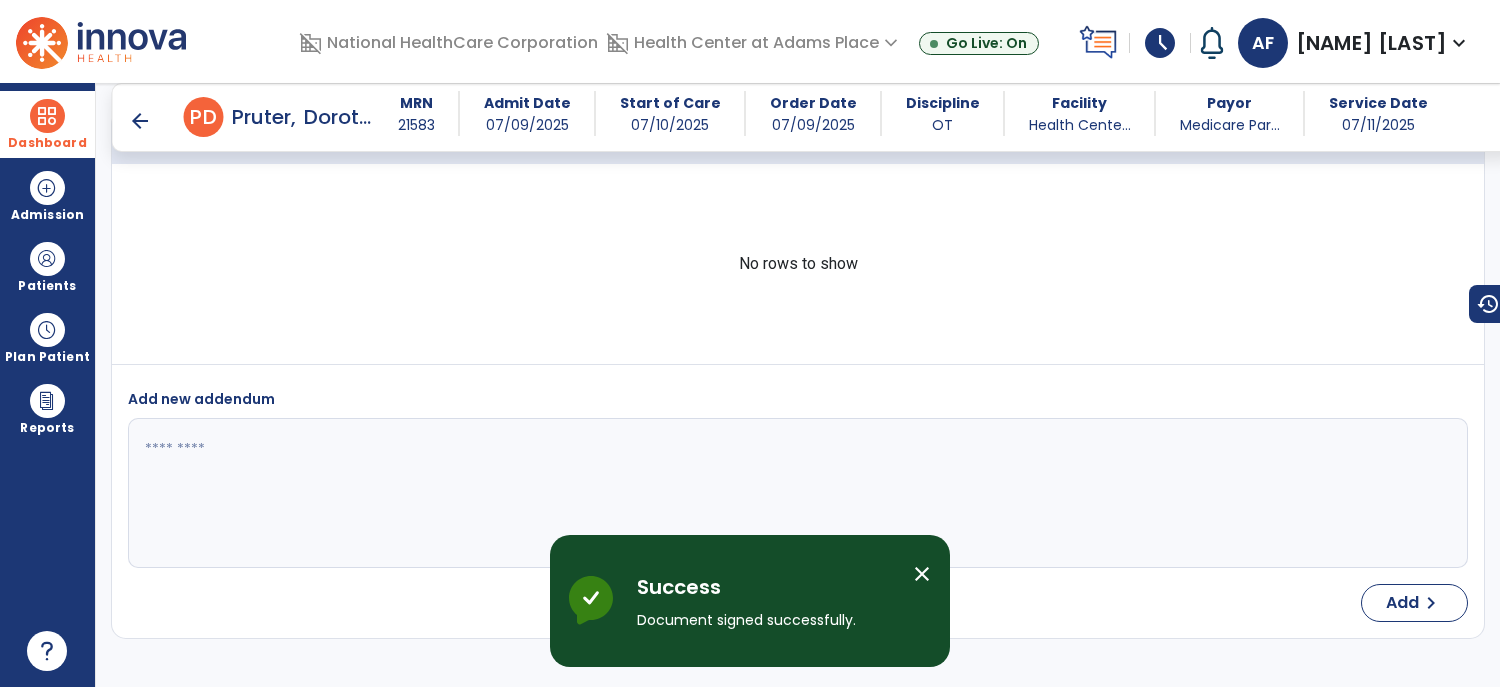 scroll, scrollTop: 4449, scrollLeft: 0, axis: vertical 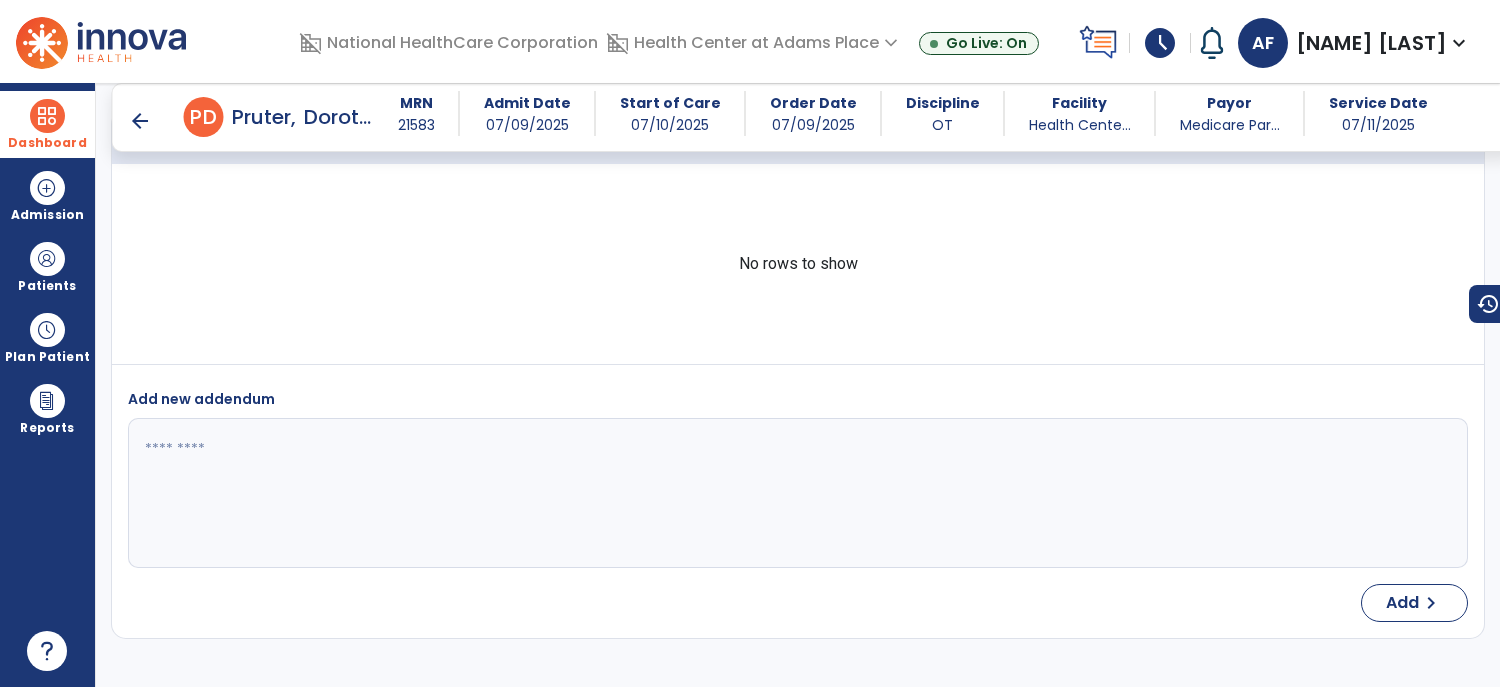 click on "arrow_back" at bounding box center (140, 121) 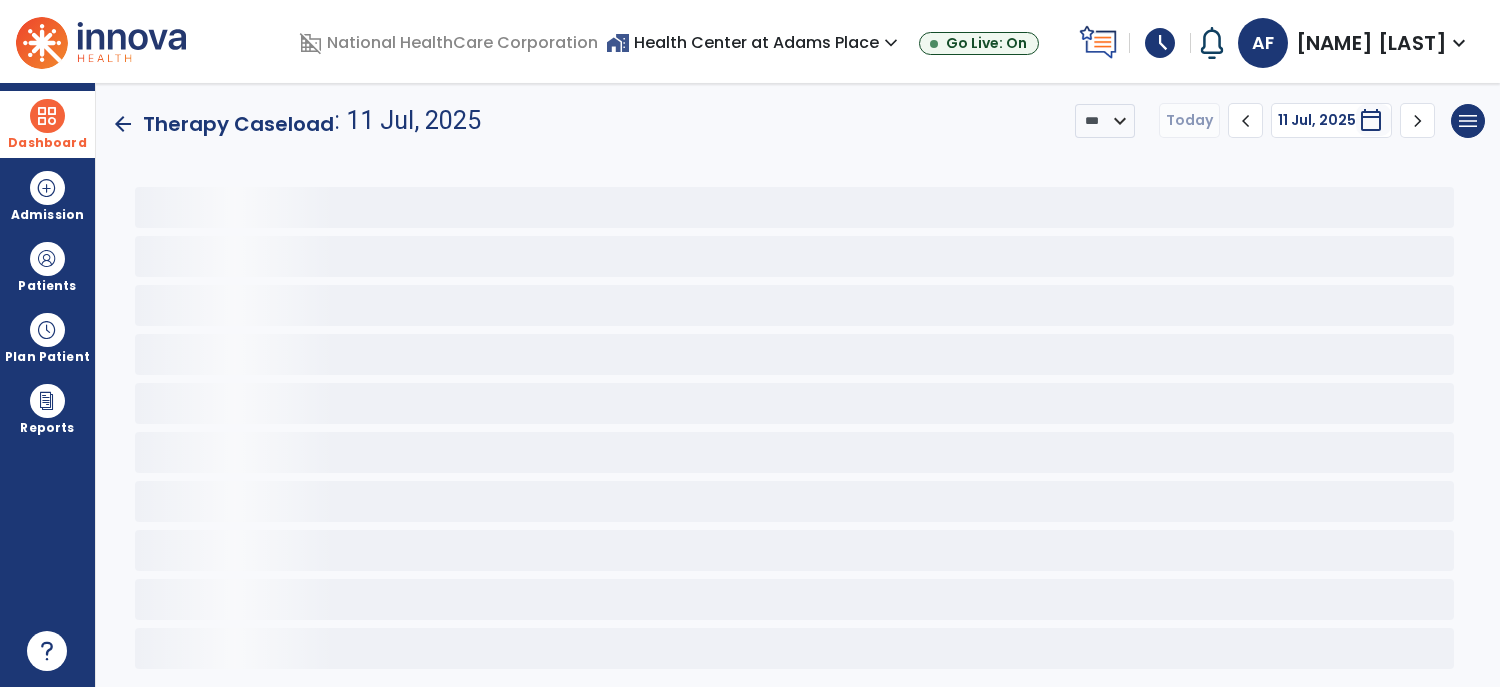 click at bounding box center (47, 116) 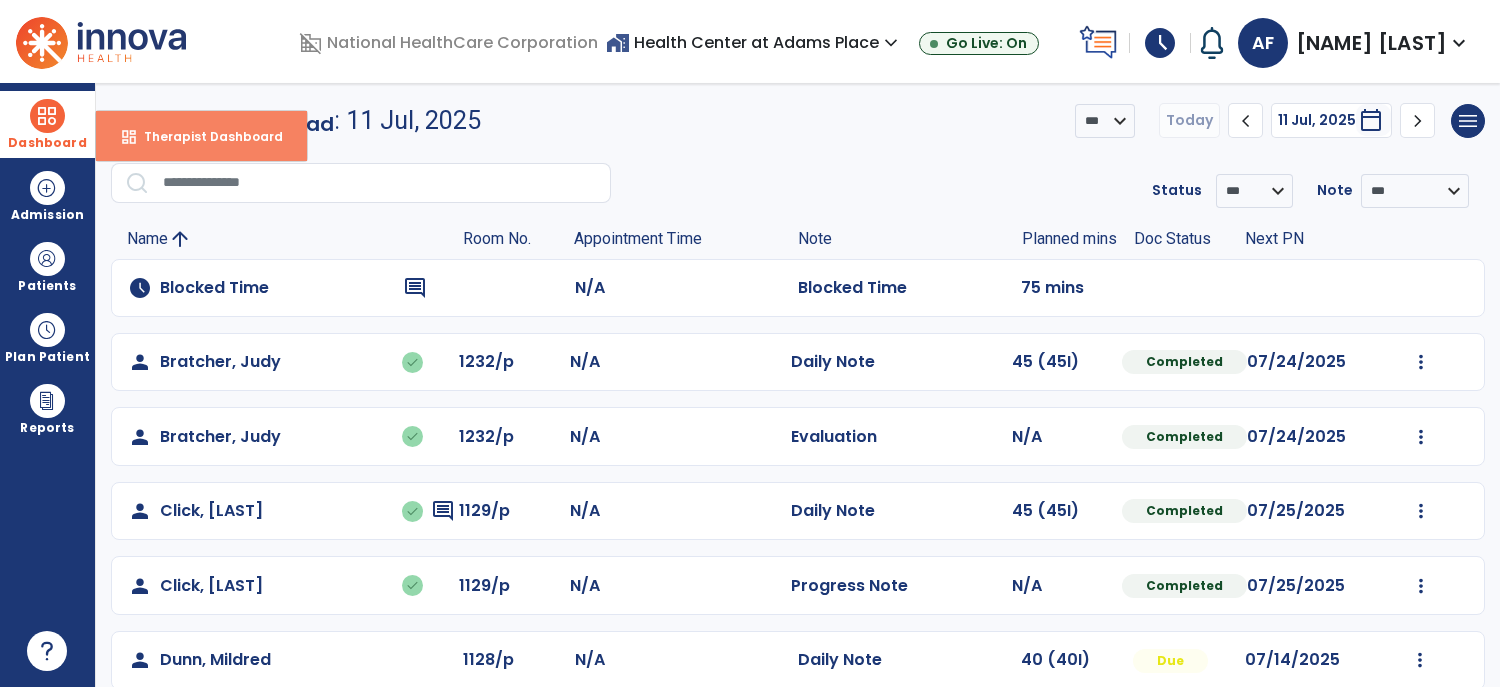 click on "dashboard  Therapist Dashboard" at bounding box center [201, 136] 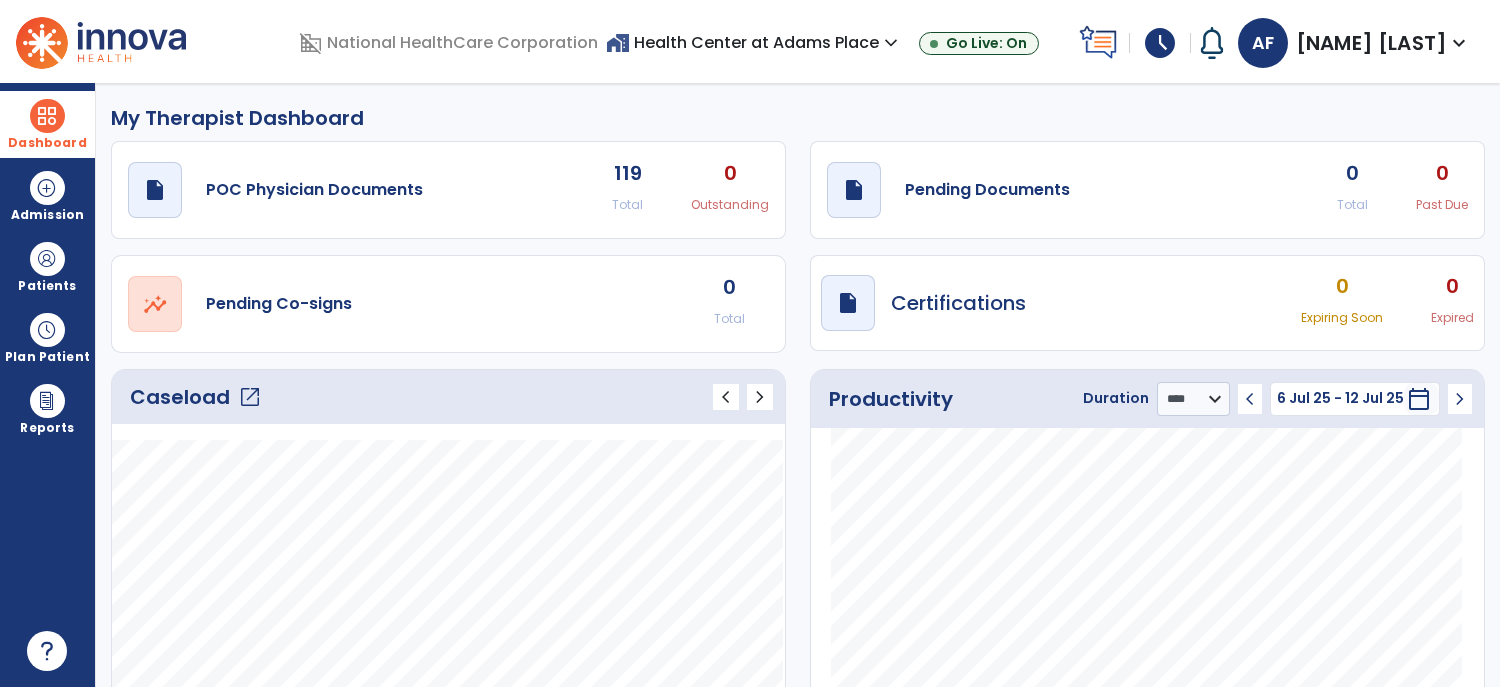 click on "open_in_new" 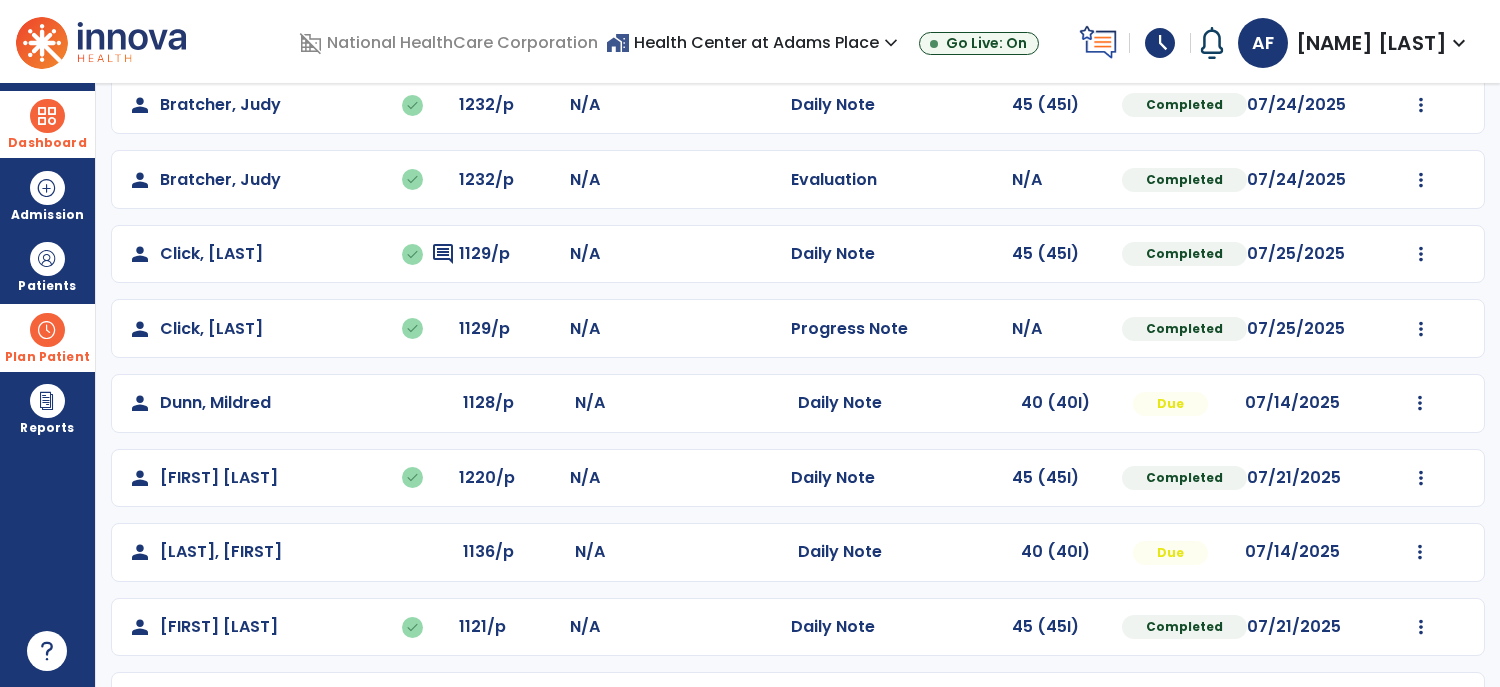 scroll, scrollTop: 470, scrollLeft: 0, axis: vertical 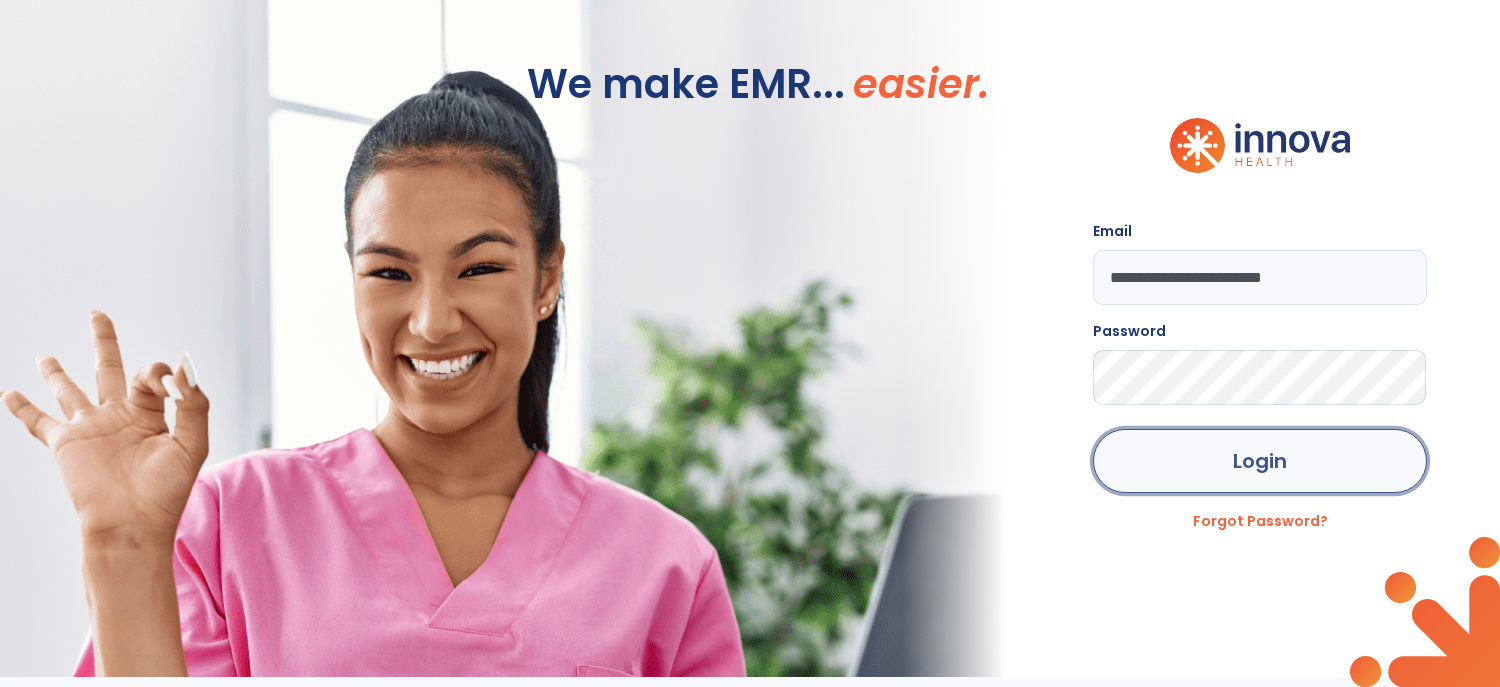 click on "Login" 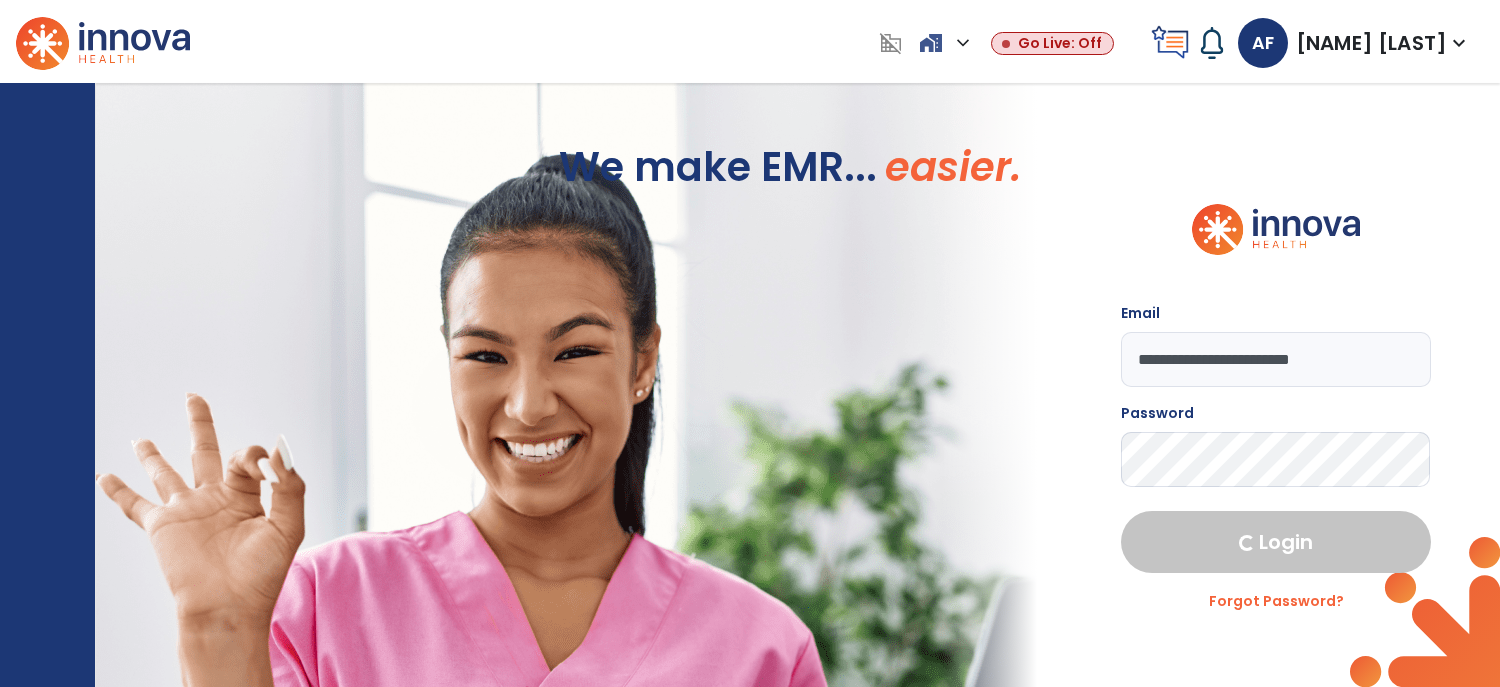 select on "****" 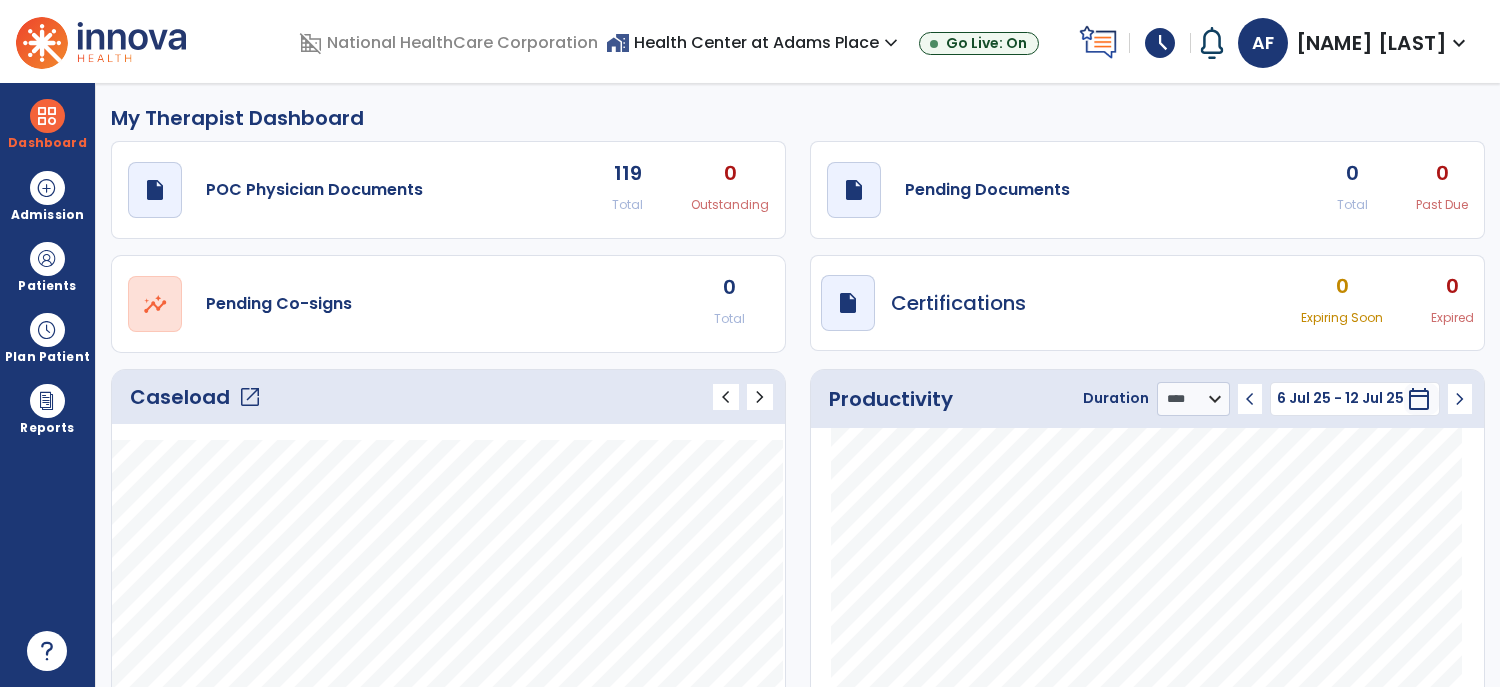 click on "Caseload   open_in_new" 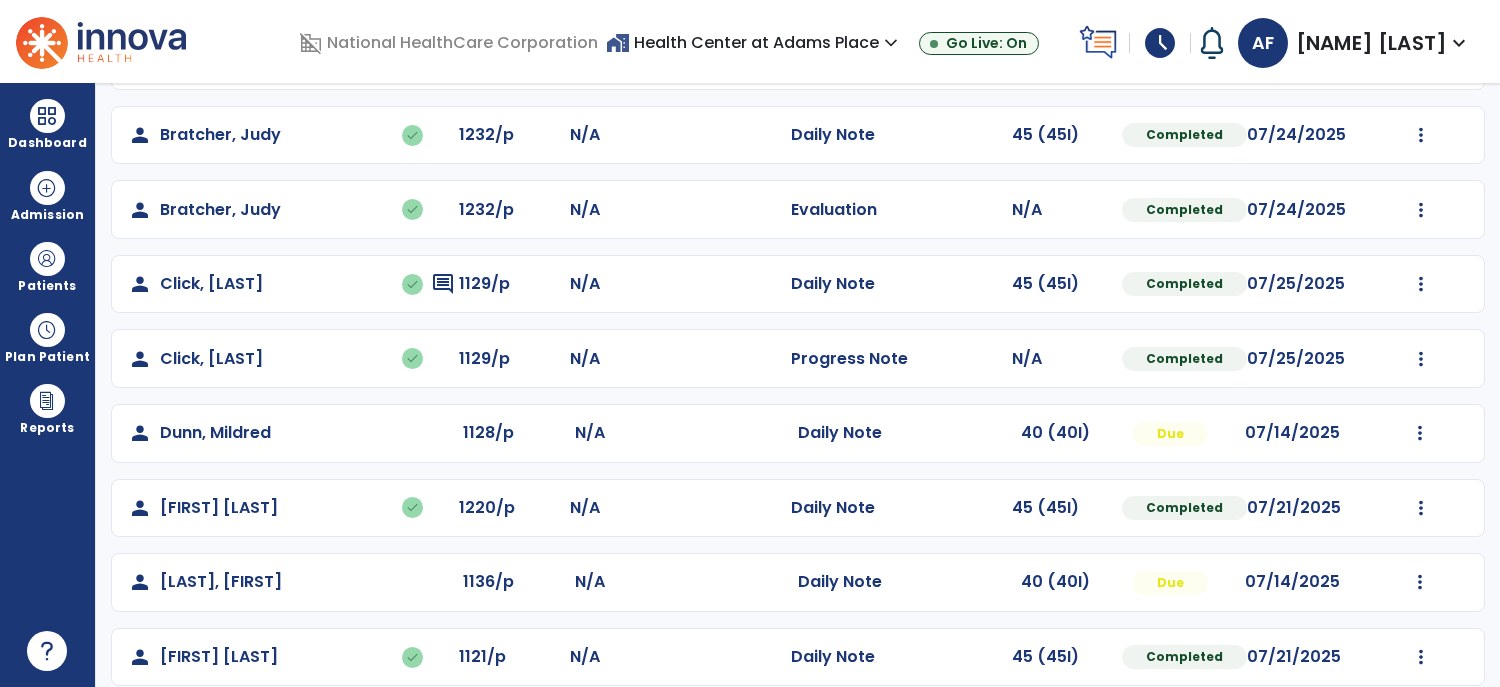 scroll, scrollTop: 268, scrollLeft: 0, axis: vertical 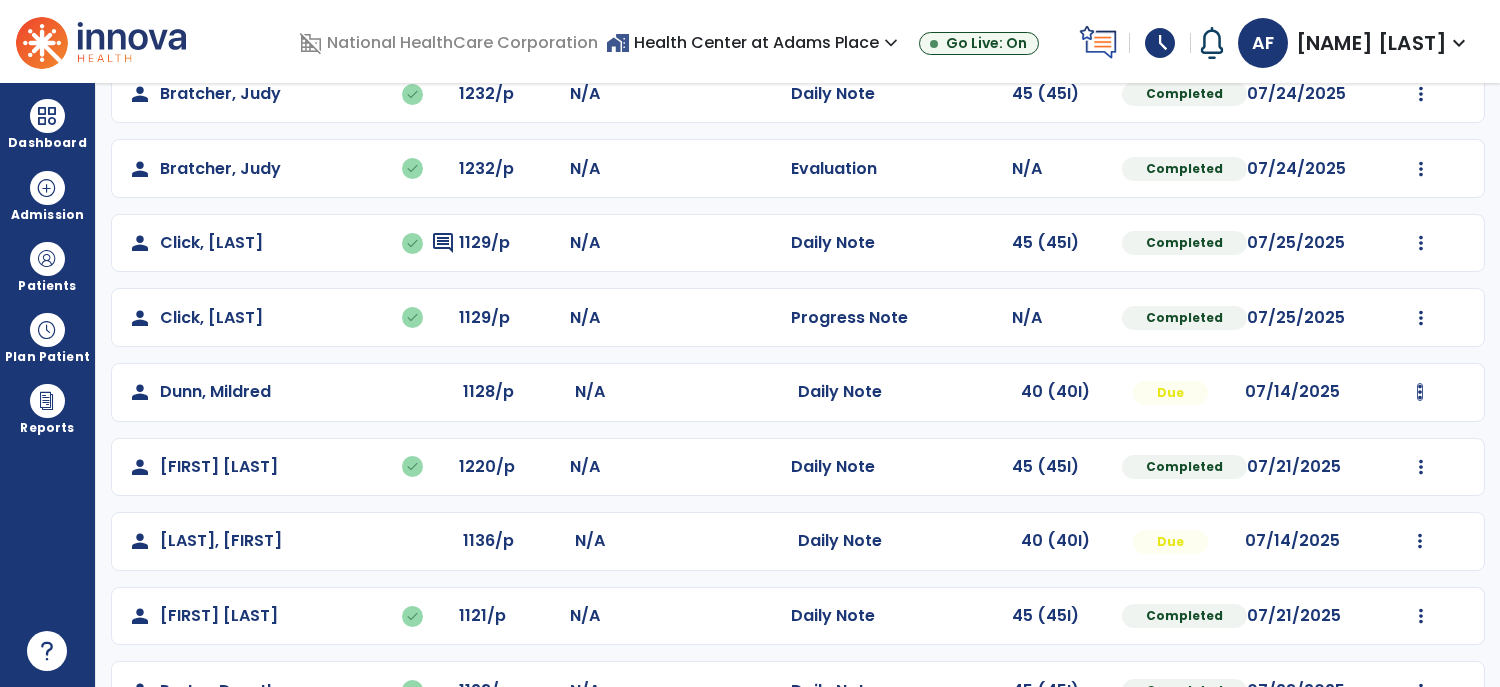 click at bounding box center (1421, 94) 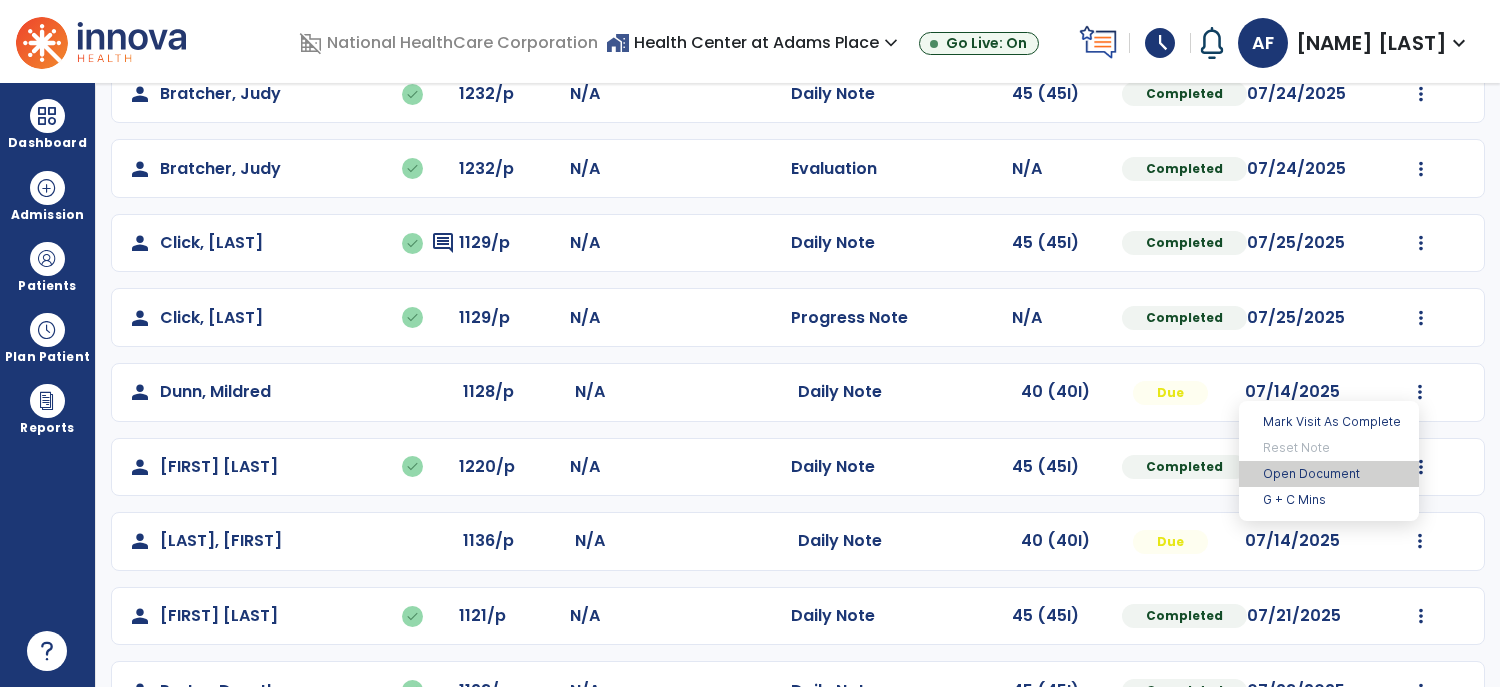 click on "Open Document" at bounding box center (1329, 474) 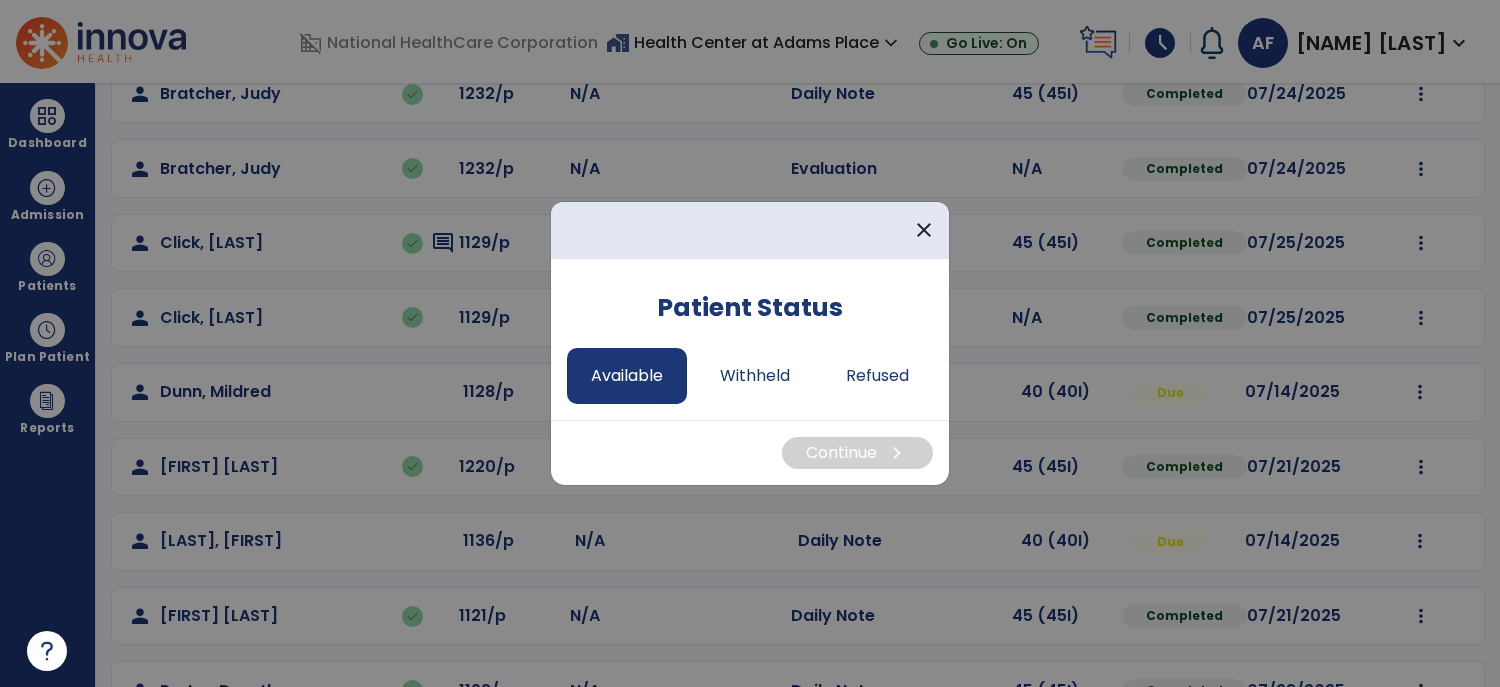 click on "Available" at bounding box center (627, 376) 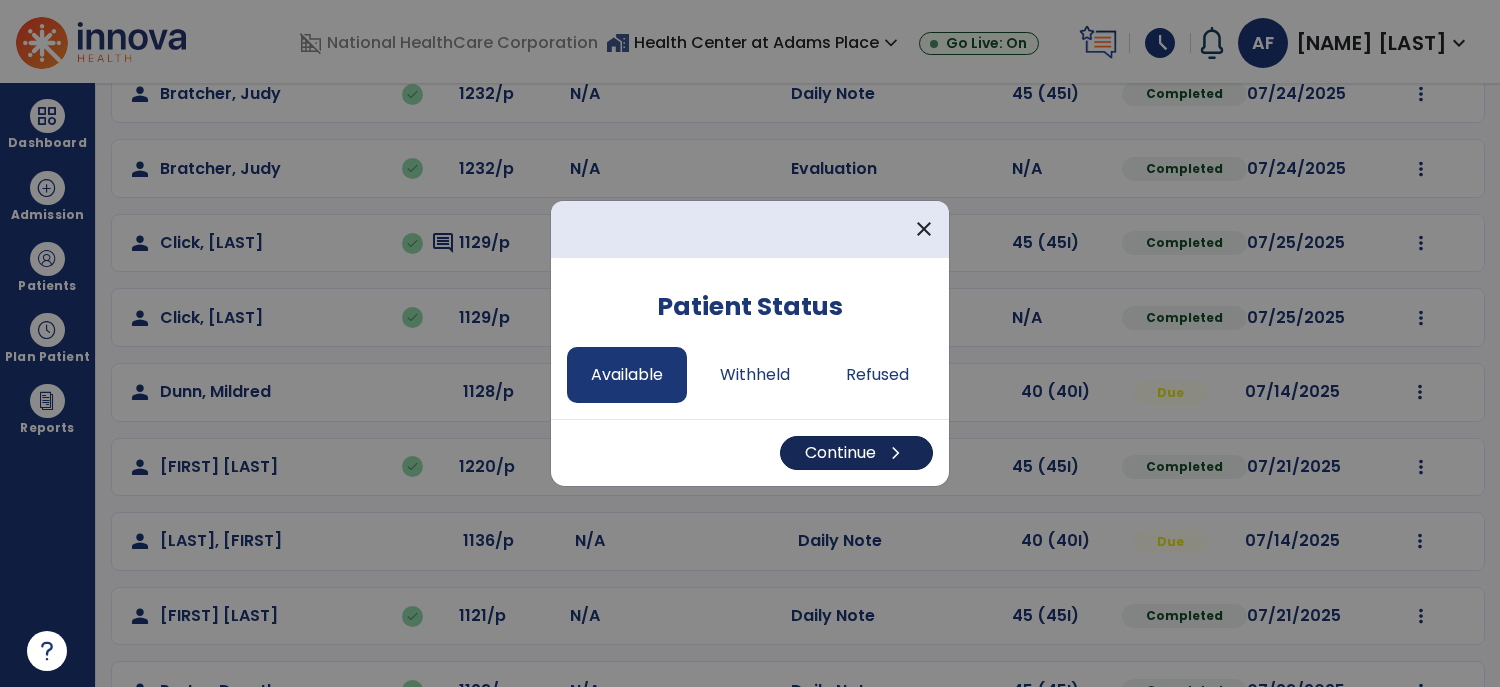 click on "Continue   chevron_right" at bounding box center [856, 453] 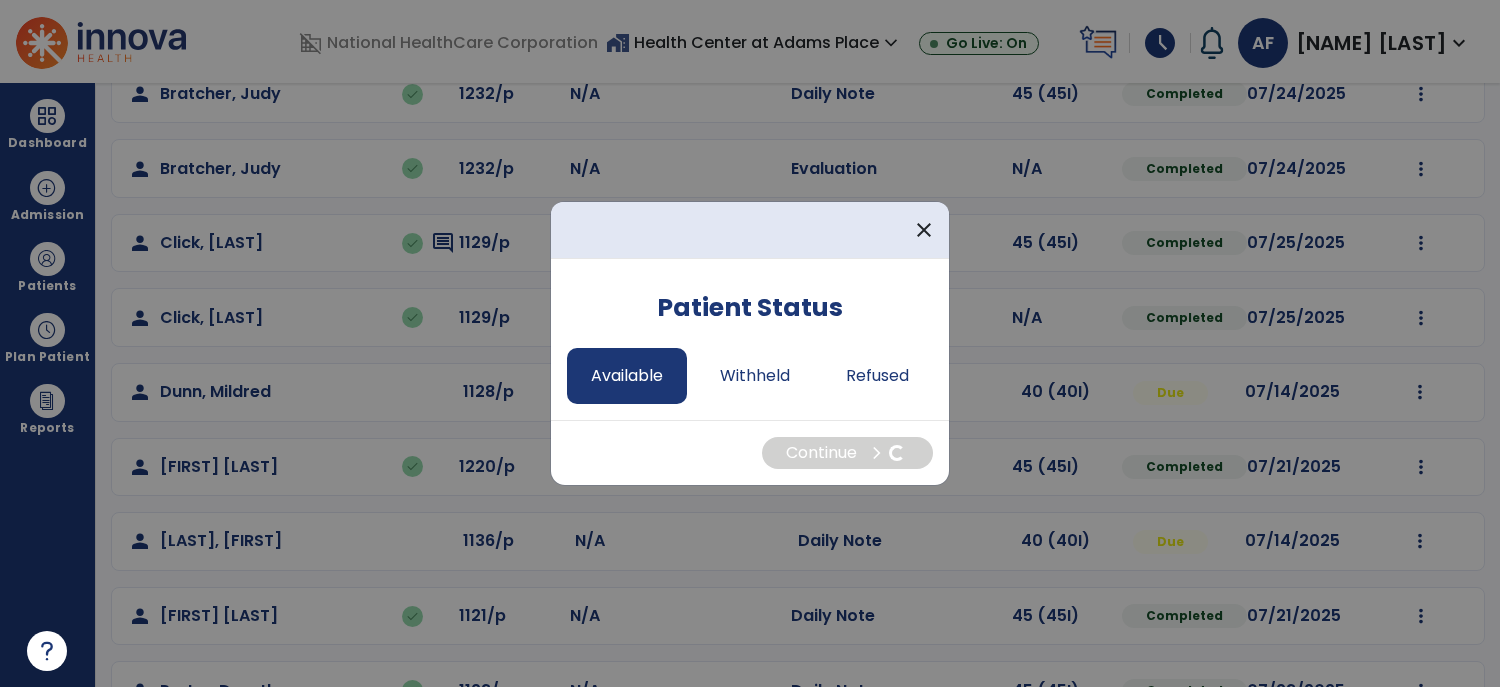 select on "*" 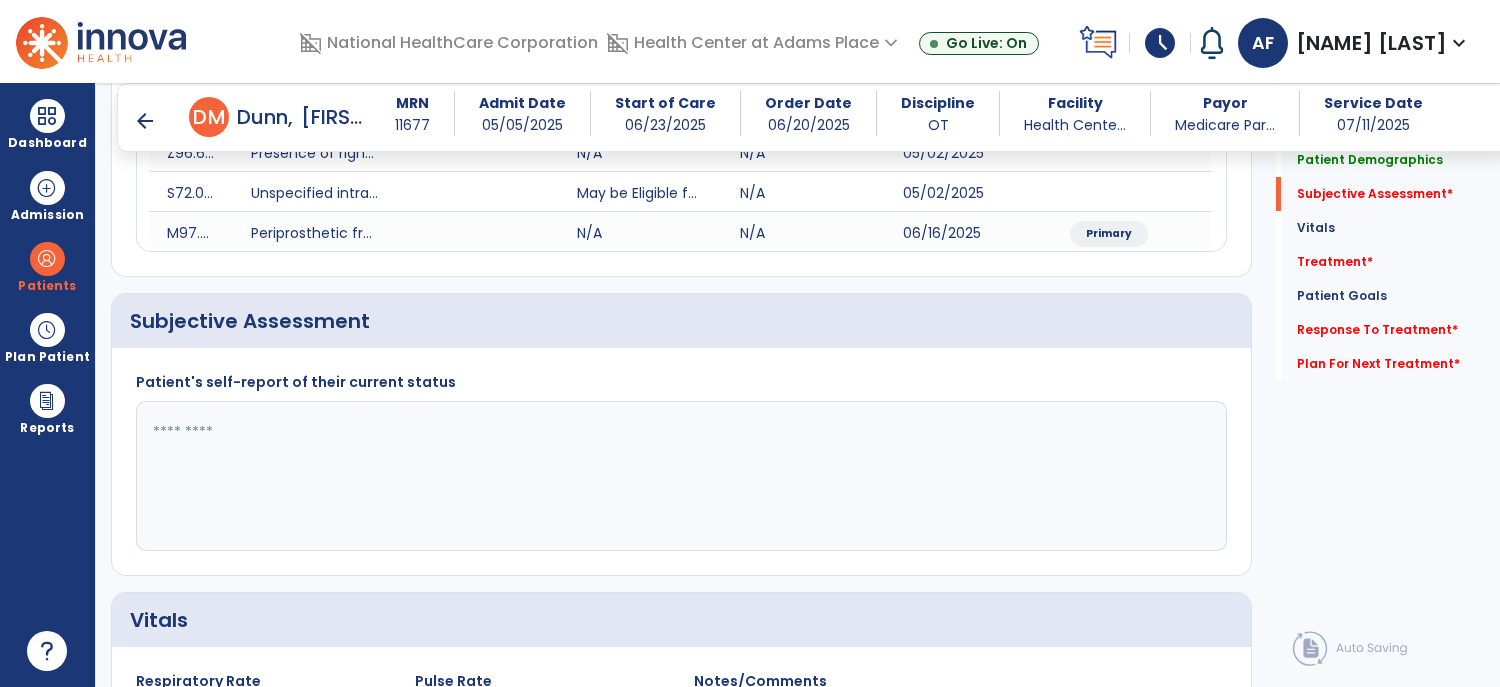 scroll, scrollTop: 364, scrollLeft: 0, axis: vertical 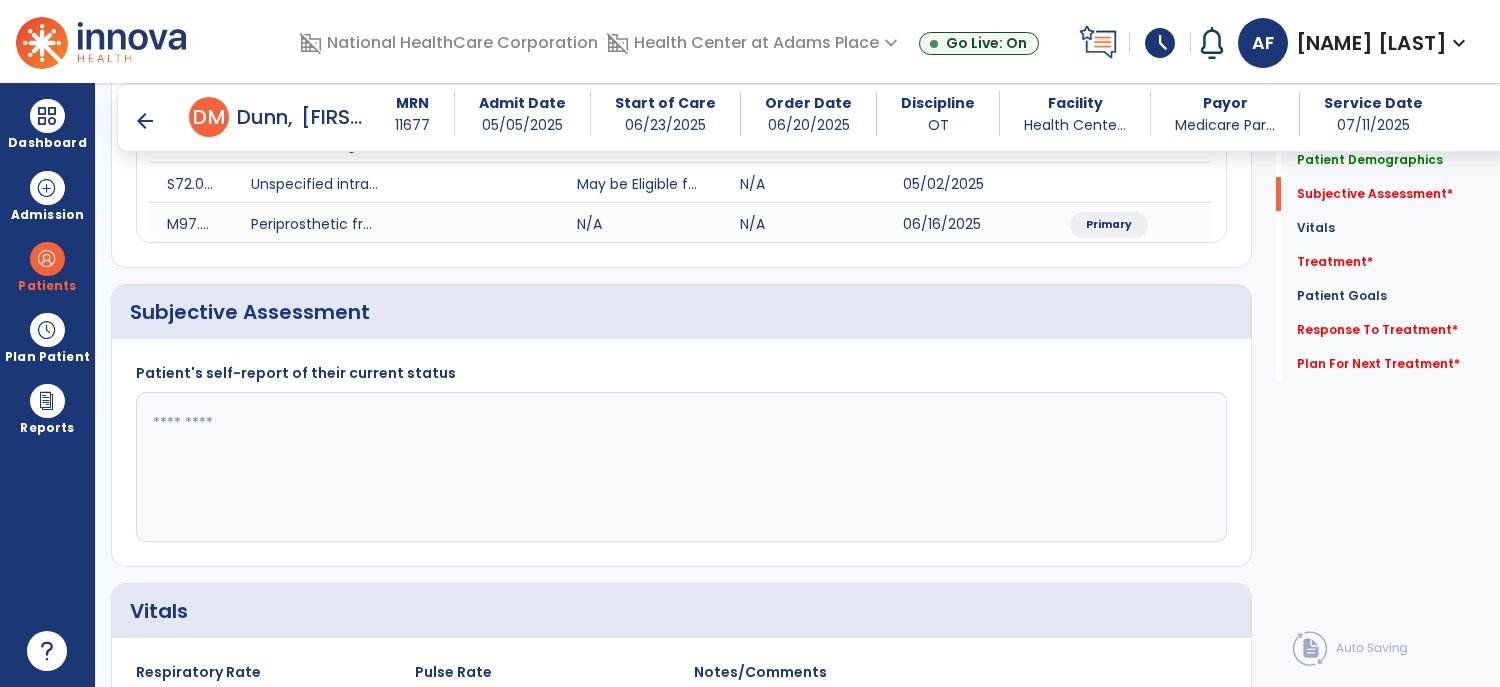 click 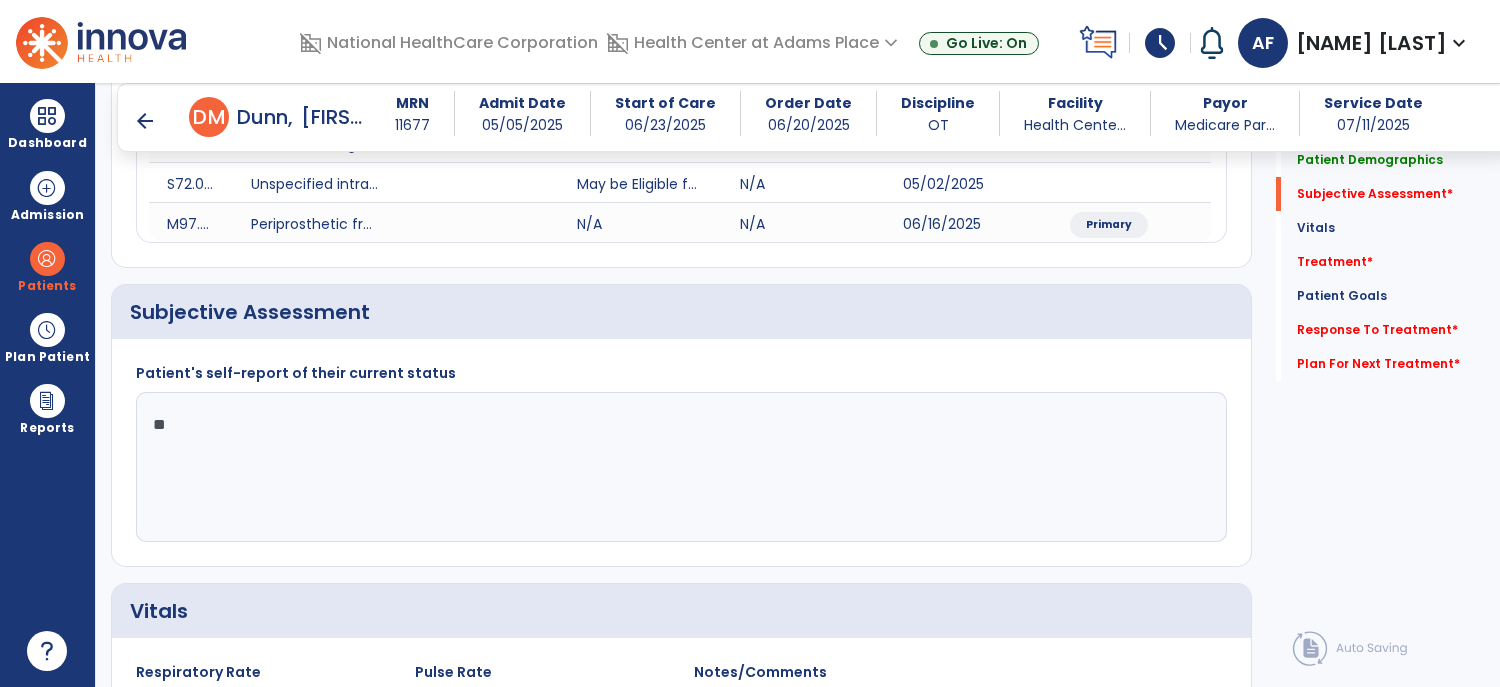 type on "*" 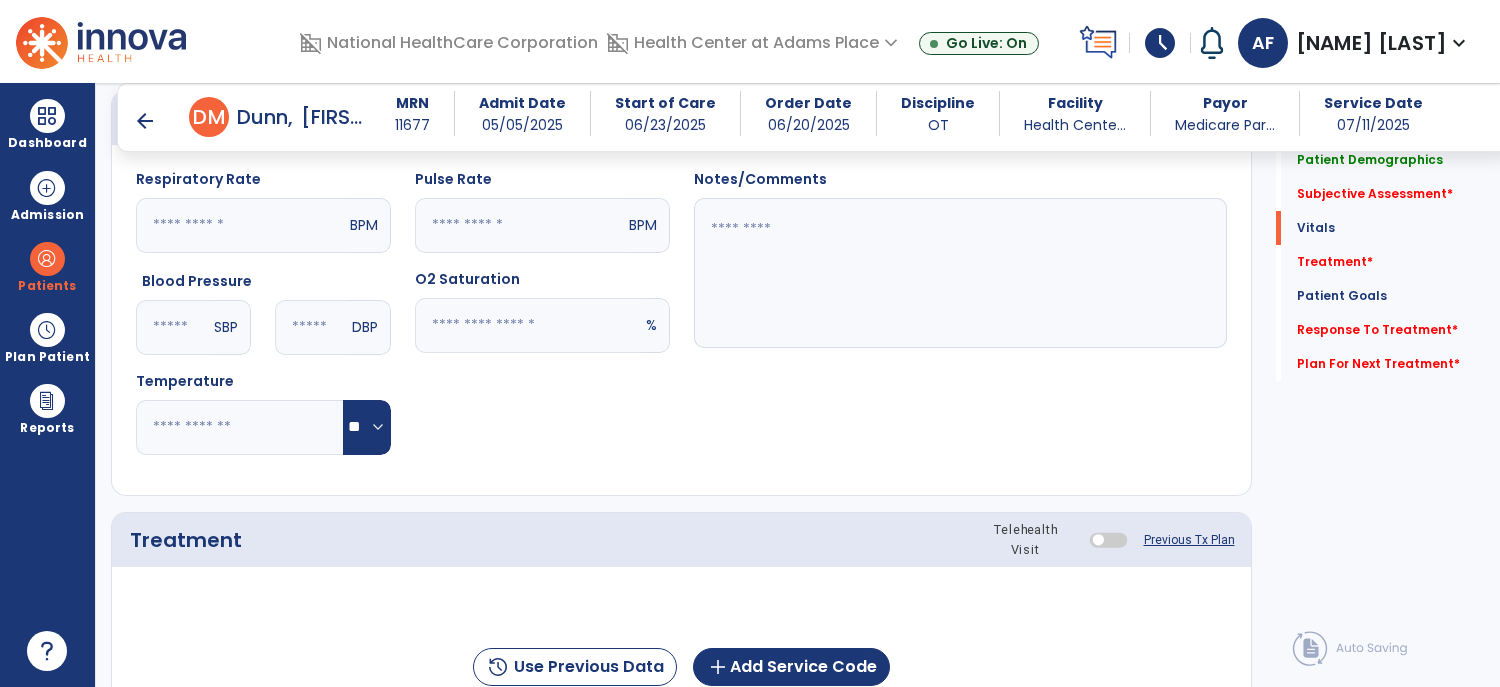 scroll, scrollTop: 979, scrollLeft: 0, axis: vertical 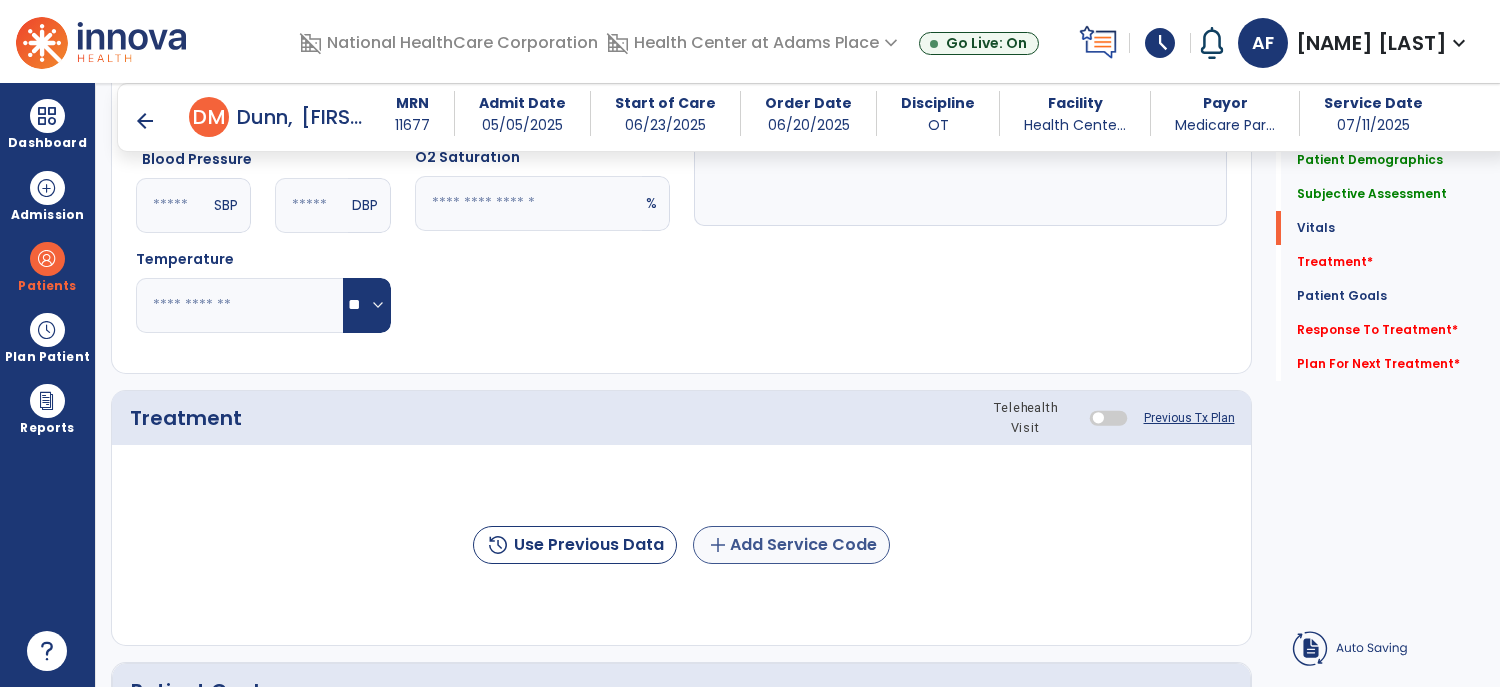 type on "**********" 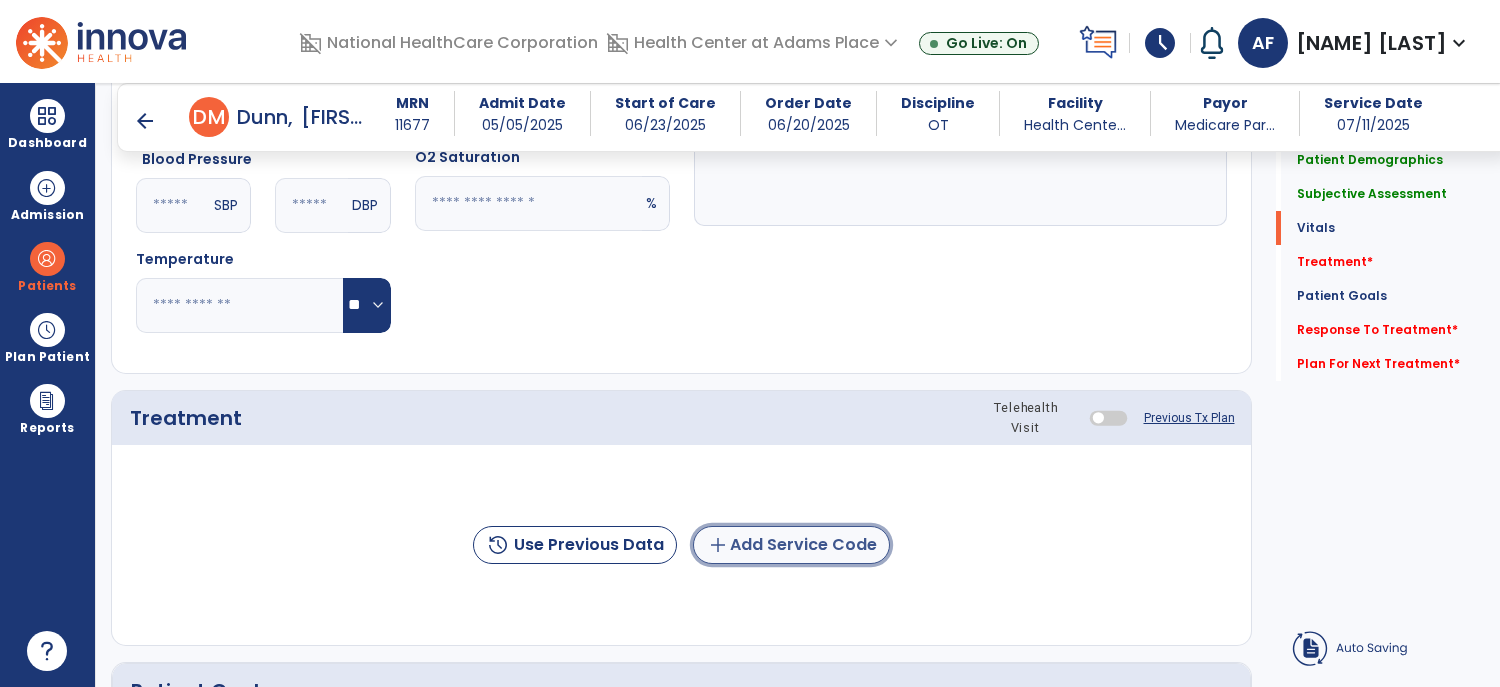 click on "add  Add Service Code" 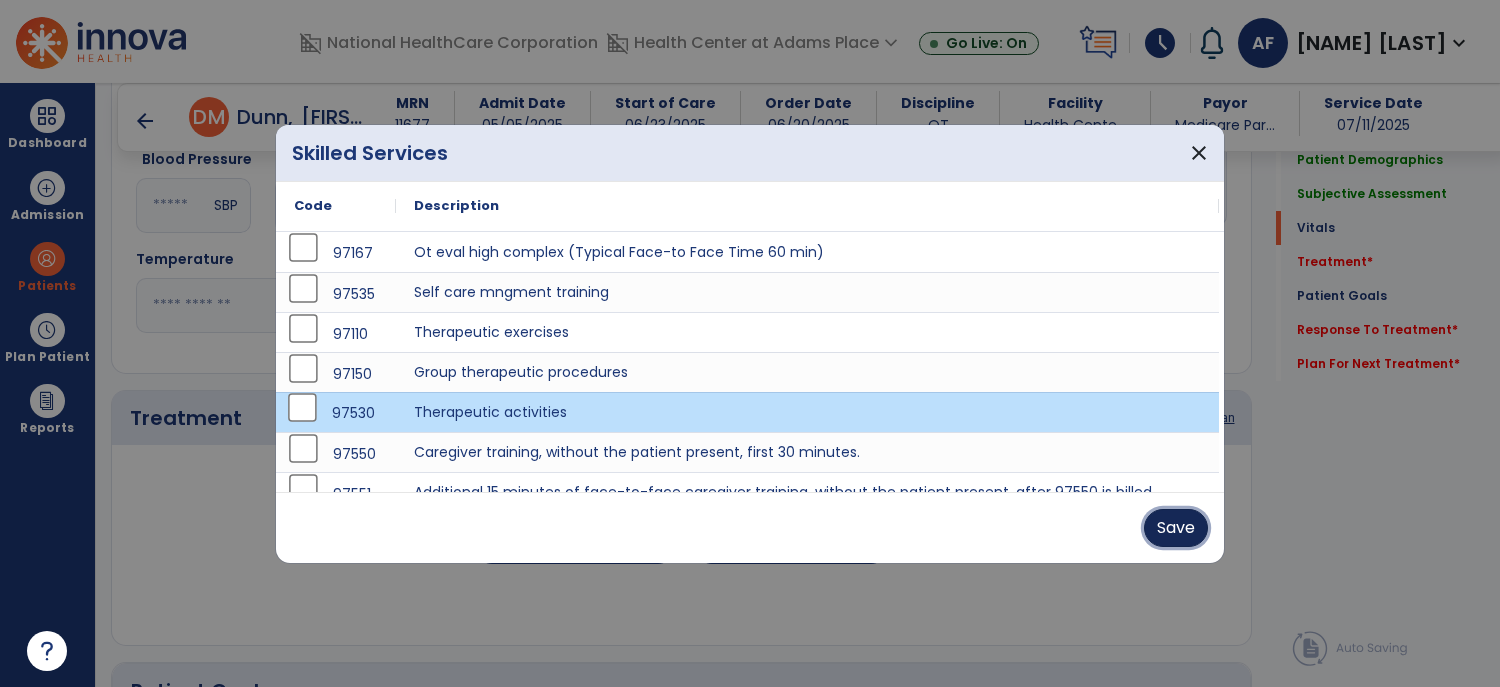 click on "Save" at bounding box center [1176, 528] 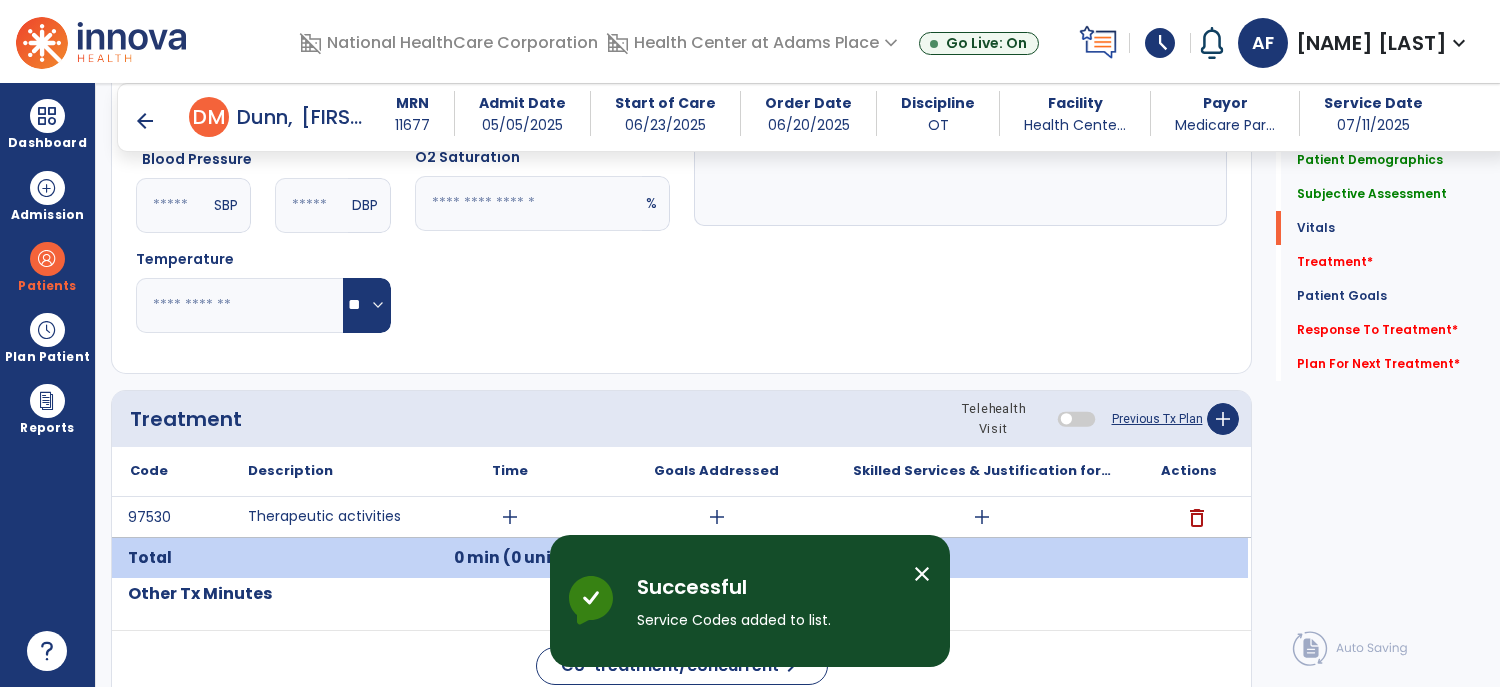 click on "add" at bounding box center [510, 517] 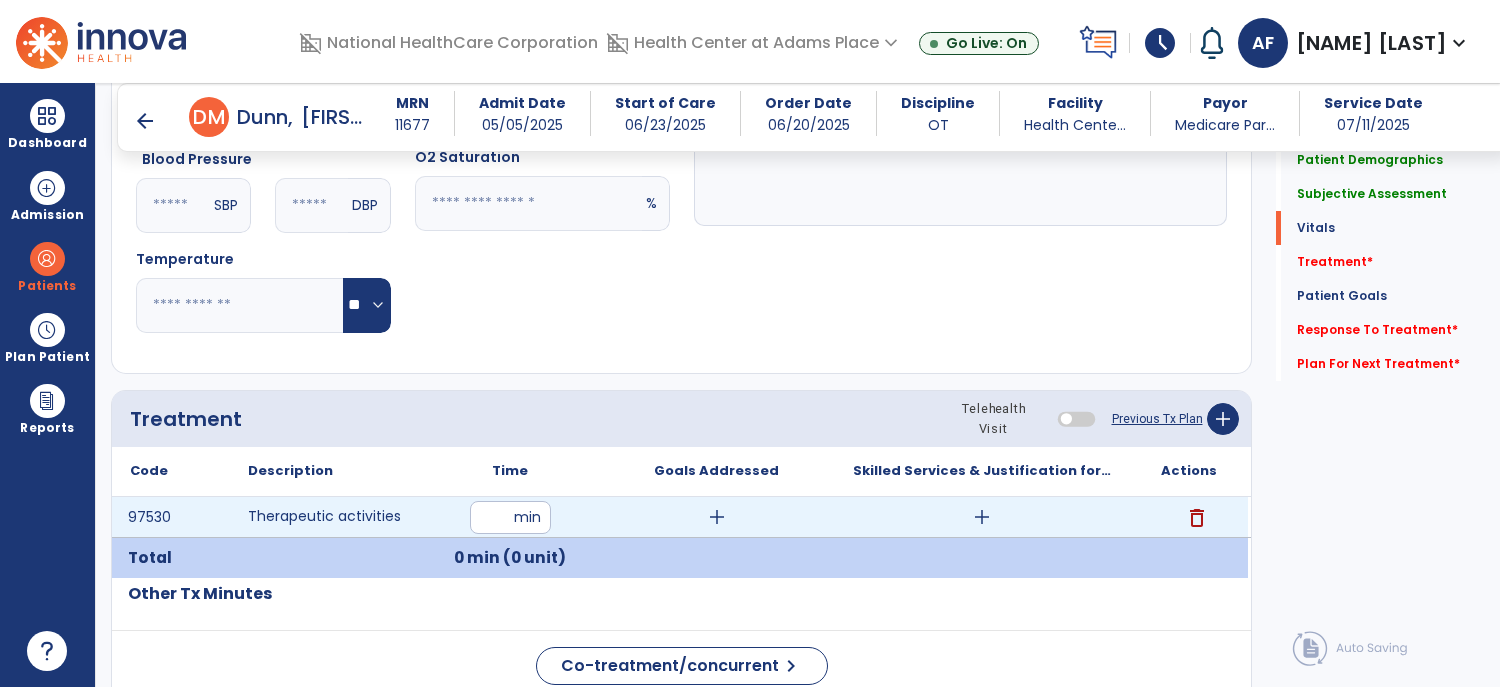 type on "**" 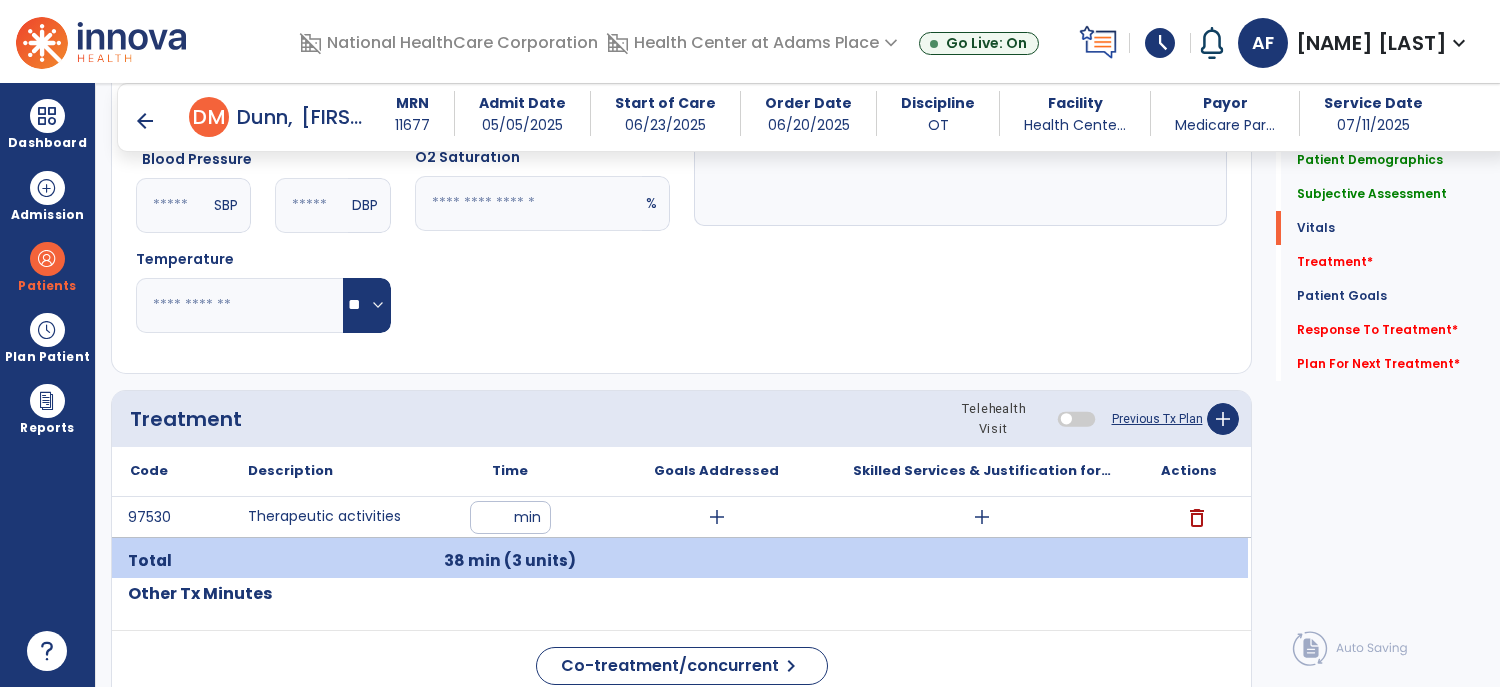 click on "**" at bounding box center (510, 517) 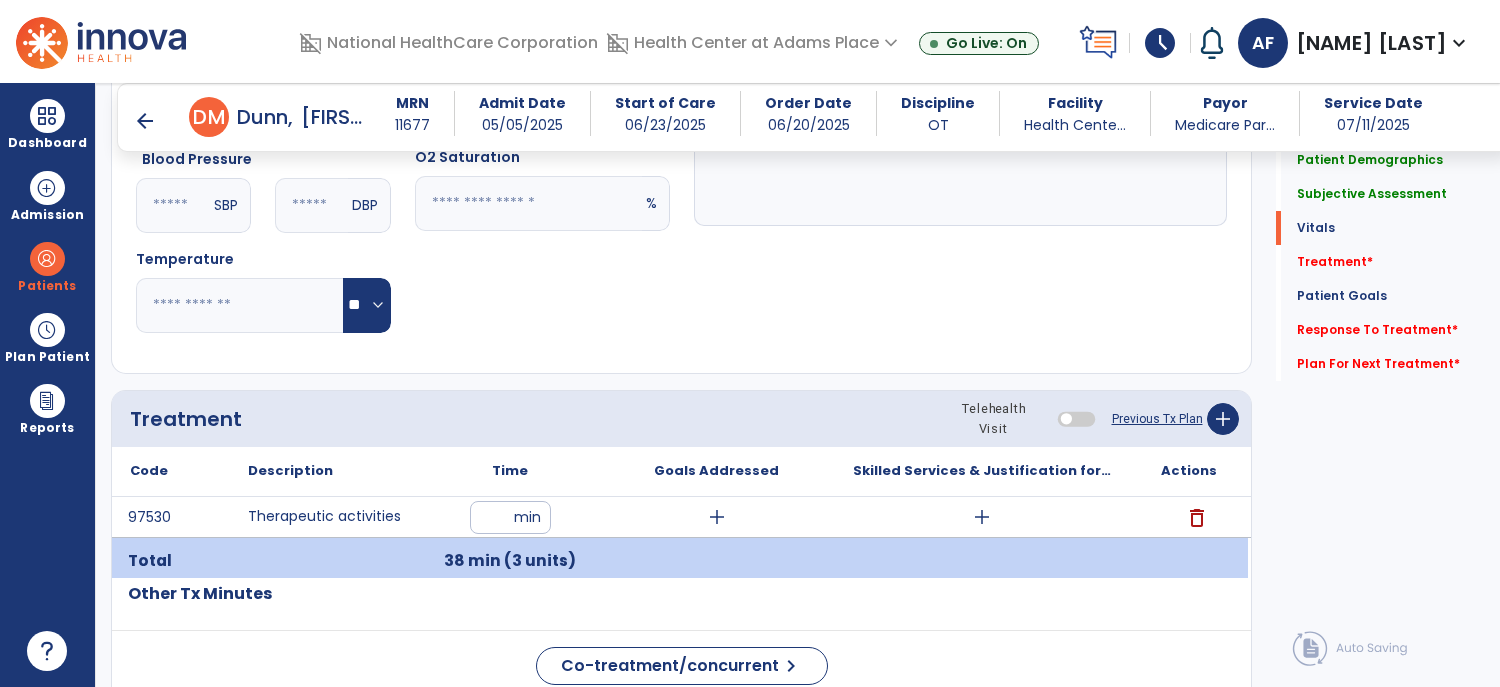 click on "add" at bounding box center (717, 517) 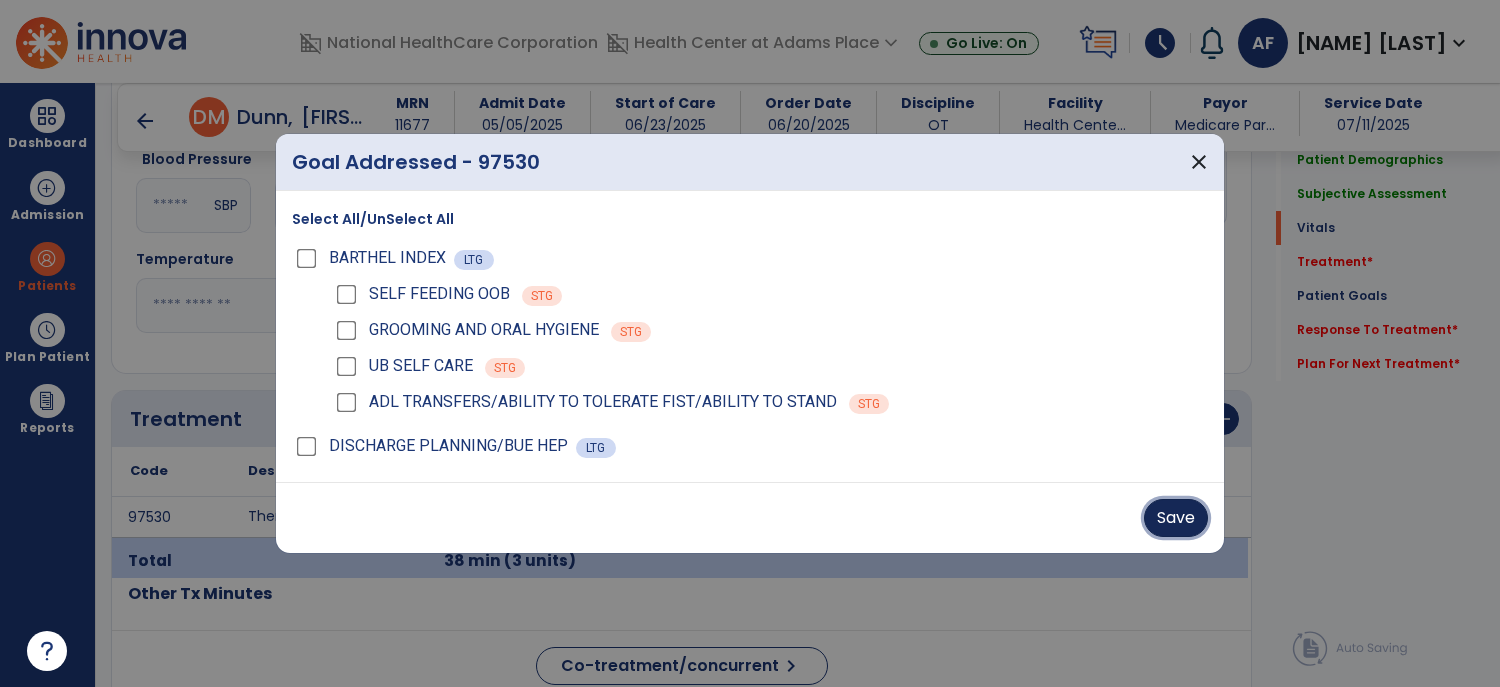 click on "Save" at bounding box center (1176, 518) 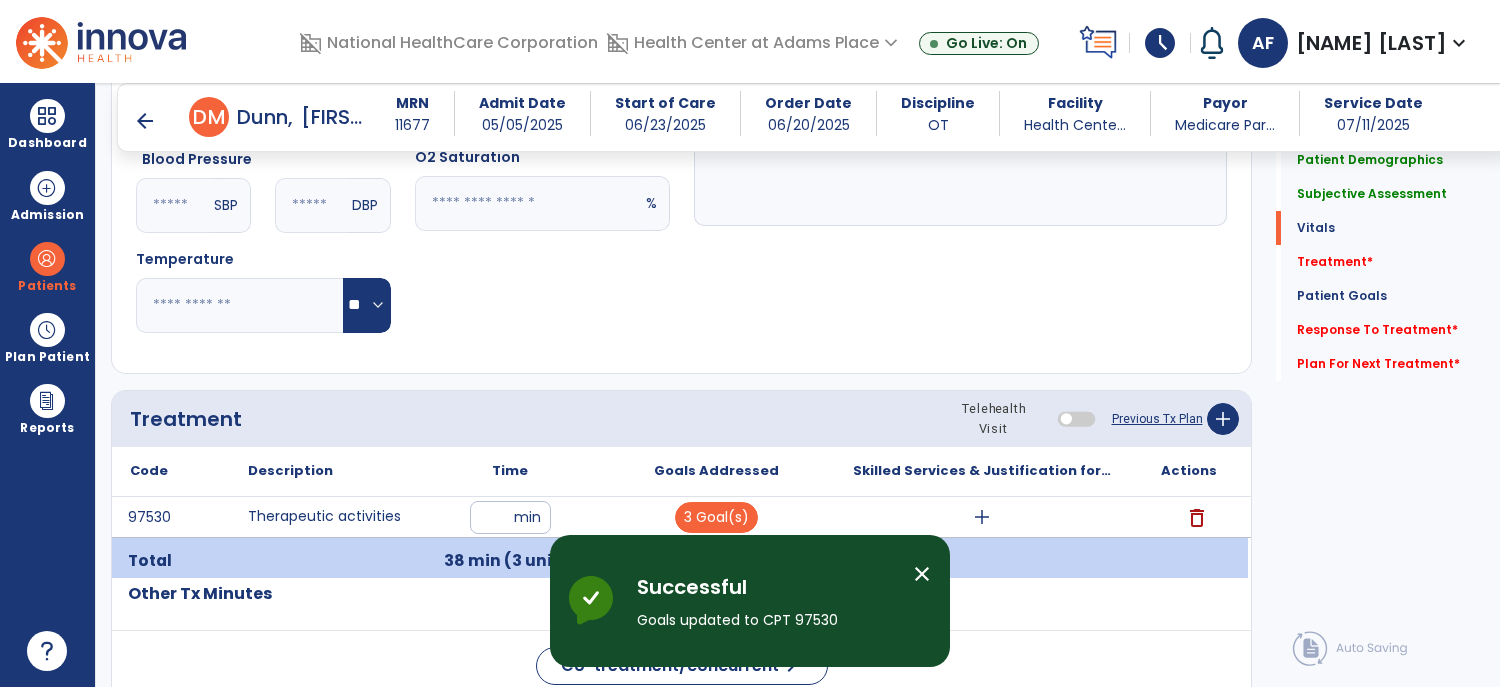 click on "add" at bounding box center (982, 517) 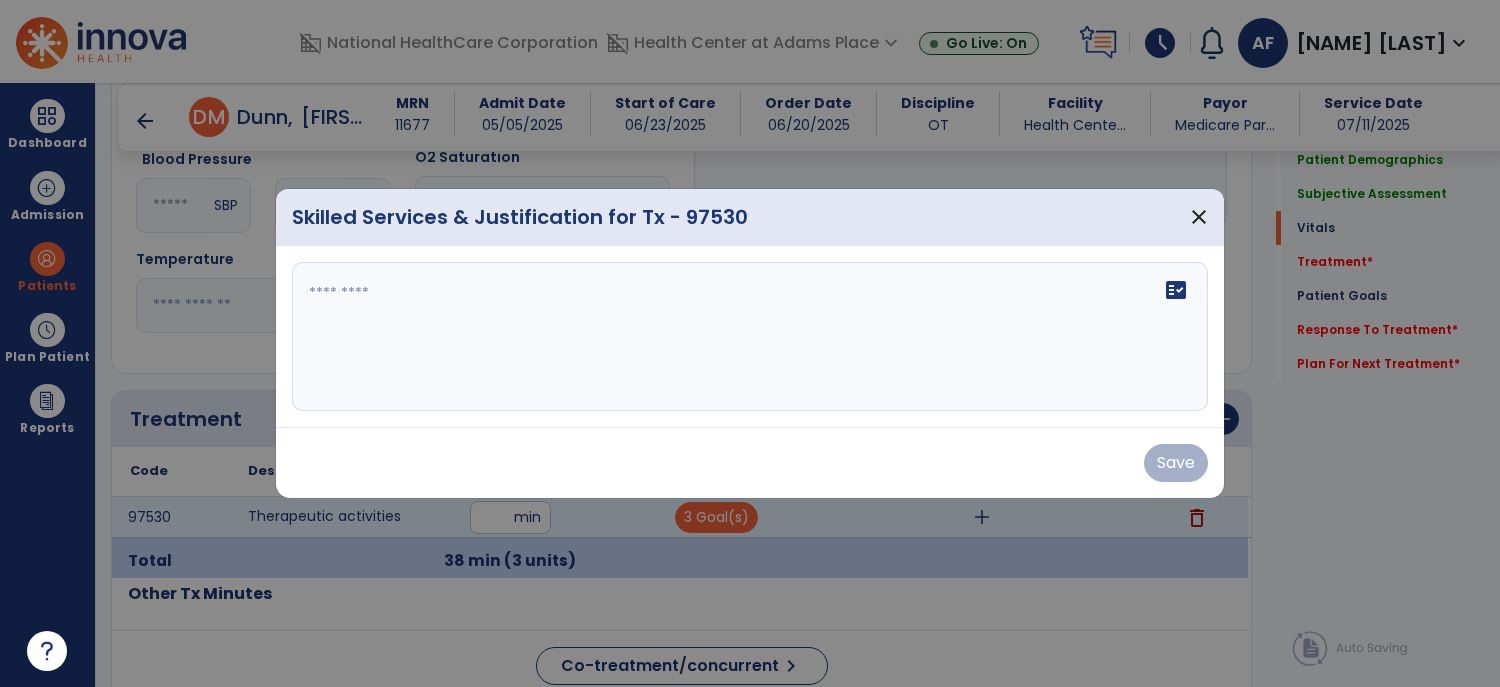 click on "fact_check" at bounding box center (750, 337) 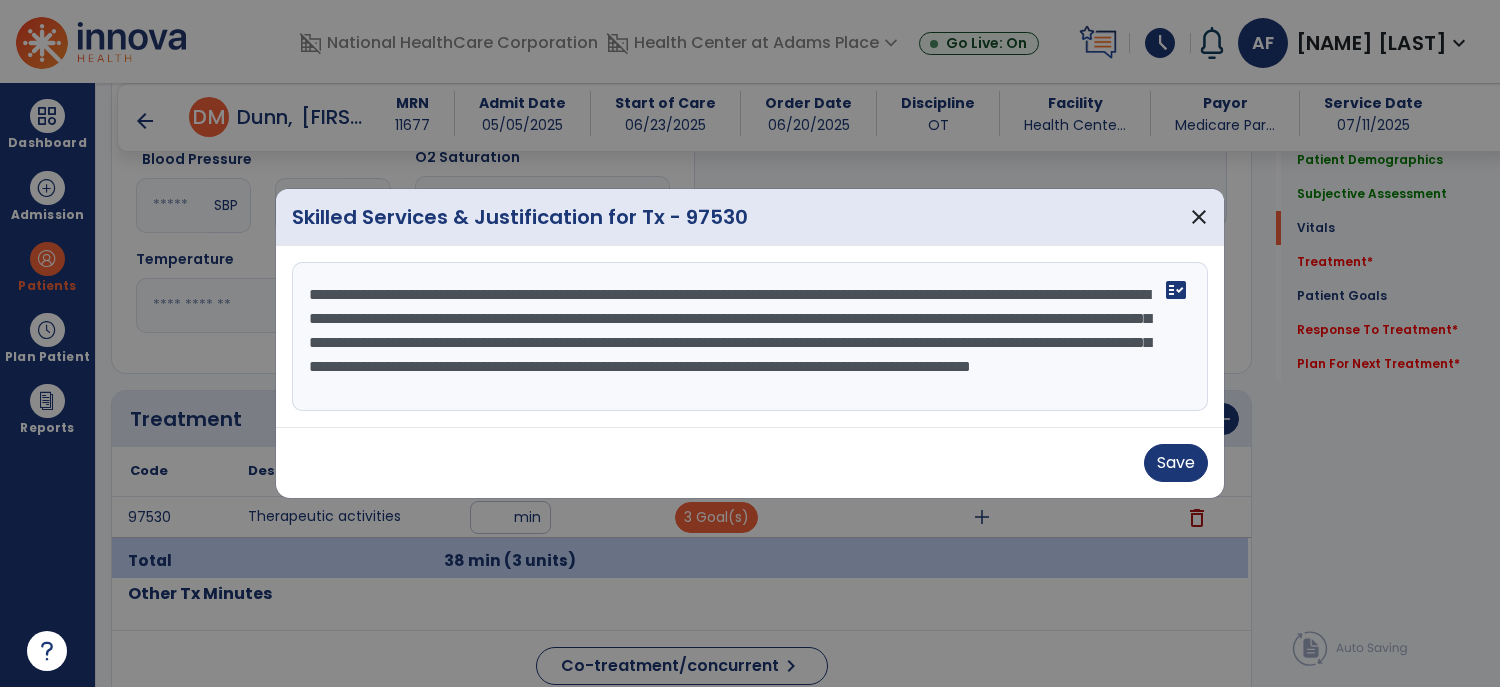 scroll, scrollTop: 14, scrollLeft: 0, axis: vertical 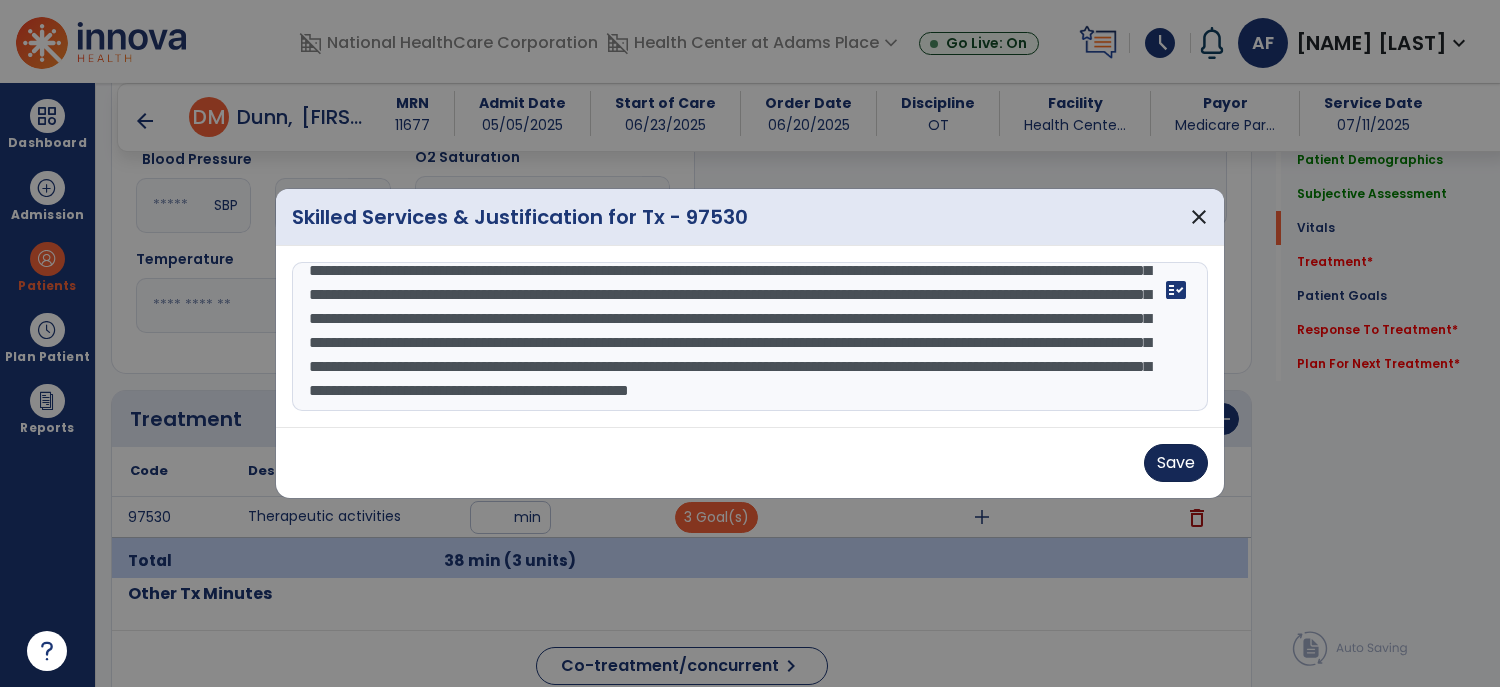 type on "**********" 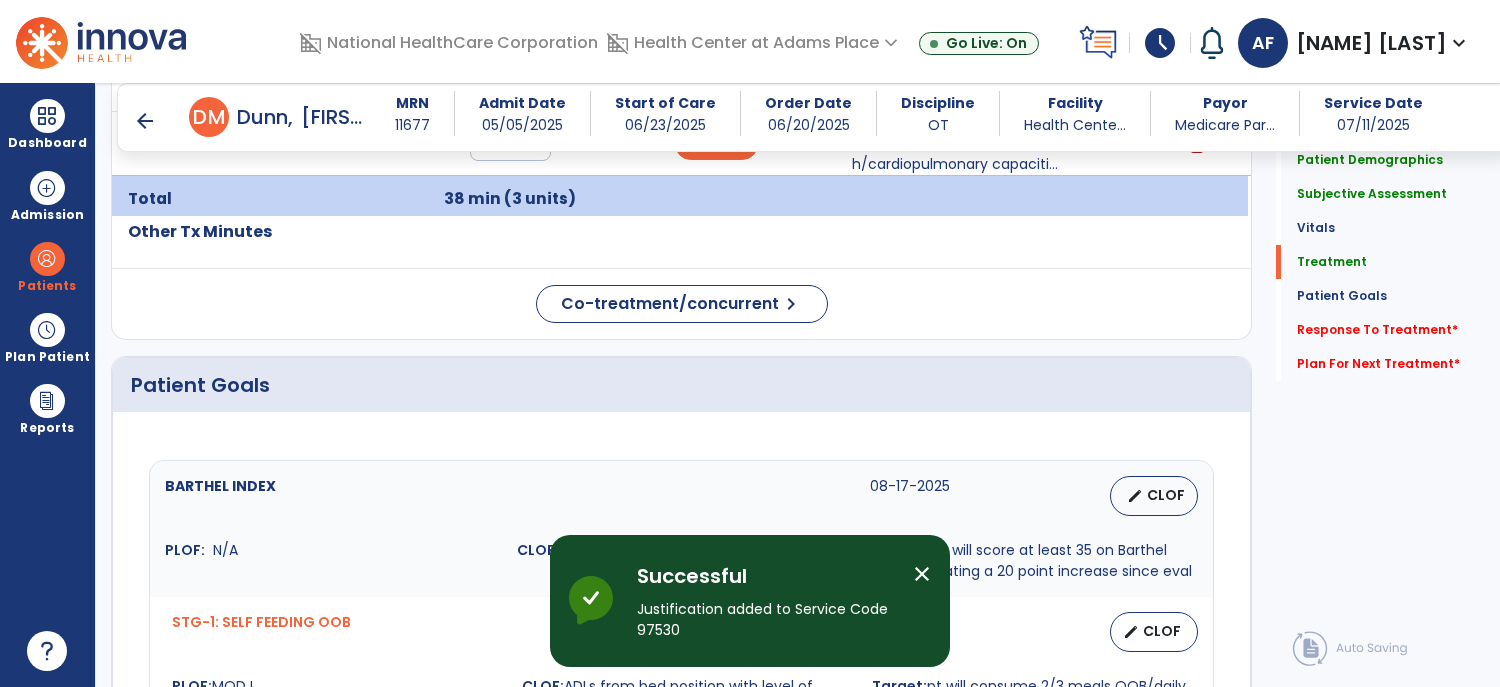 scroll, scrollTop: 1365, scrollLeft: 0, axis: vertical 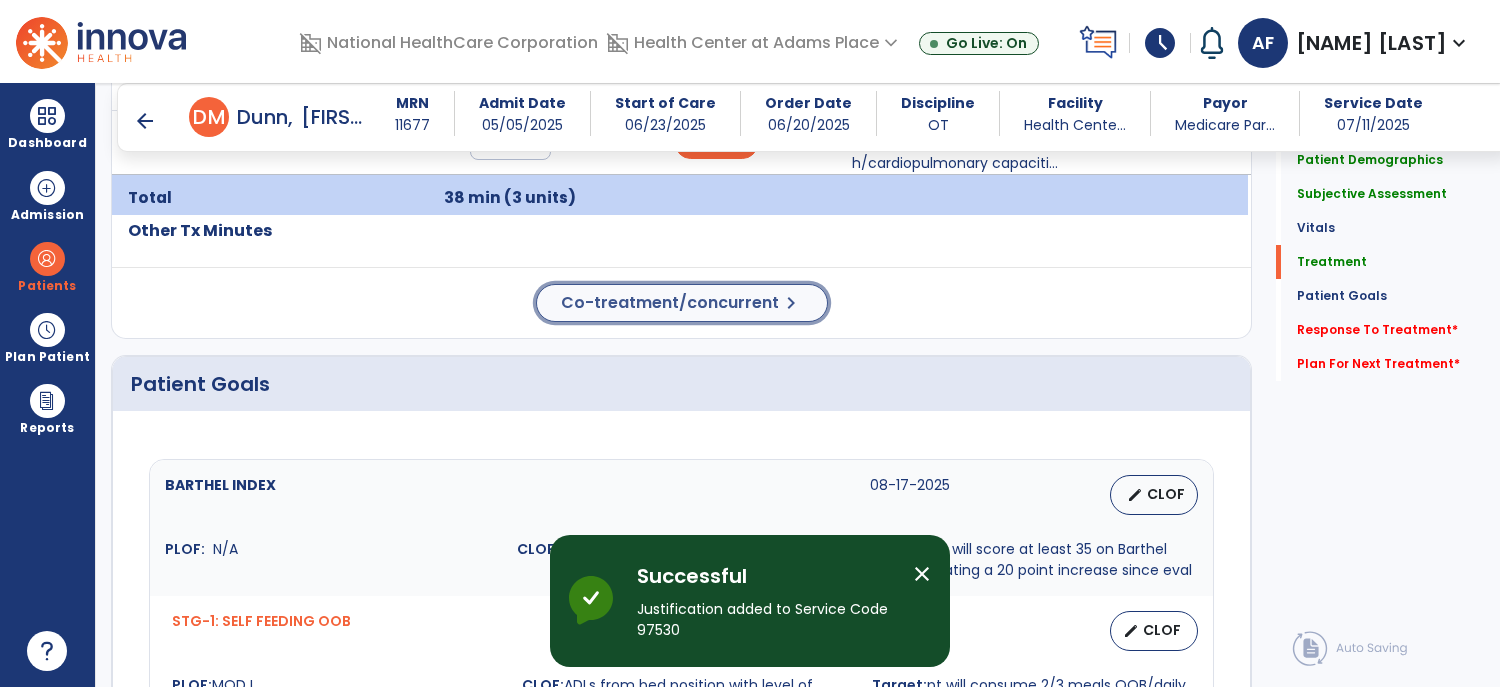 click on "Co-treatment/concurrent" 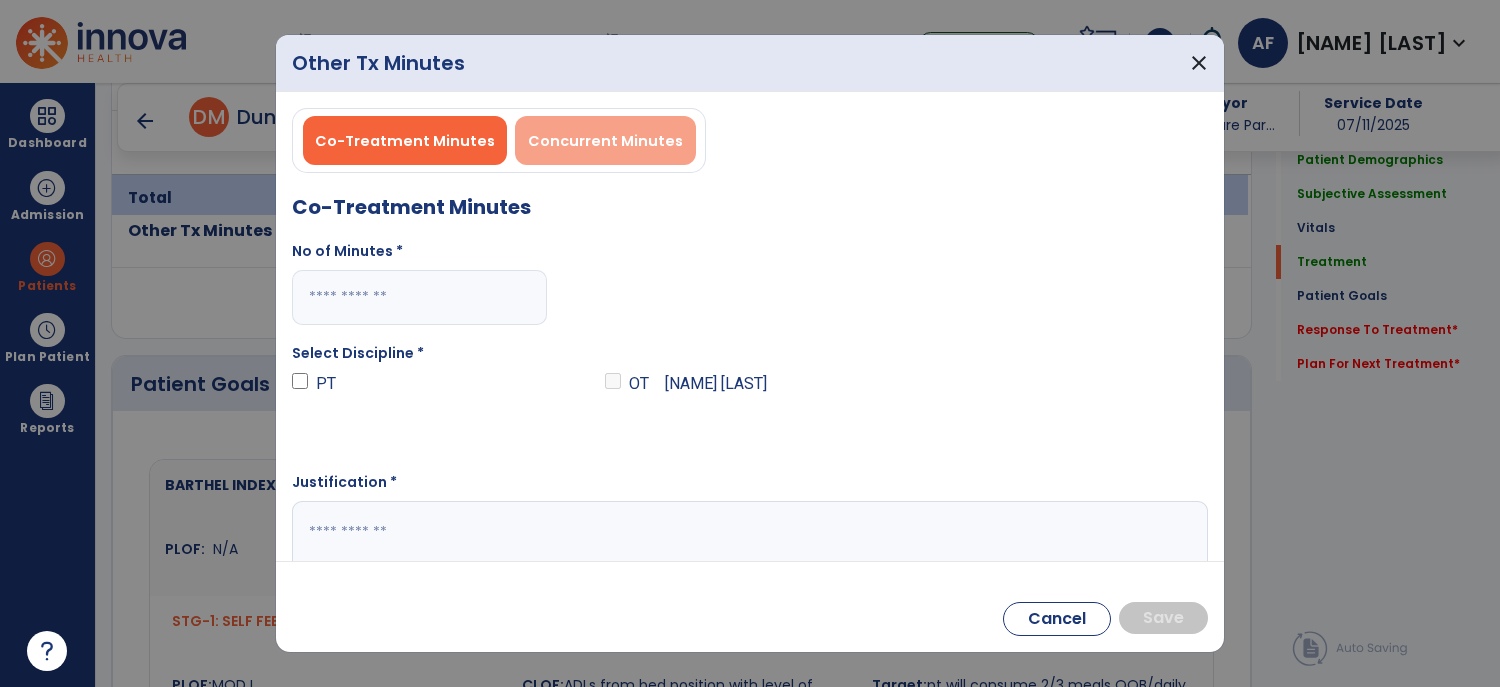 click on "Concurrent Minutes" at bounding box center (605, 141) 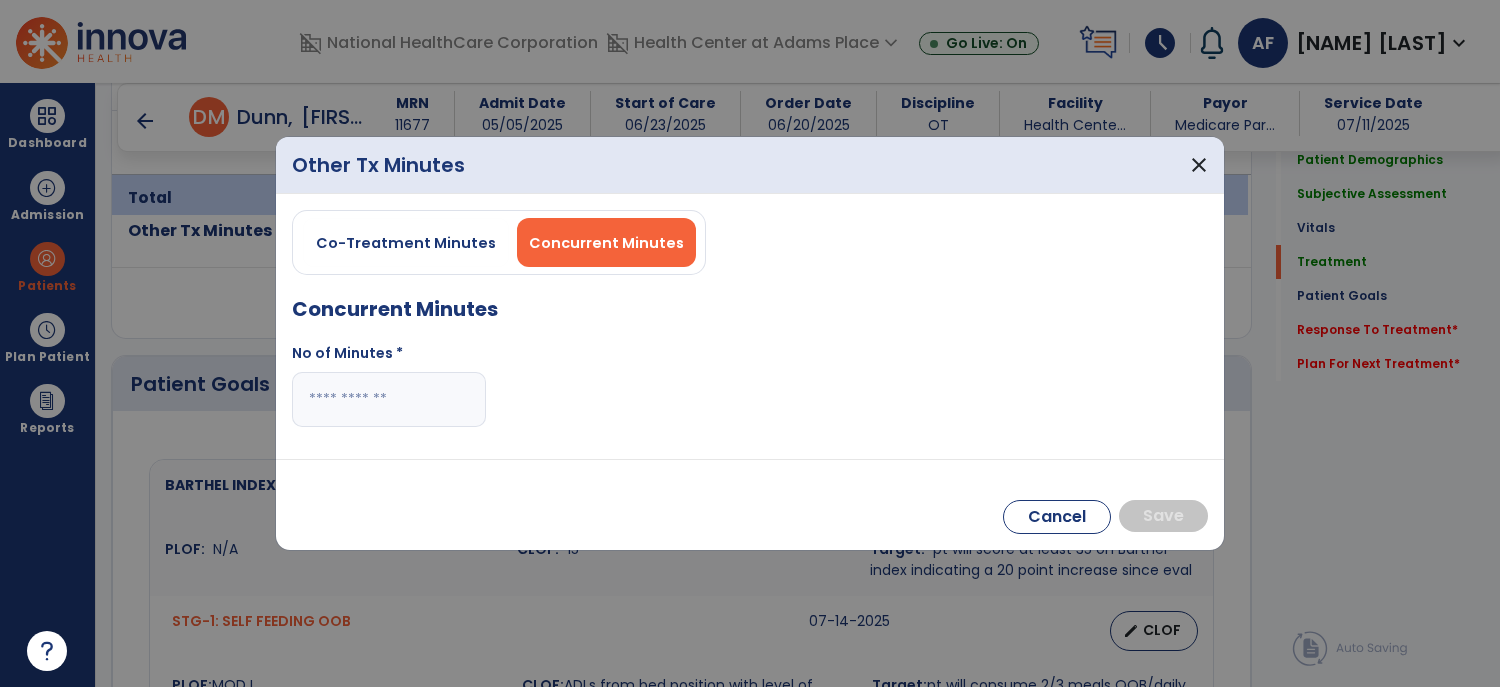 click at bounding box center (389, 399) 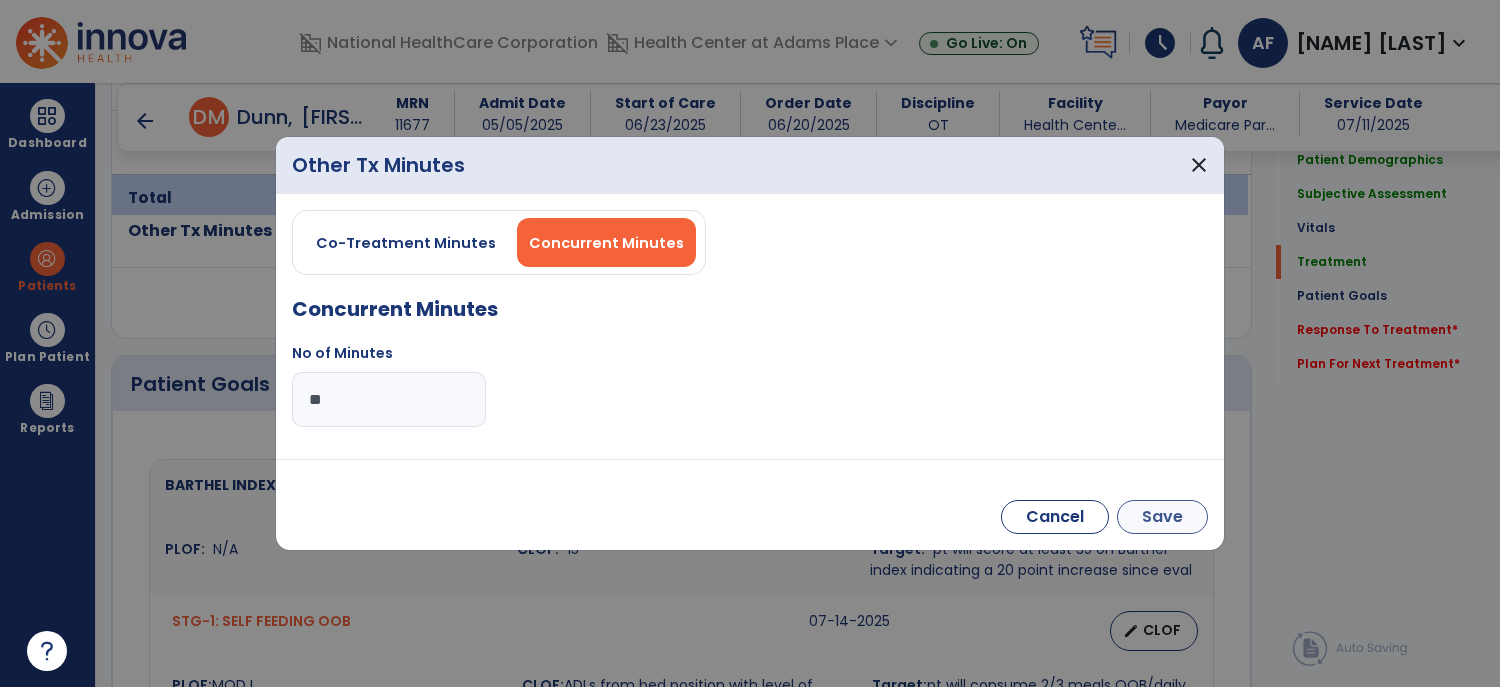 type on "**" 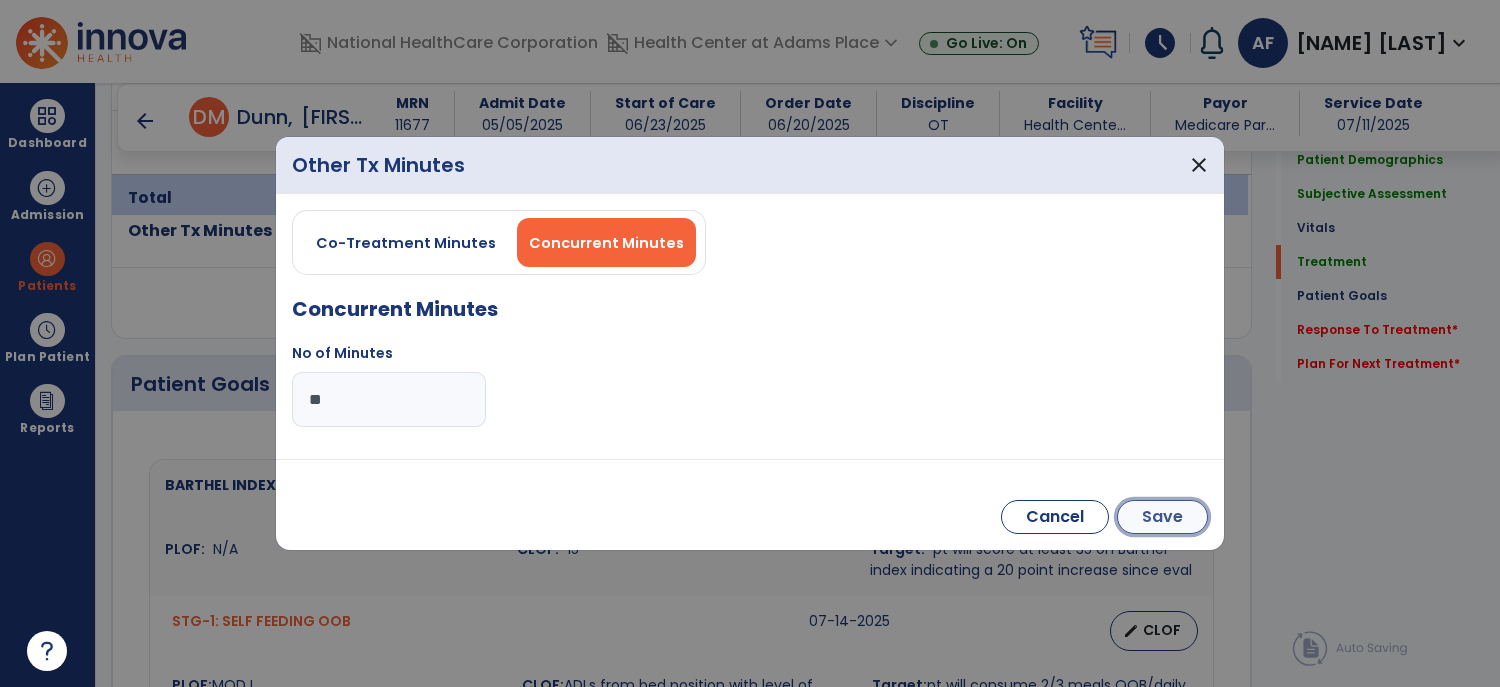 click on "Save" at bounding box center [1162, 517] 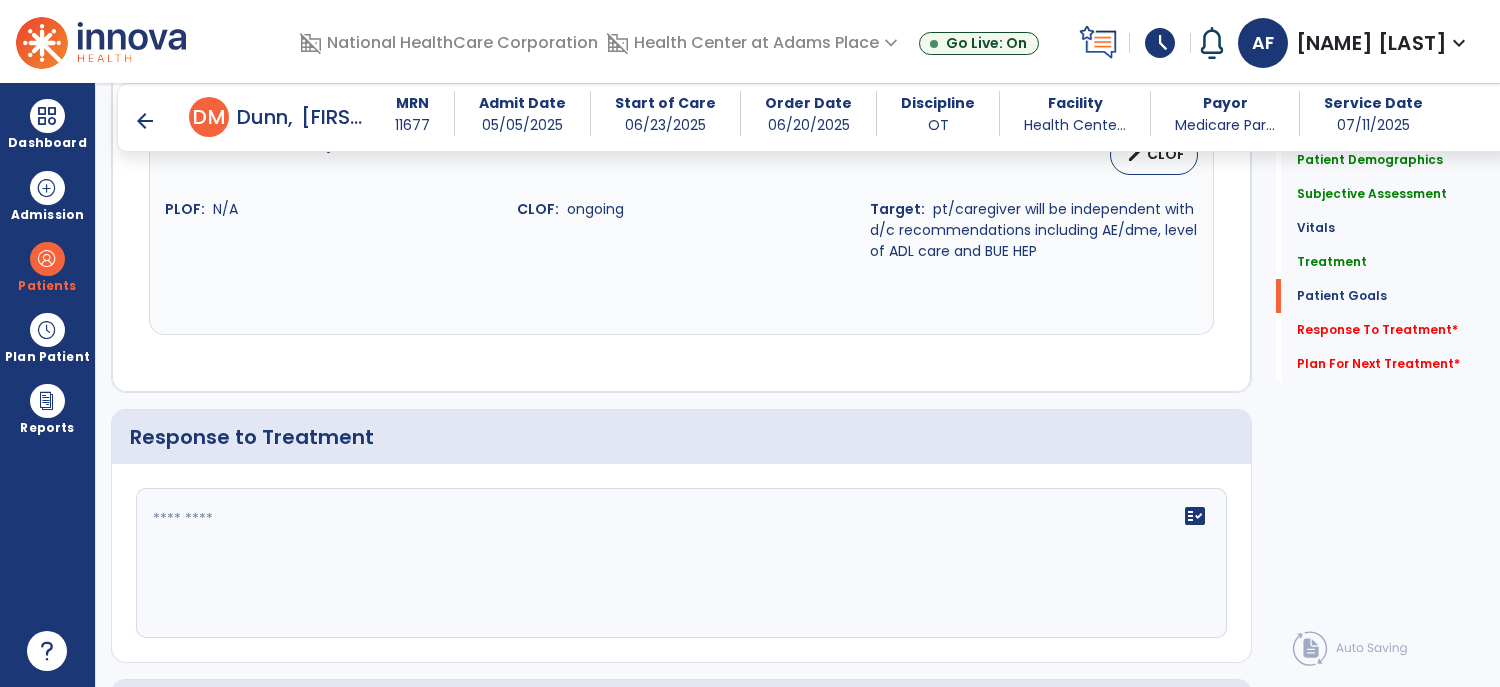 scroll, scrollTop: 2803, scrollLeft: 0, axis: vertical 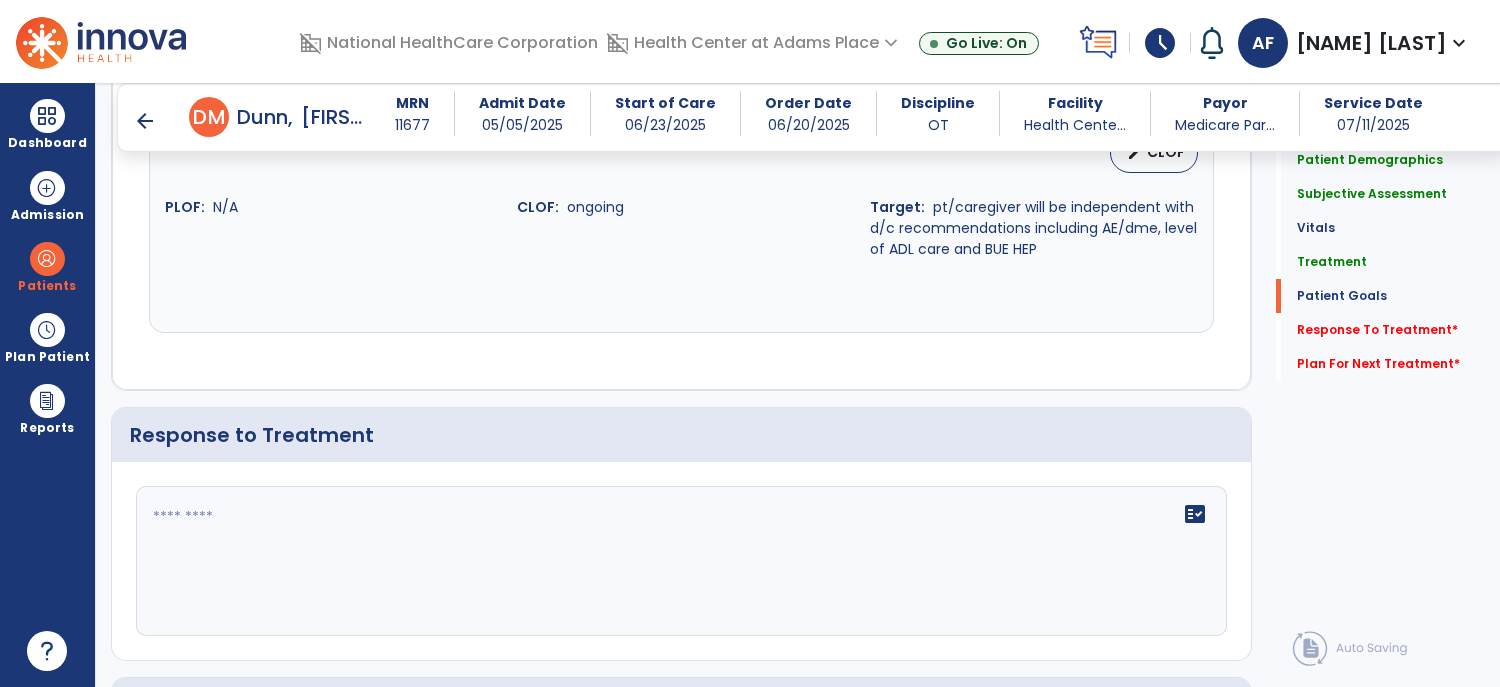 click on "fact_check" 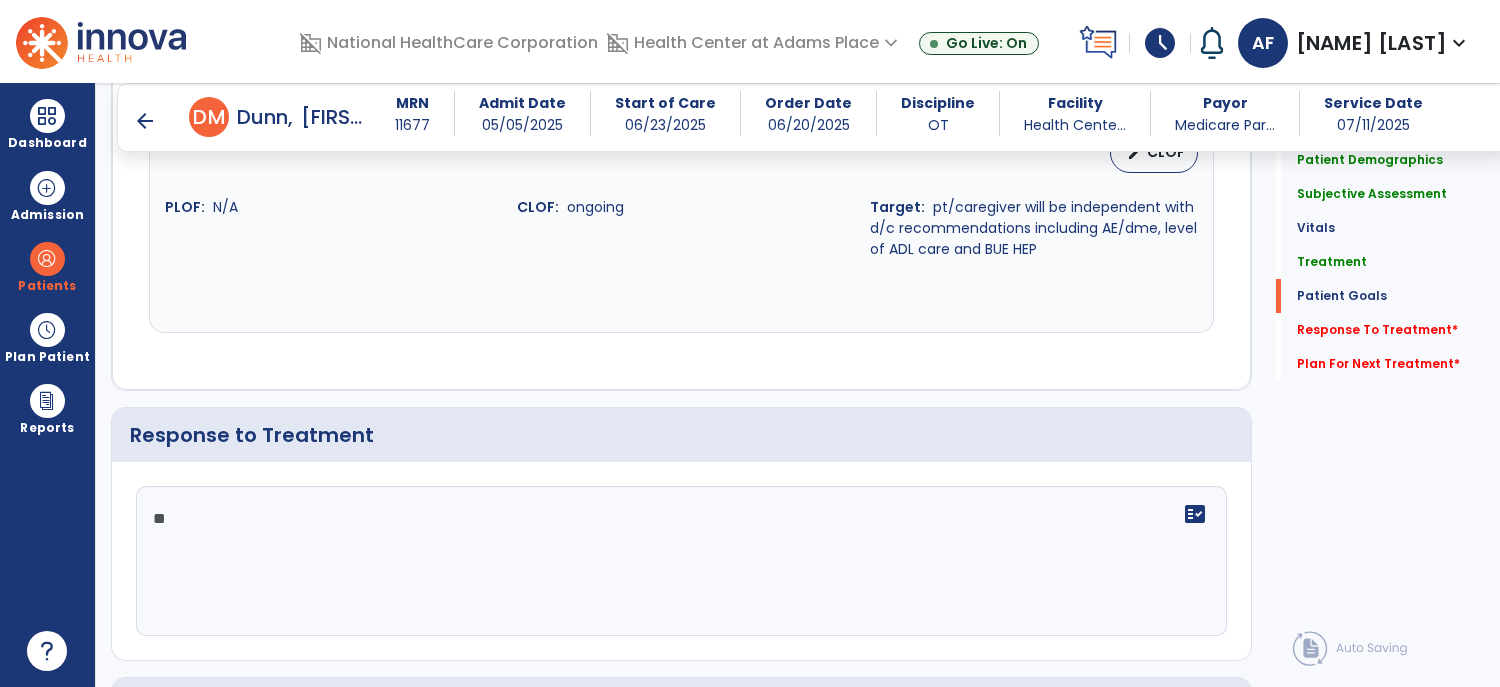 type on "*" 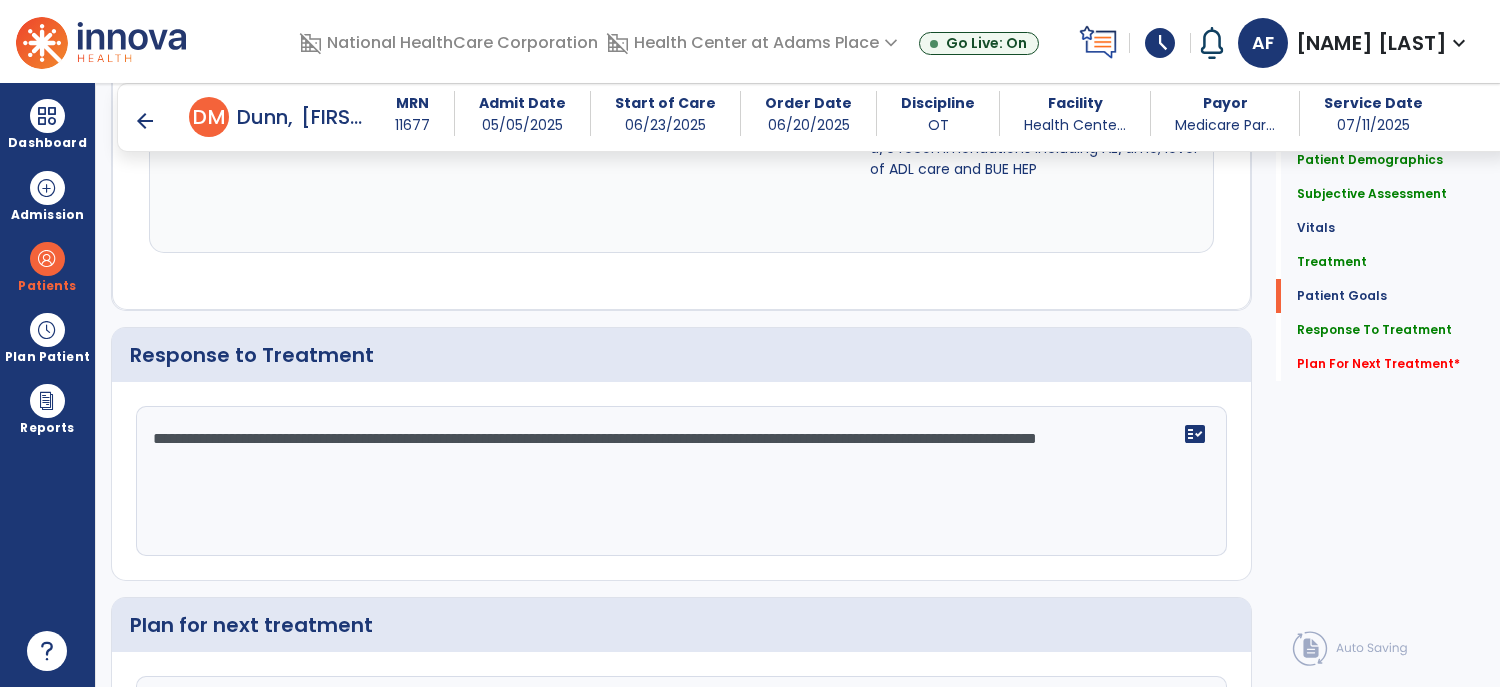 scroll, scrollTop: 2908, scrollLeft: 0, axis: vertical 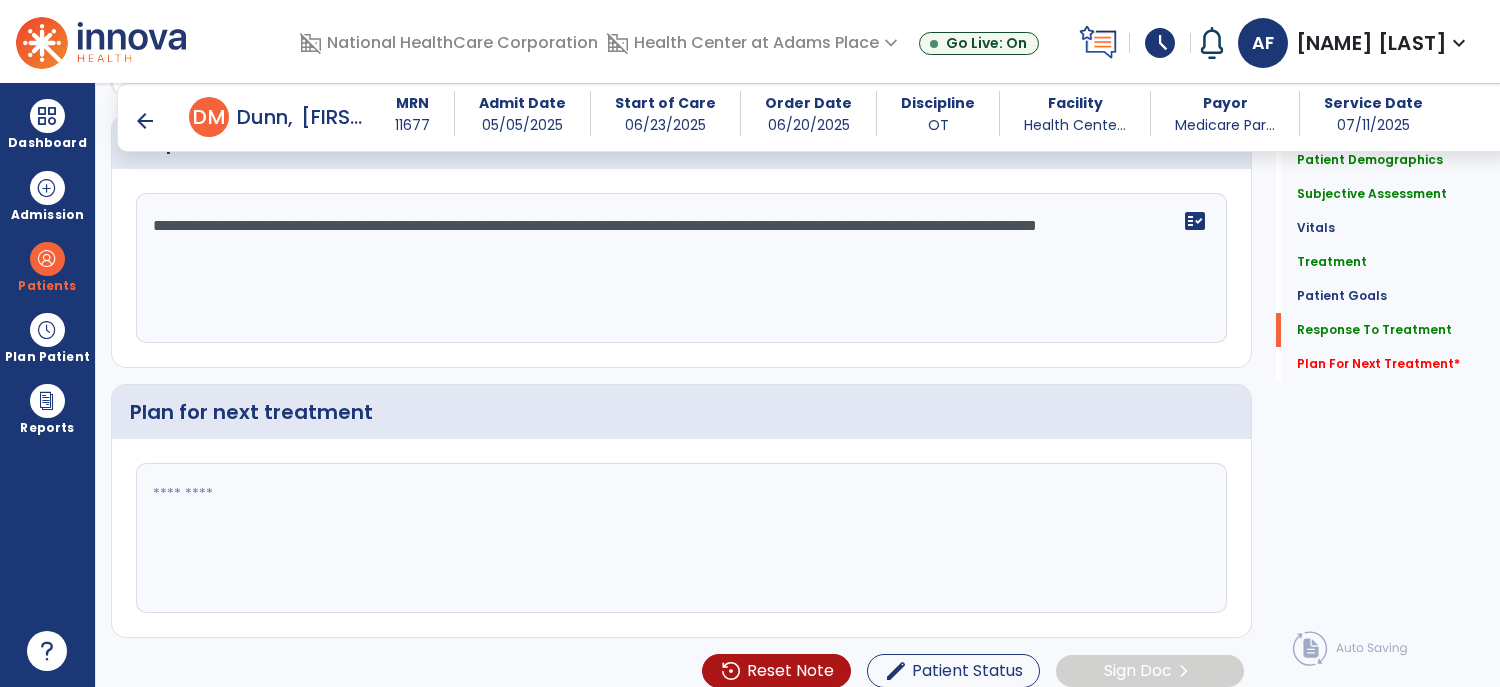 type on "**********" 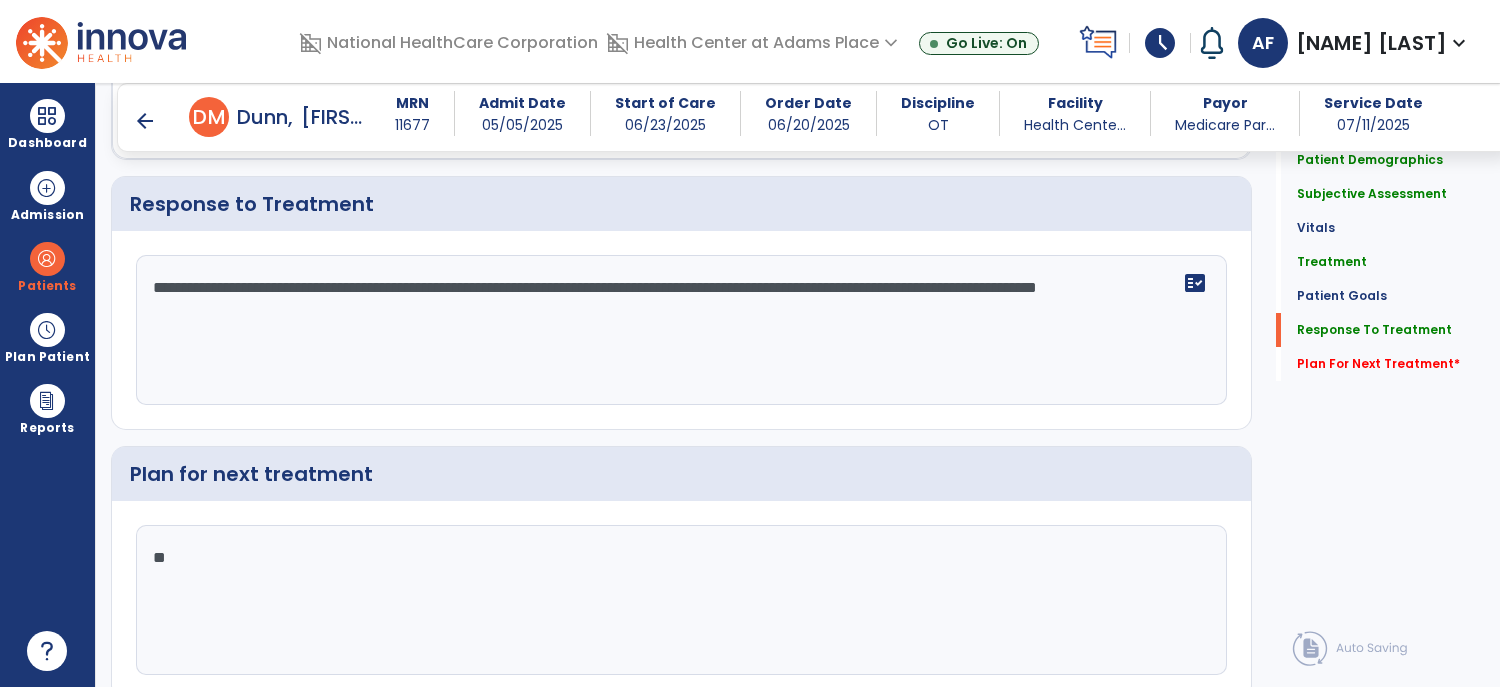 scroll, scrollTop: 3096, scrollLeft: 0, axis: vertical 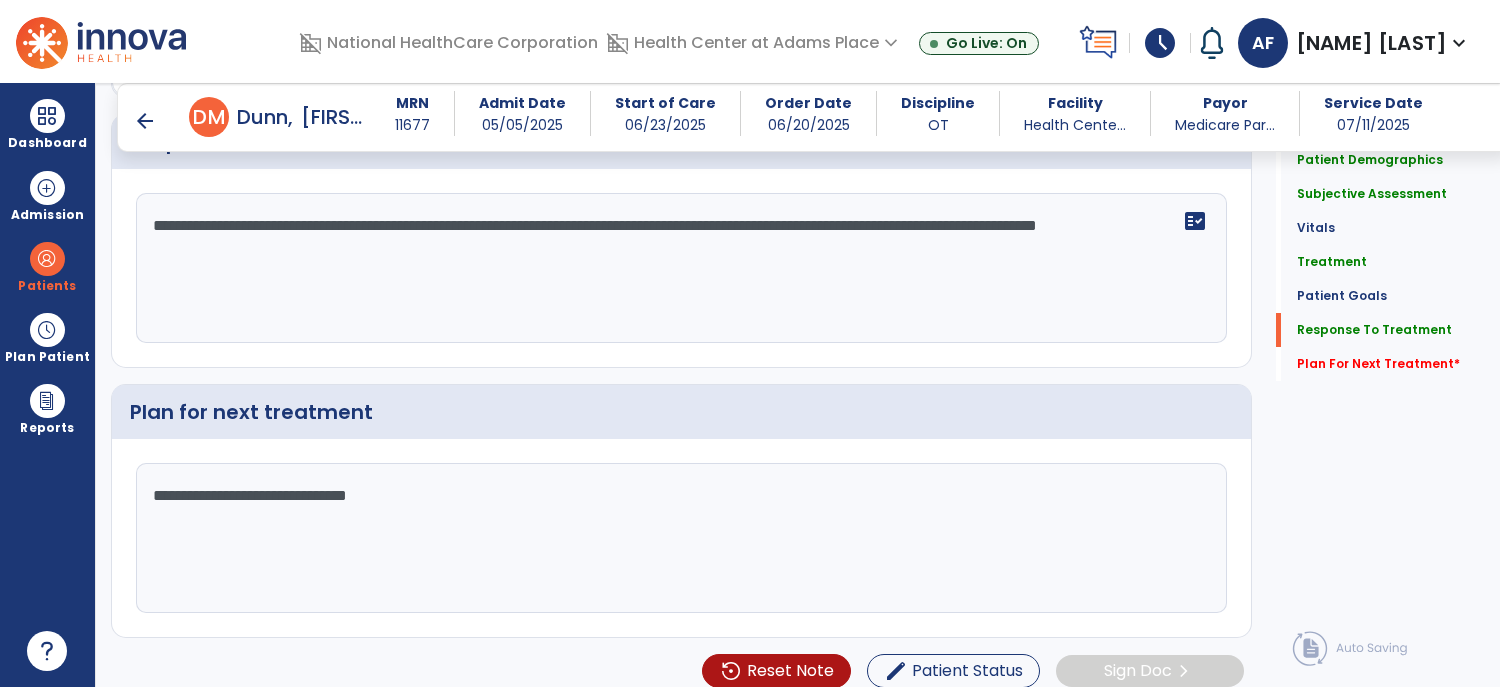 type on "**********" 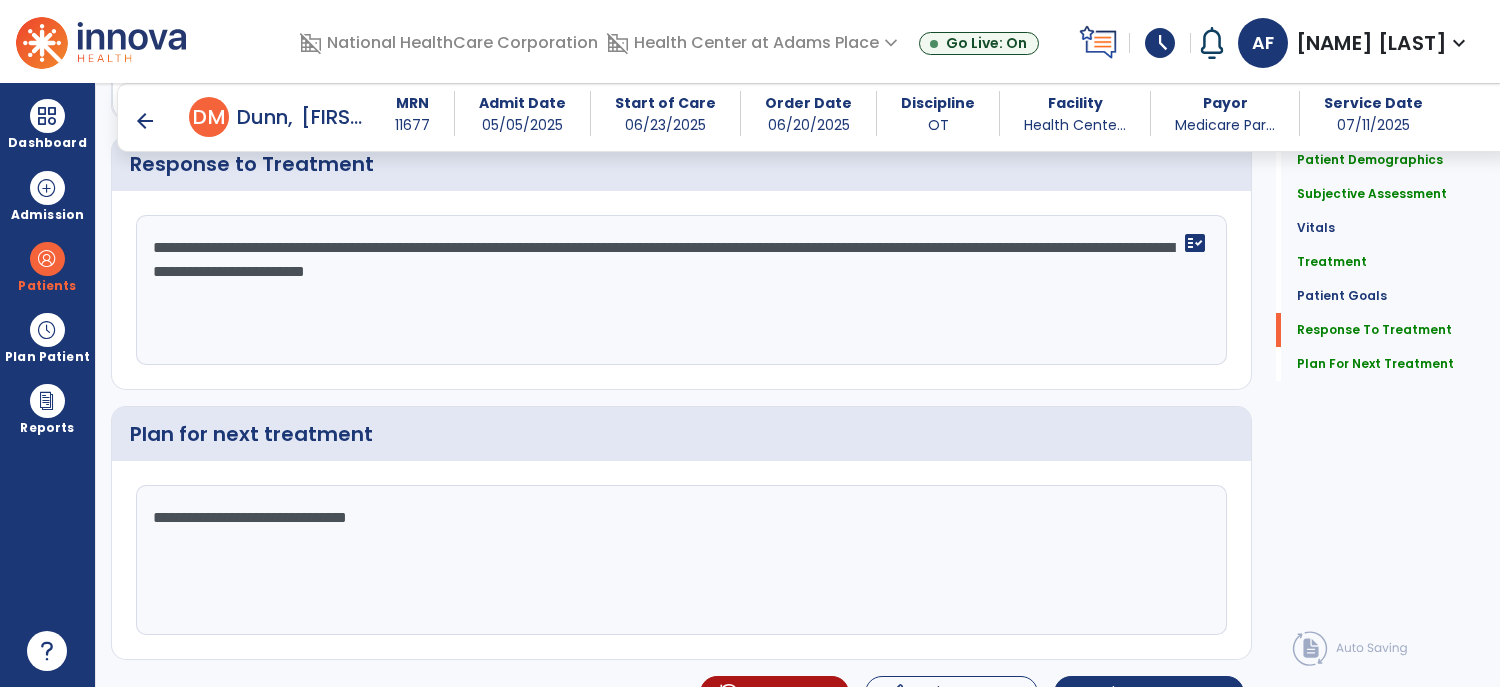 scroll, scrollTop: 3096, scrollLeft: 0, axis: vertical 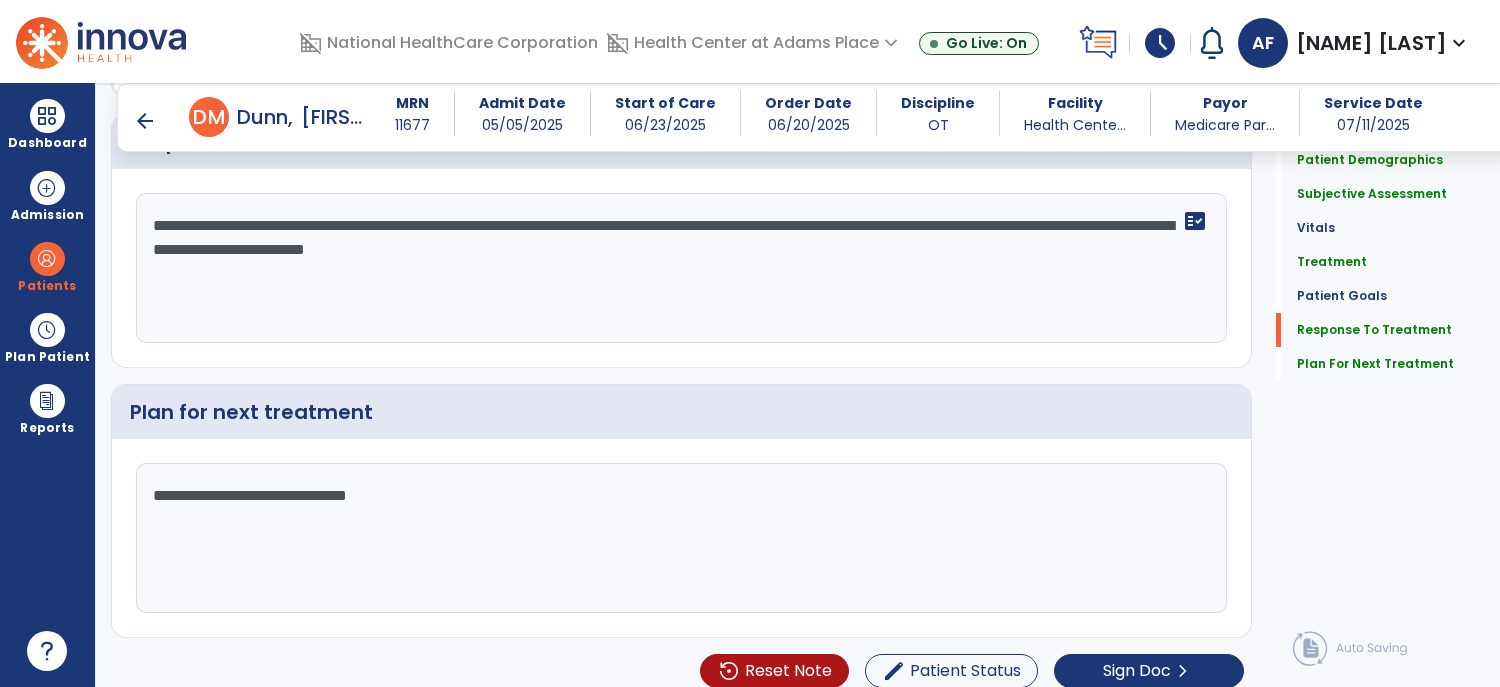 type on "**********" 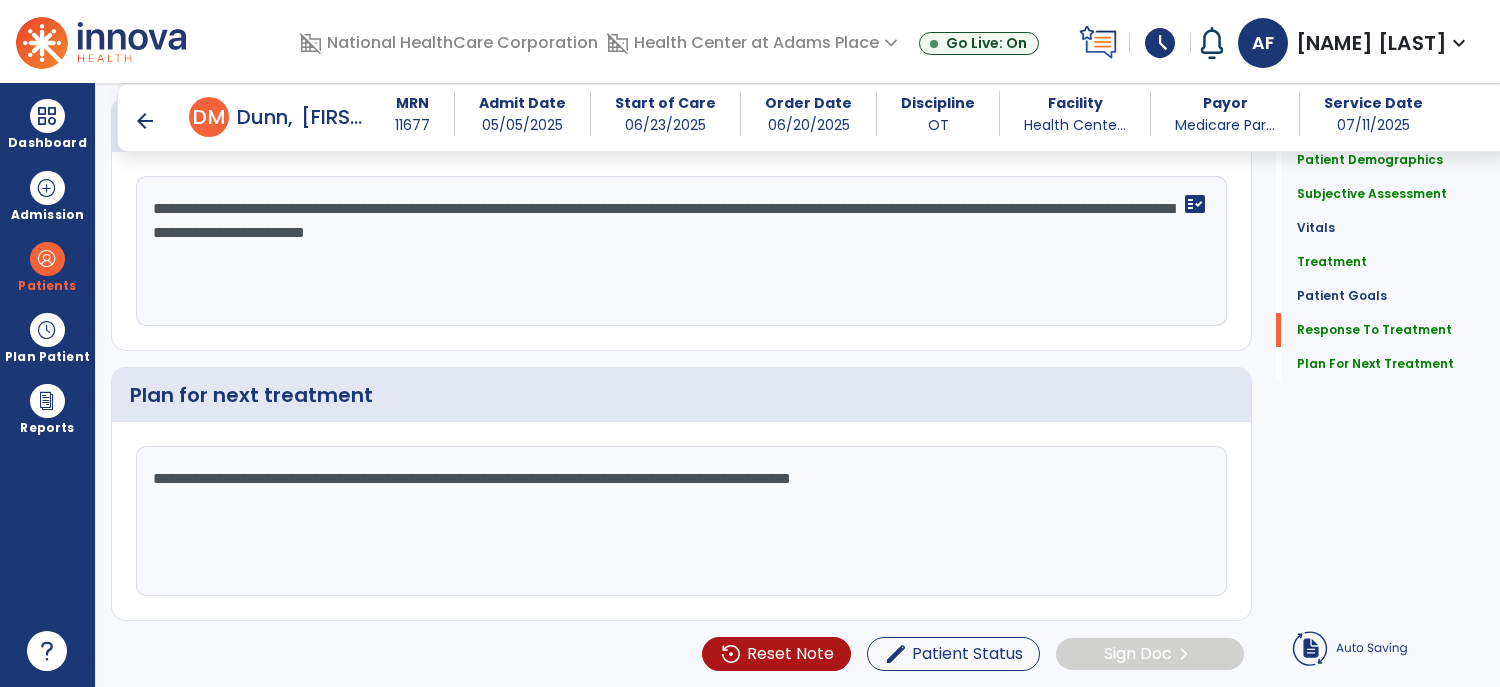 click on "**********" 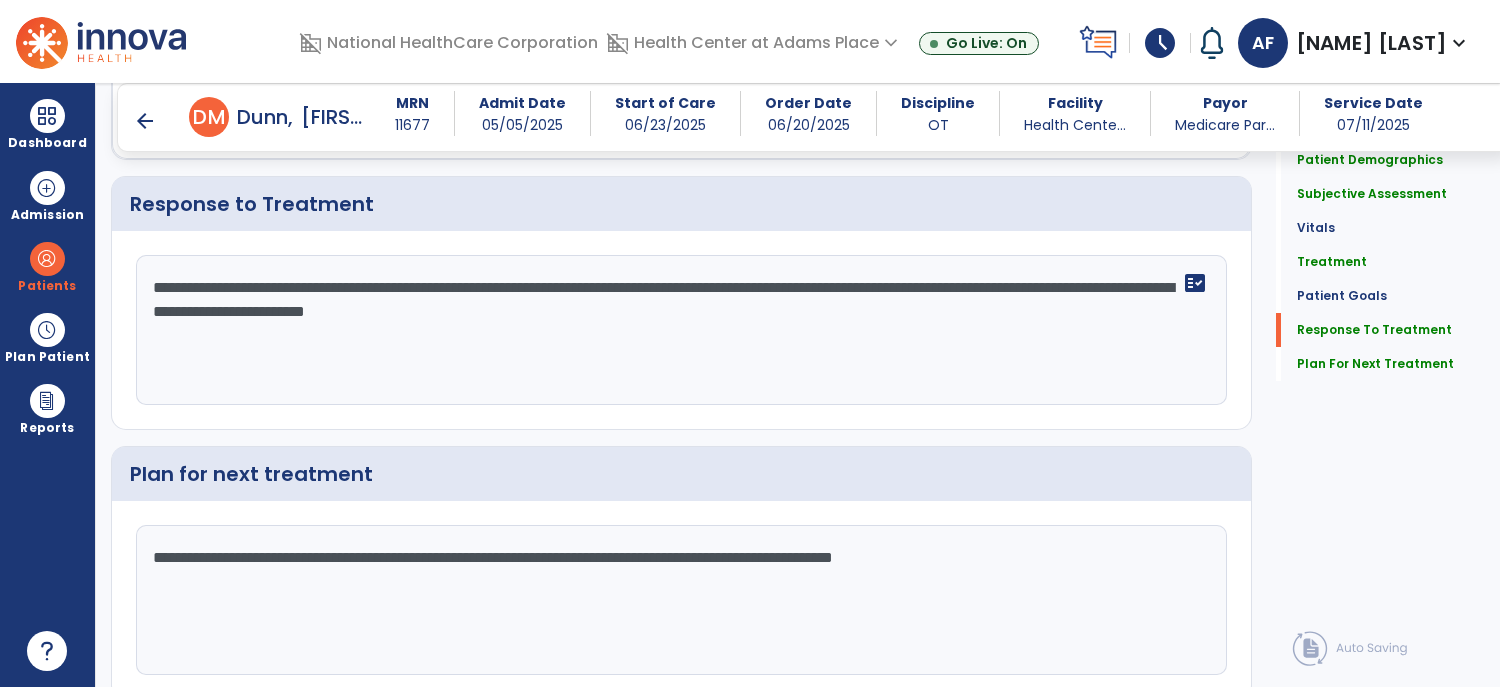 scroll, scrollTop: 3096, scrollLeft: 0, axis: vertical 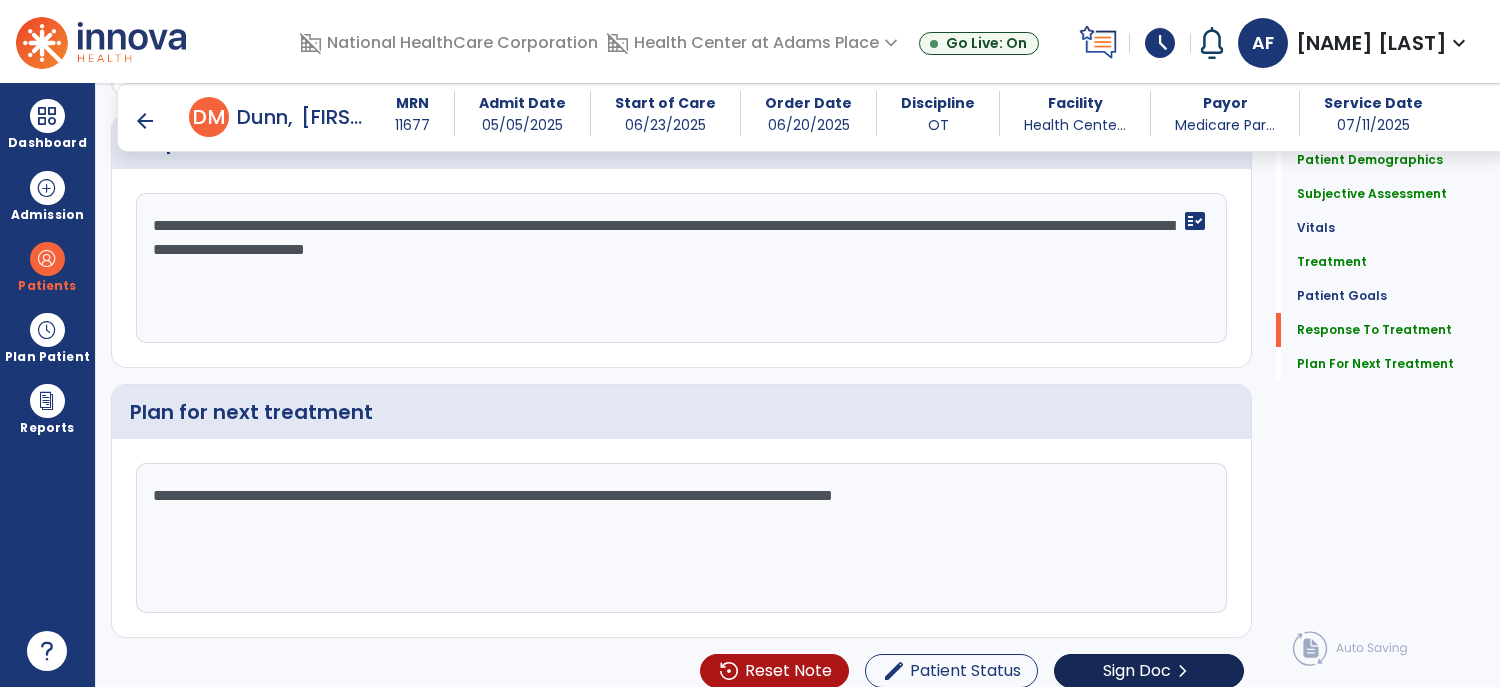 type on "**********" 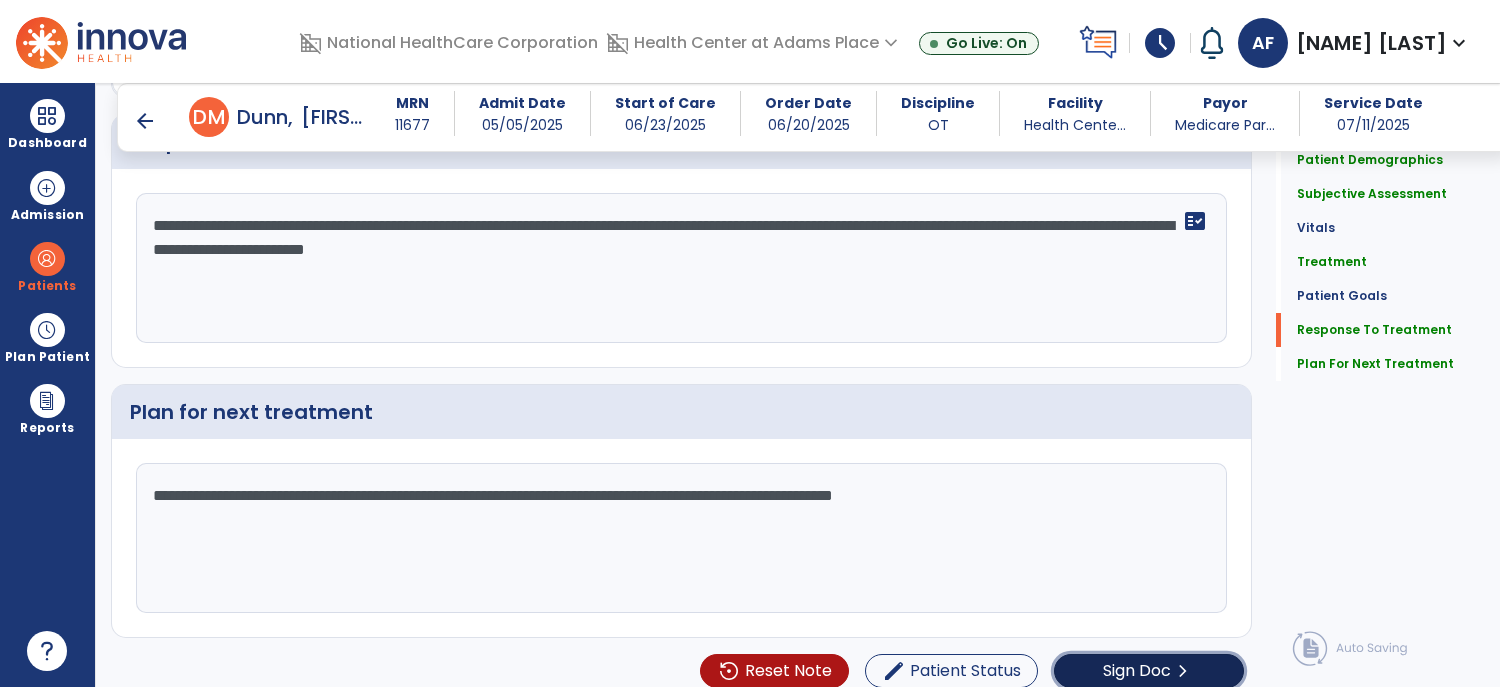click on "chevron_right" 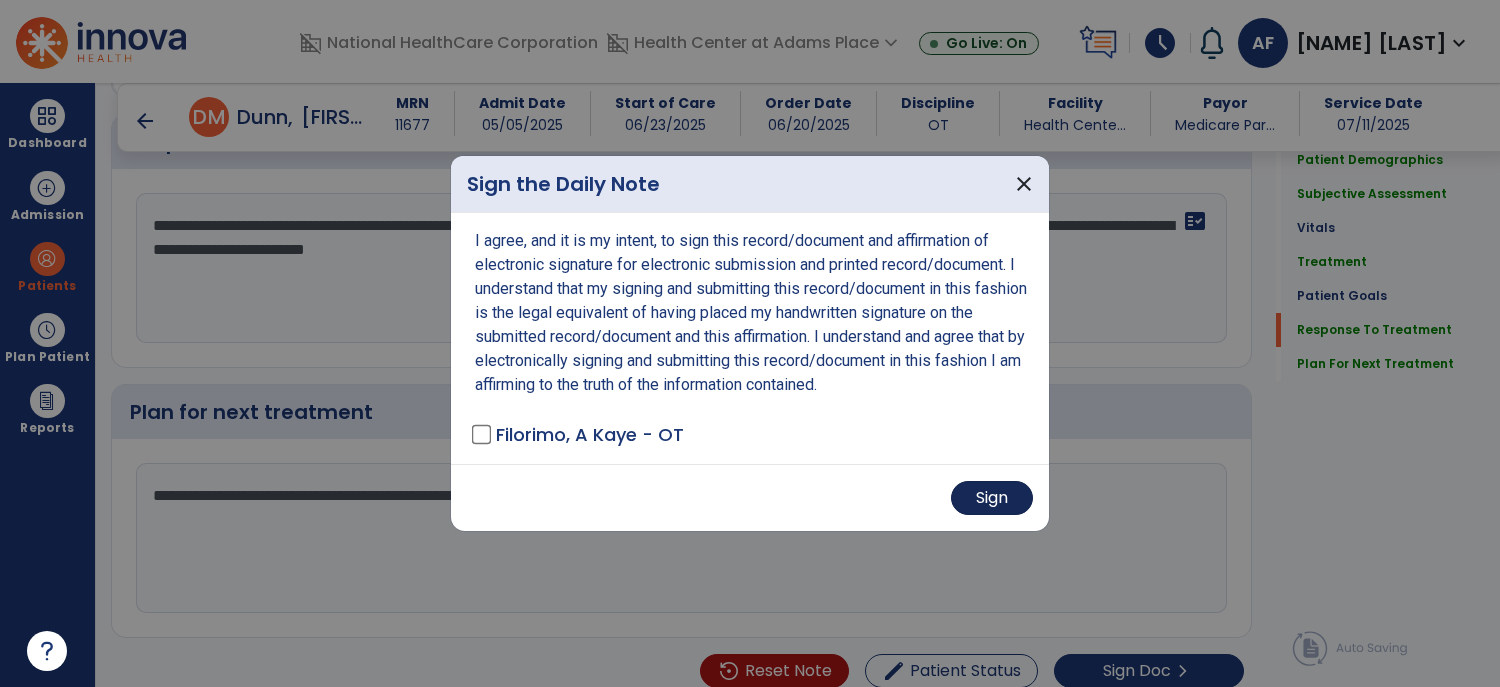 click on "Sign" at bounding box center (992, 498) 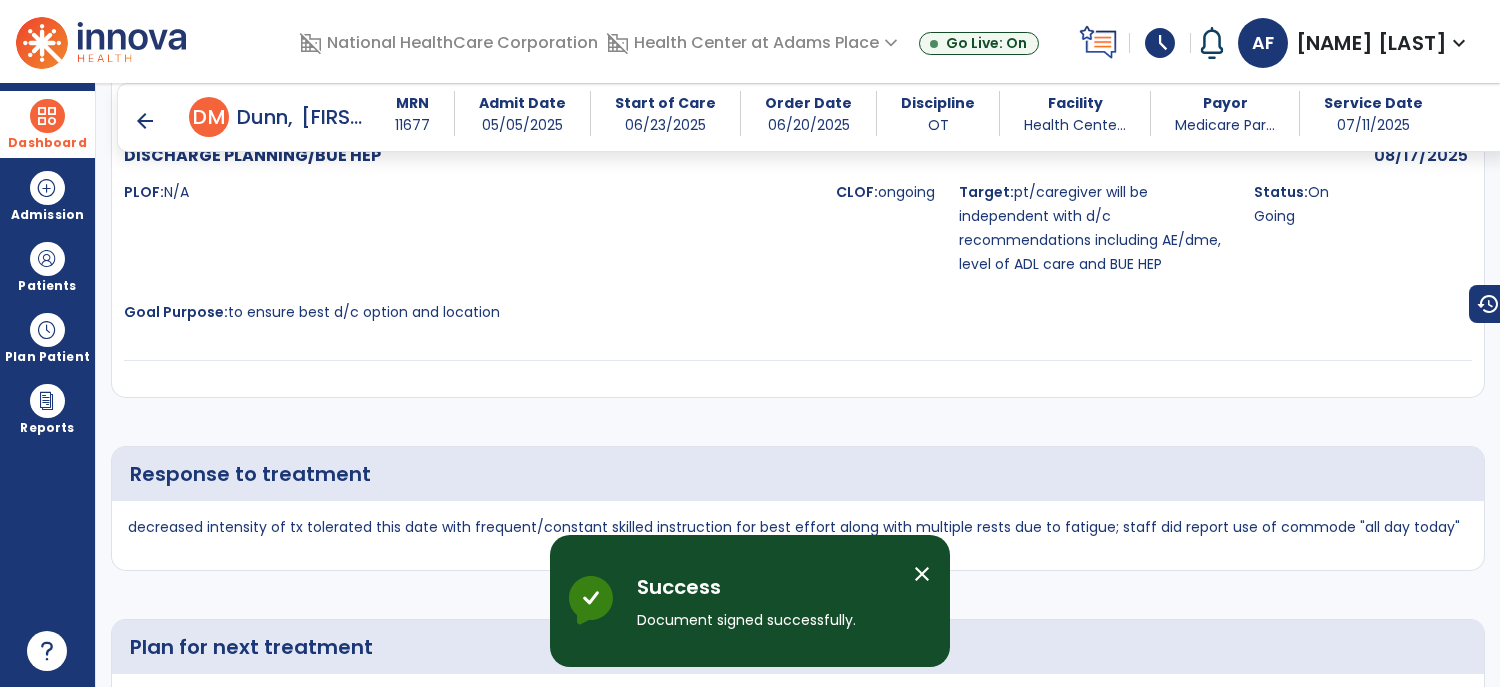 click at bounding box center (47, 116) 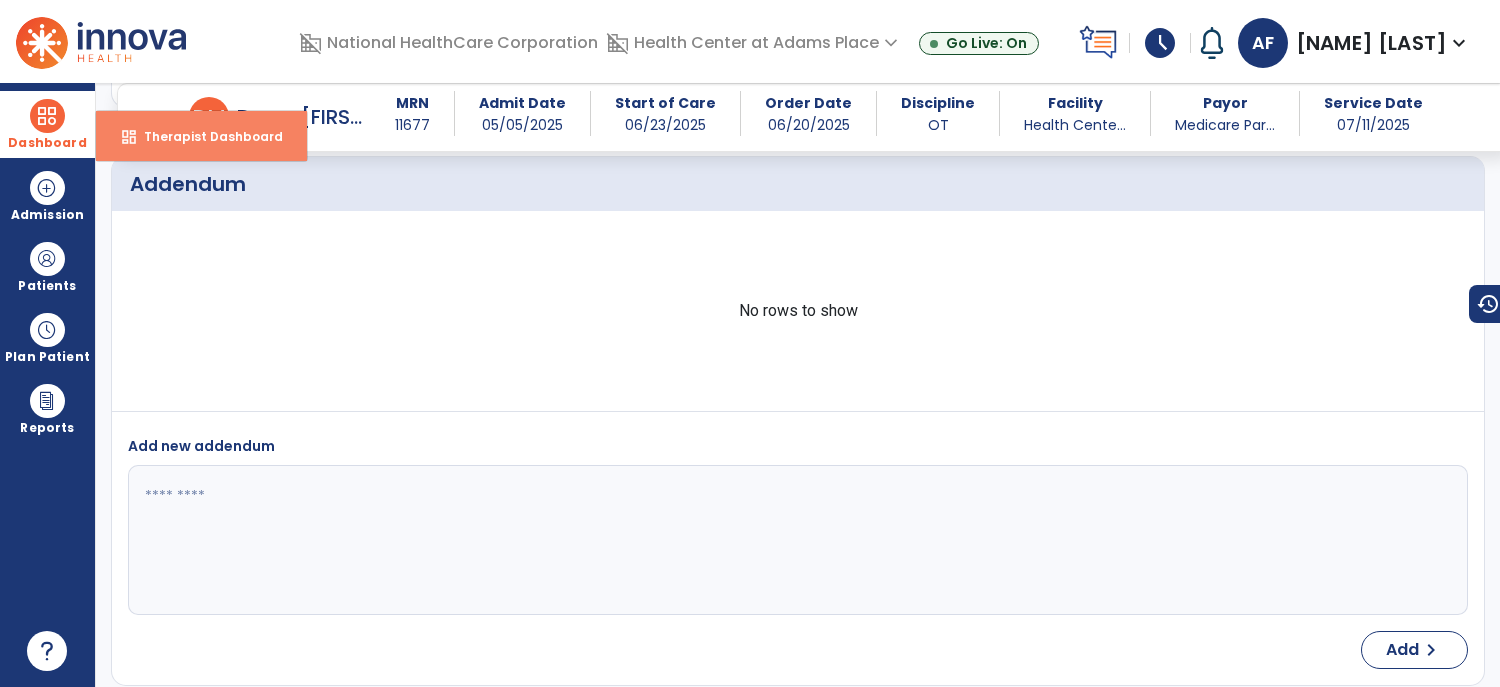 click on "dashboard  Therapist Dashboard" at bounding box center (201, 136) 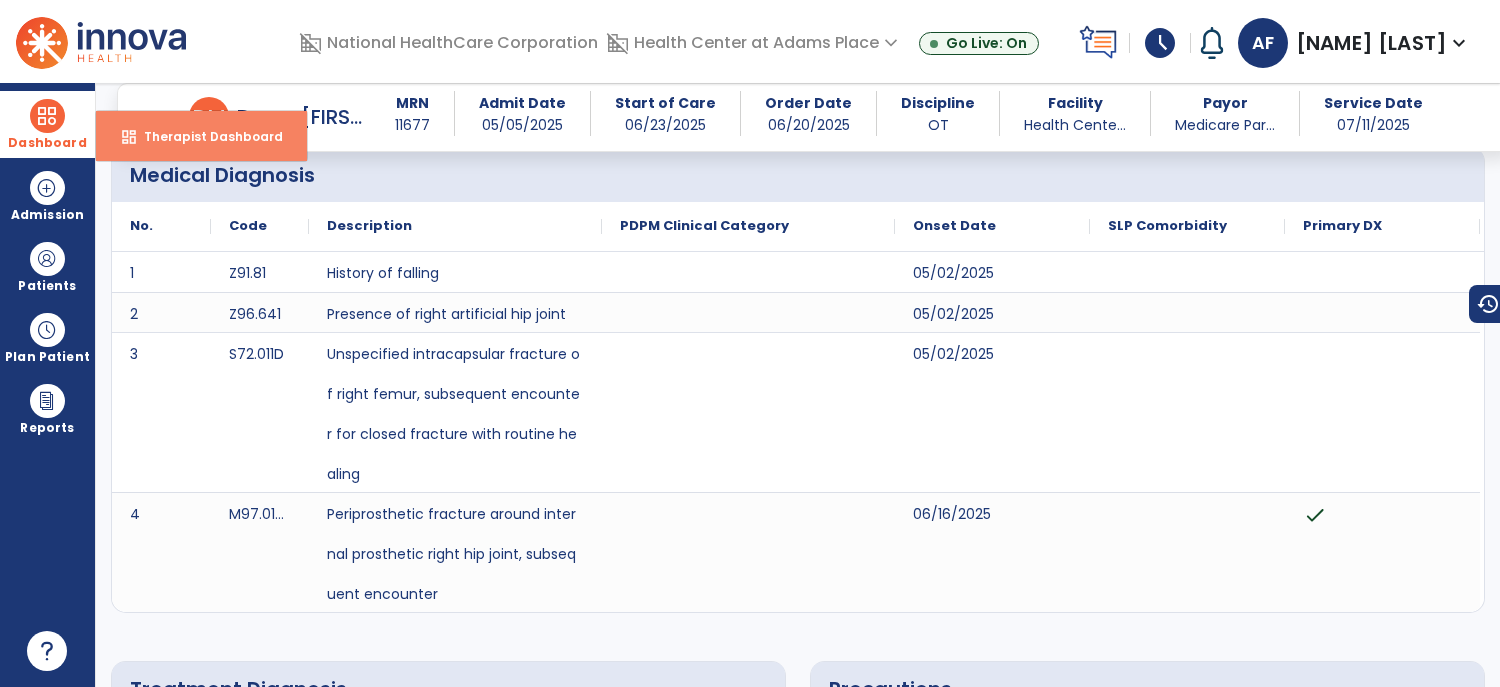 select on "****" 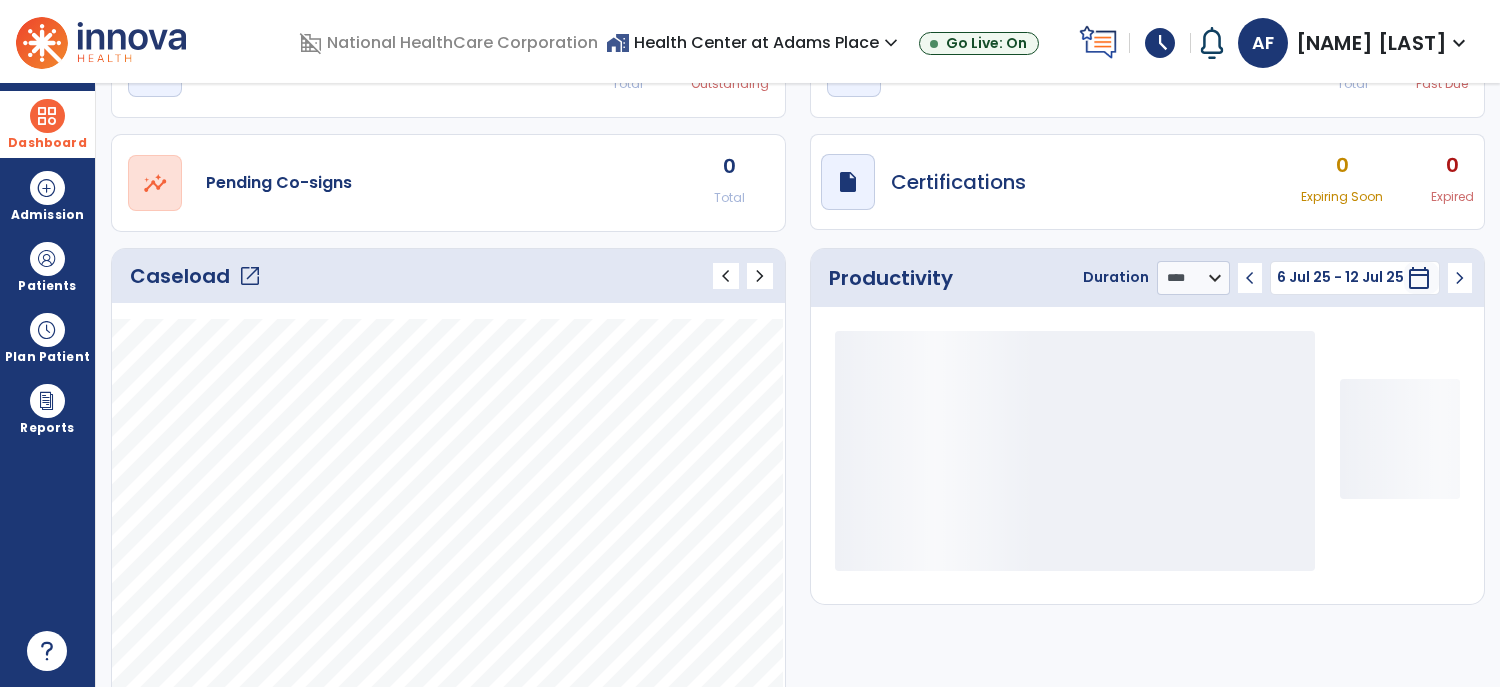 click on "open_in_new" 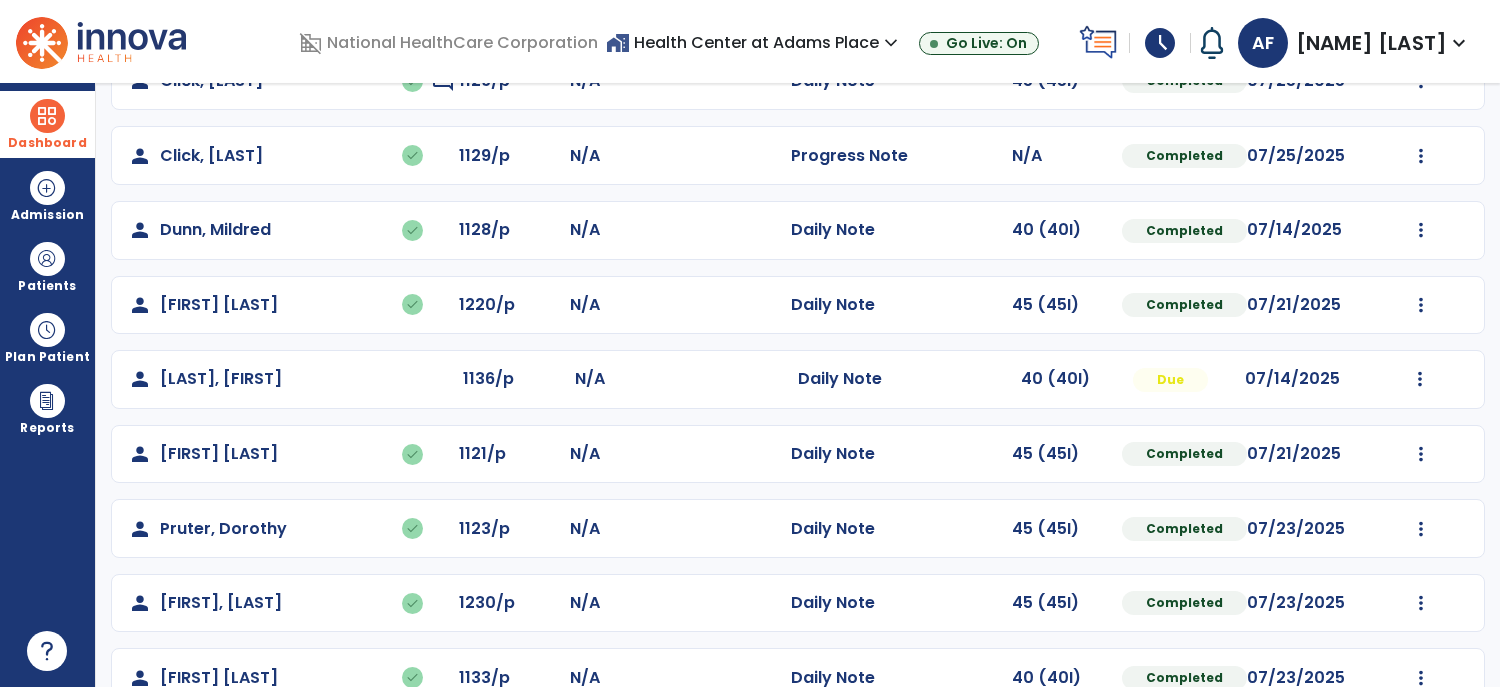 scroll, scrollTop: 470, scrollLeft: 0, axis: vertical 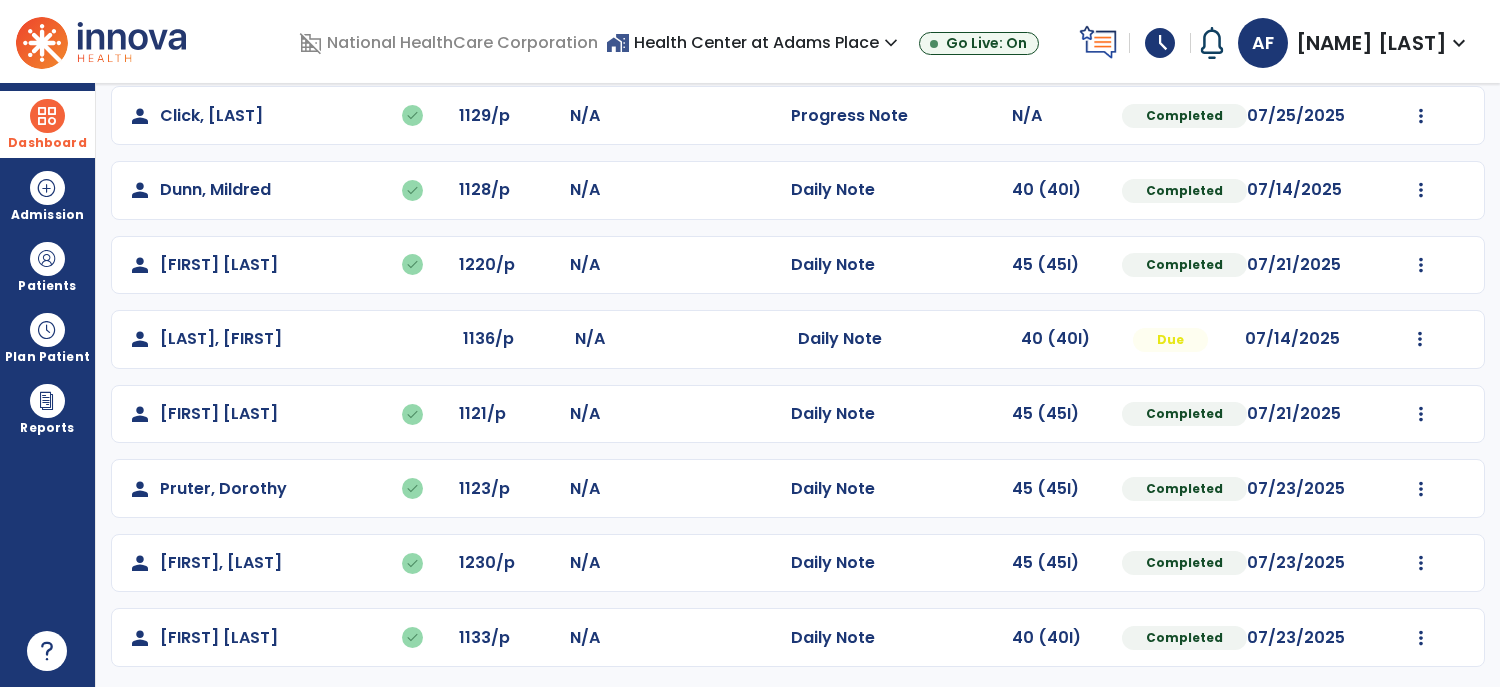 click on "Mark Visit As Complete   Reset Note   Open Document   G + C Mins" 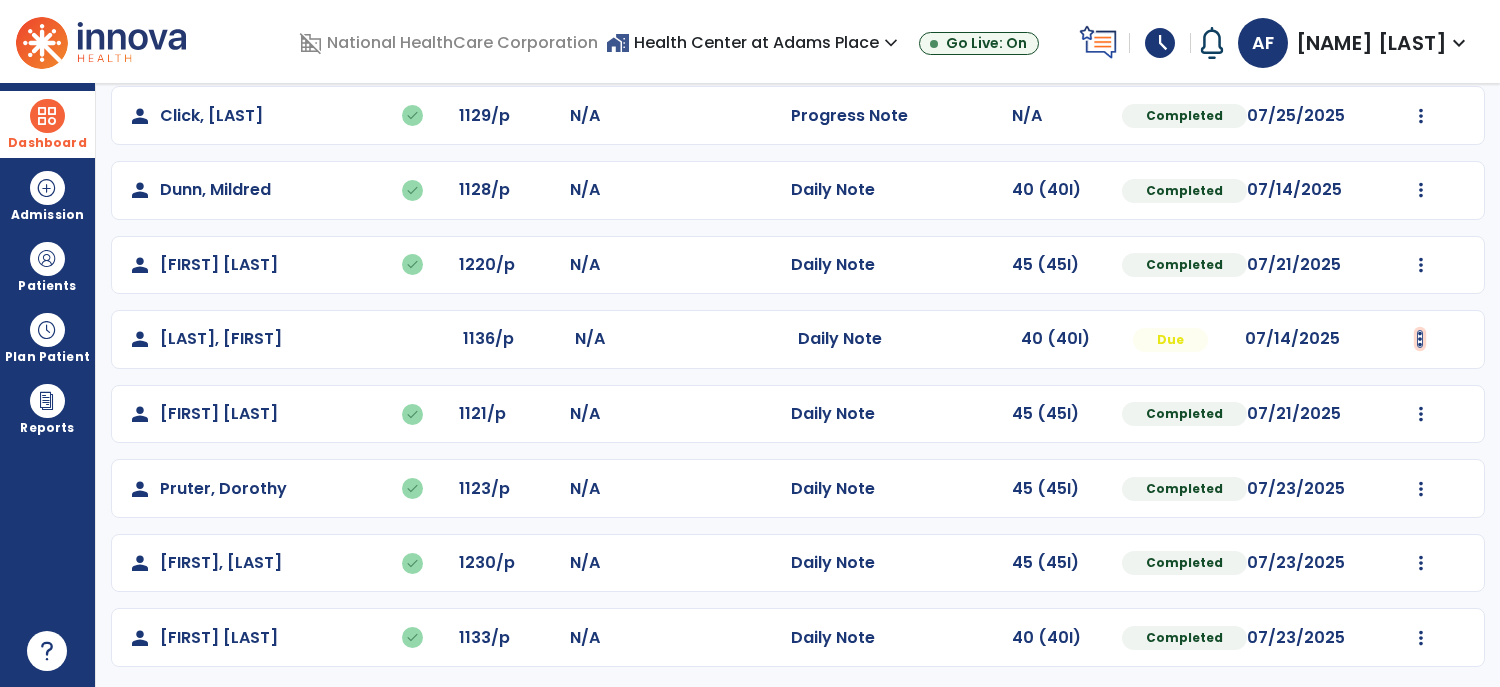 click at bounding box center (1421, -108) 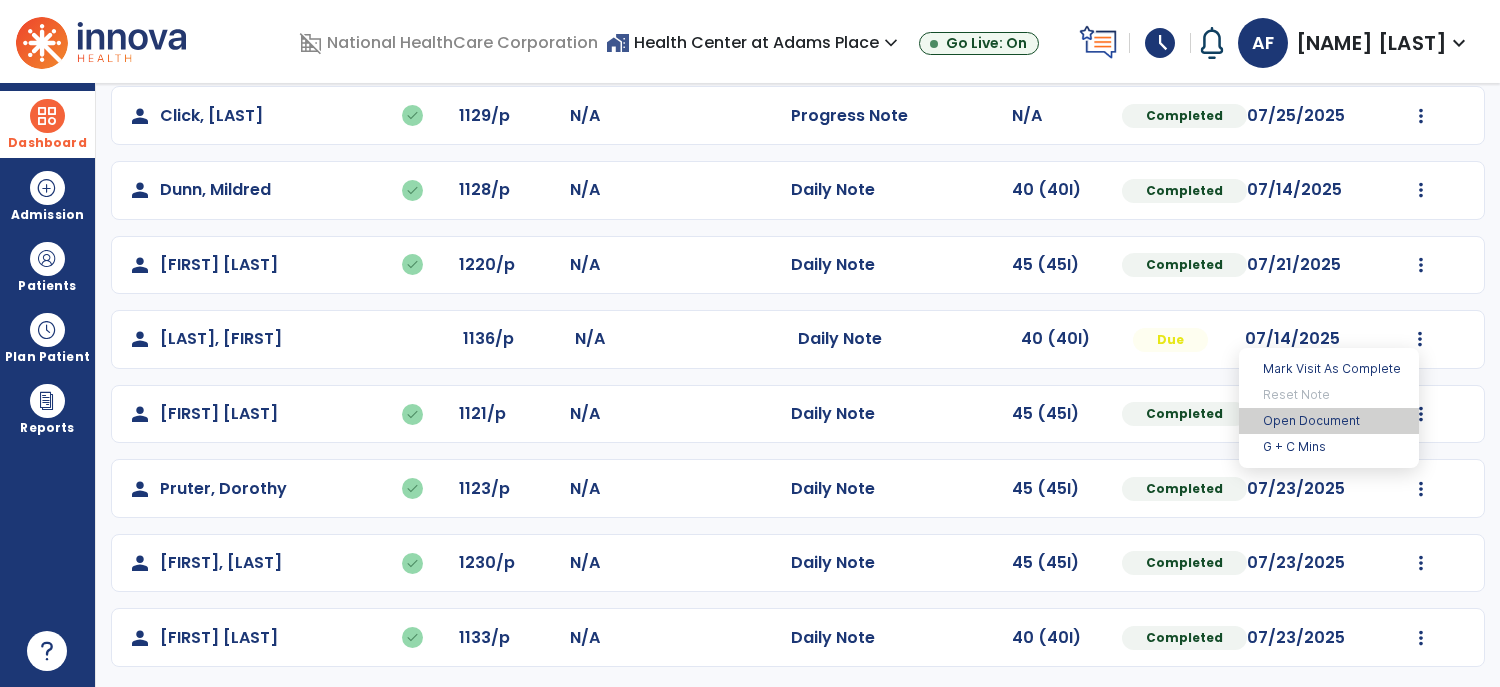 click on "Open Document" at bounding box center (1329, 421) 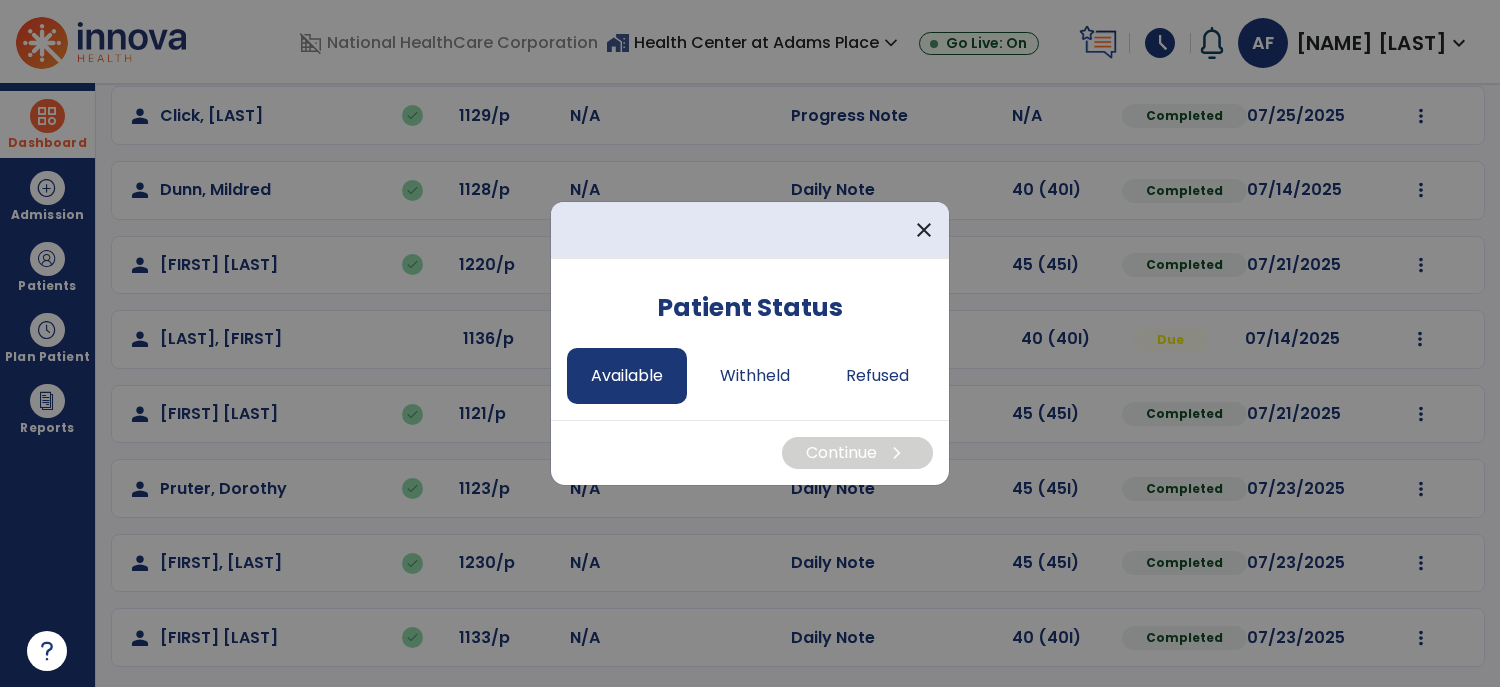 click on "Available" at bounding box center [627, 376] 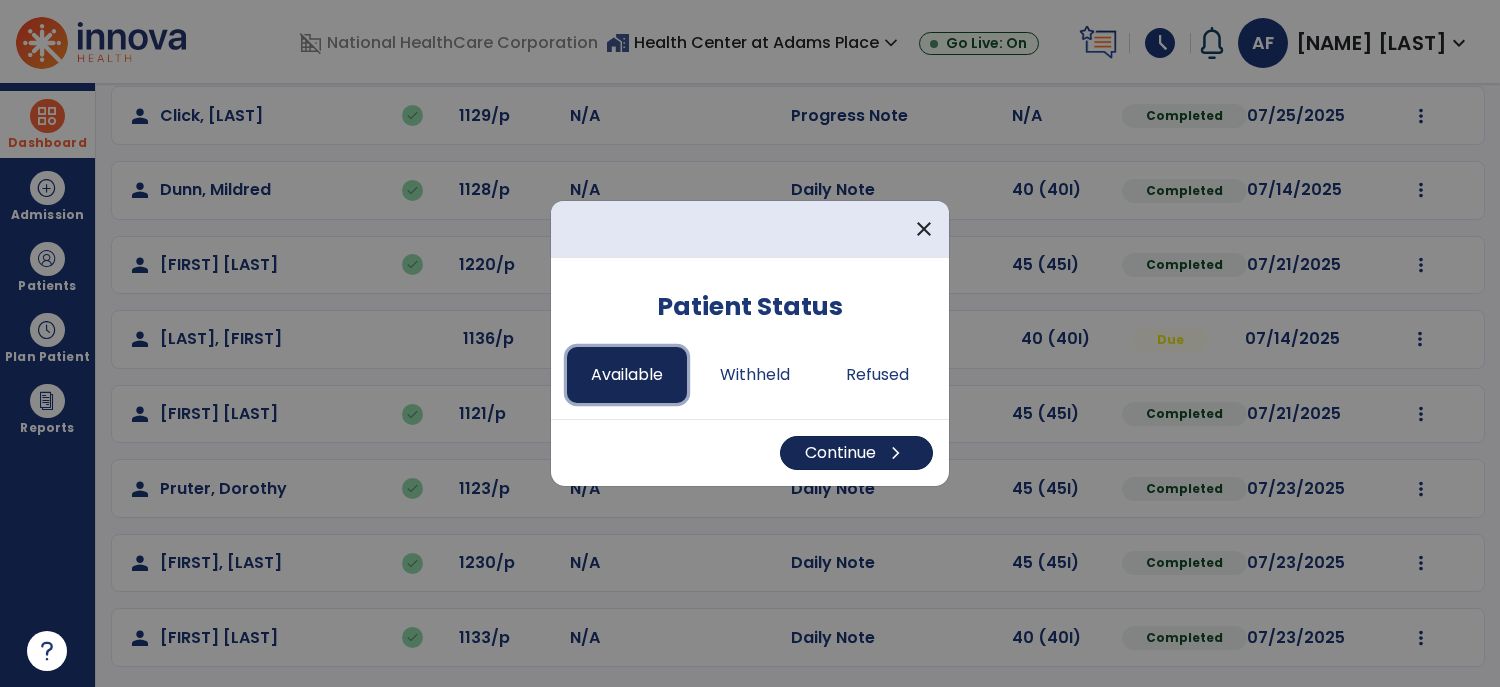 click on "Continue   chevron_right" at bounding box center (856, 453) 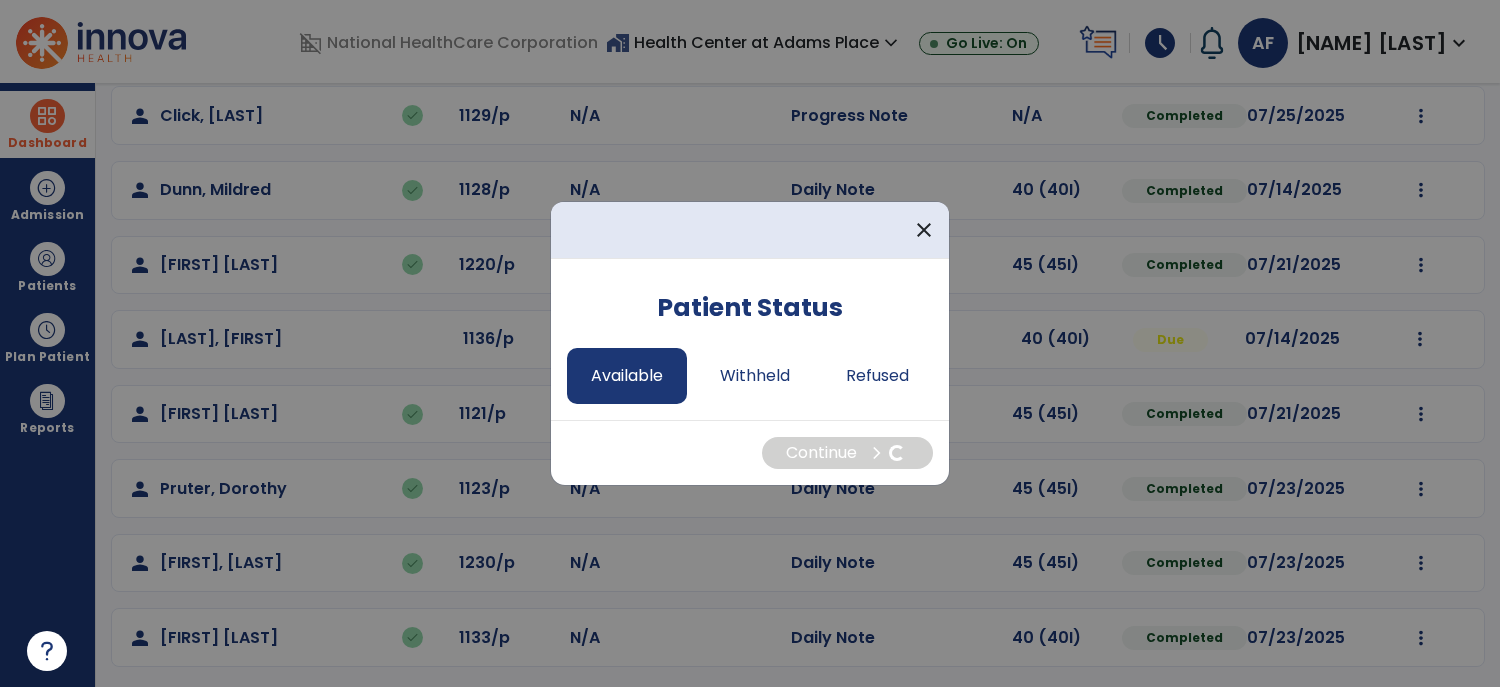 select on "*" 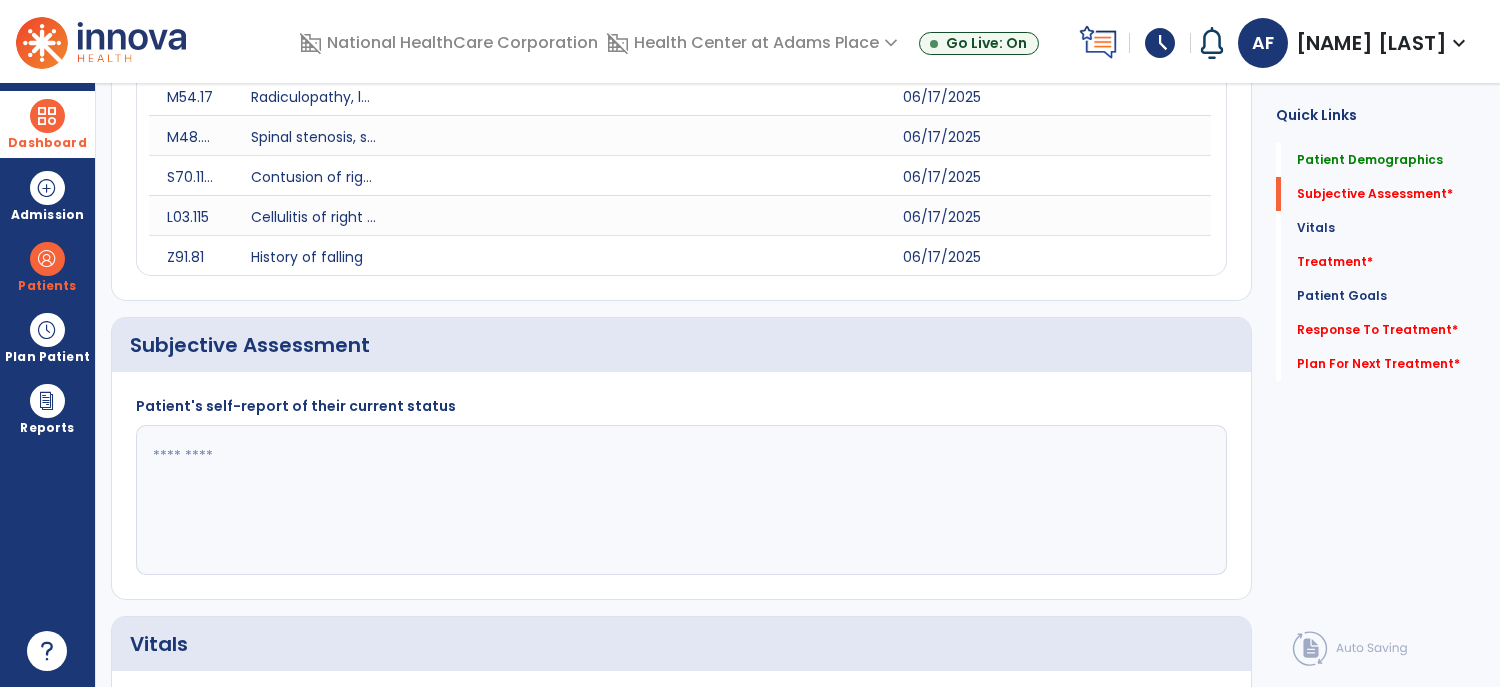 click 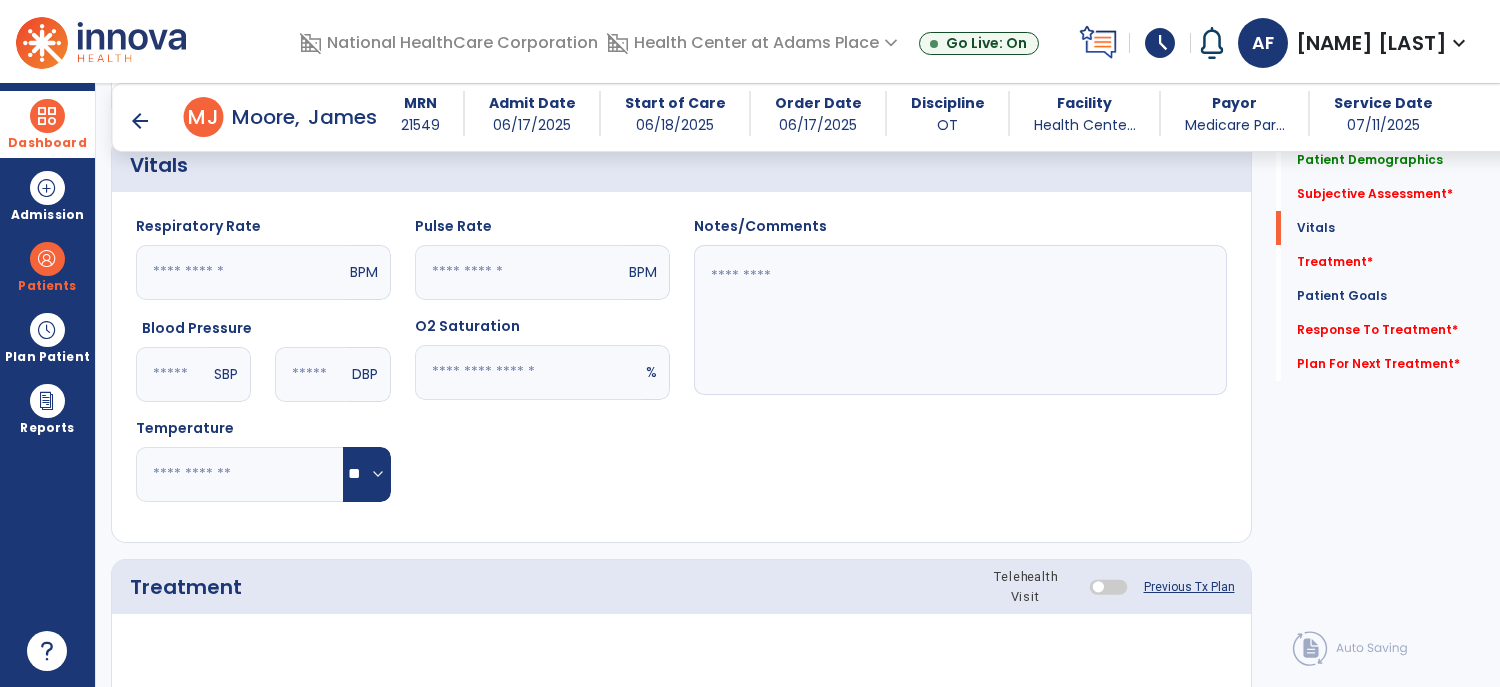 scroll, scrollTop: 933, scrollLeft: 0, axis: vertical 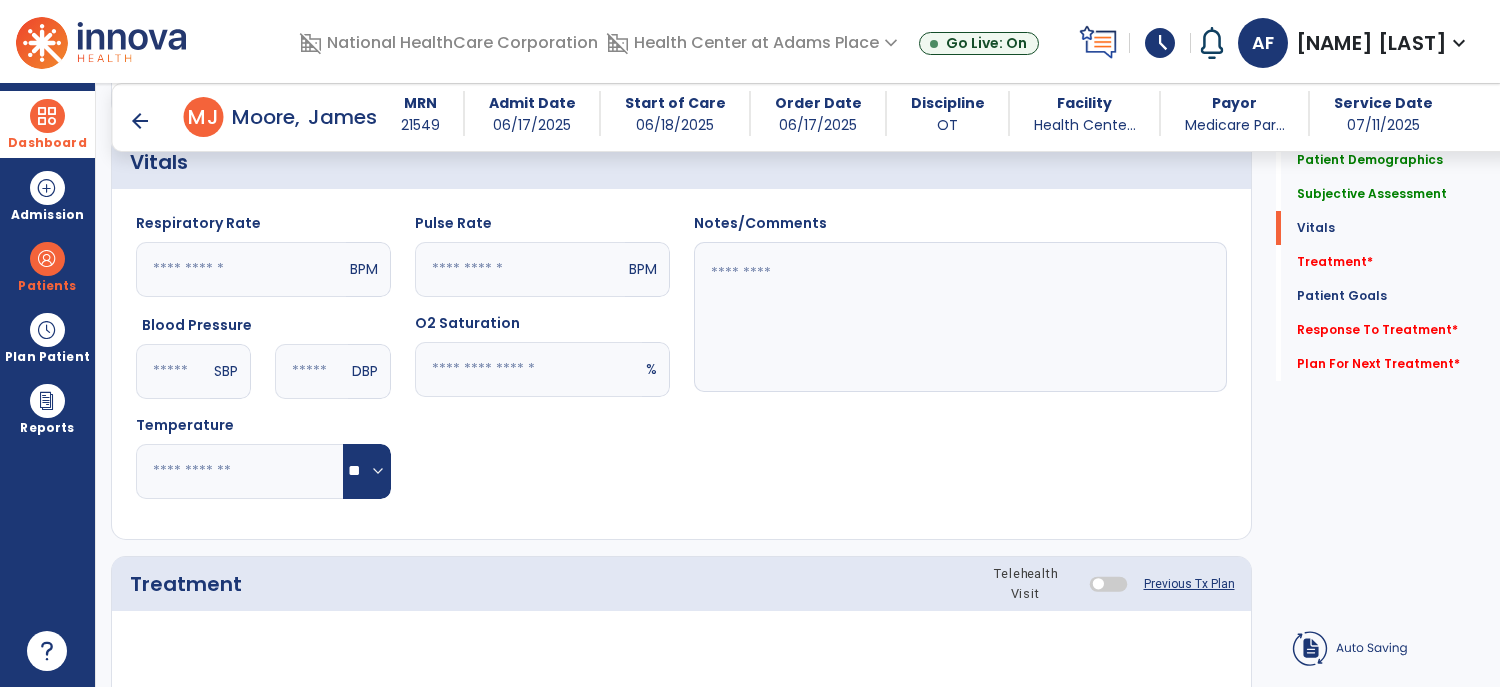 type on "**********" 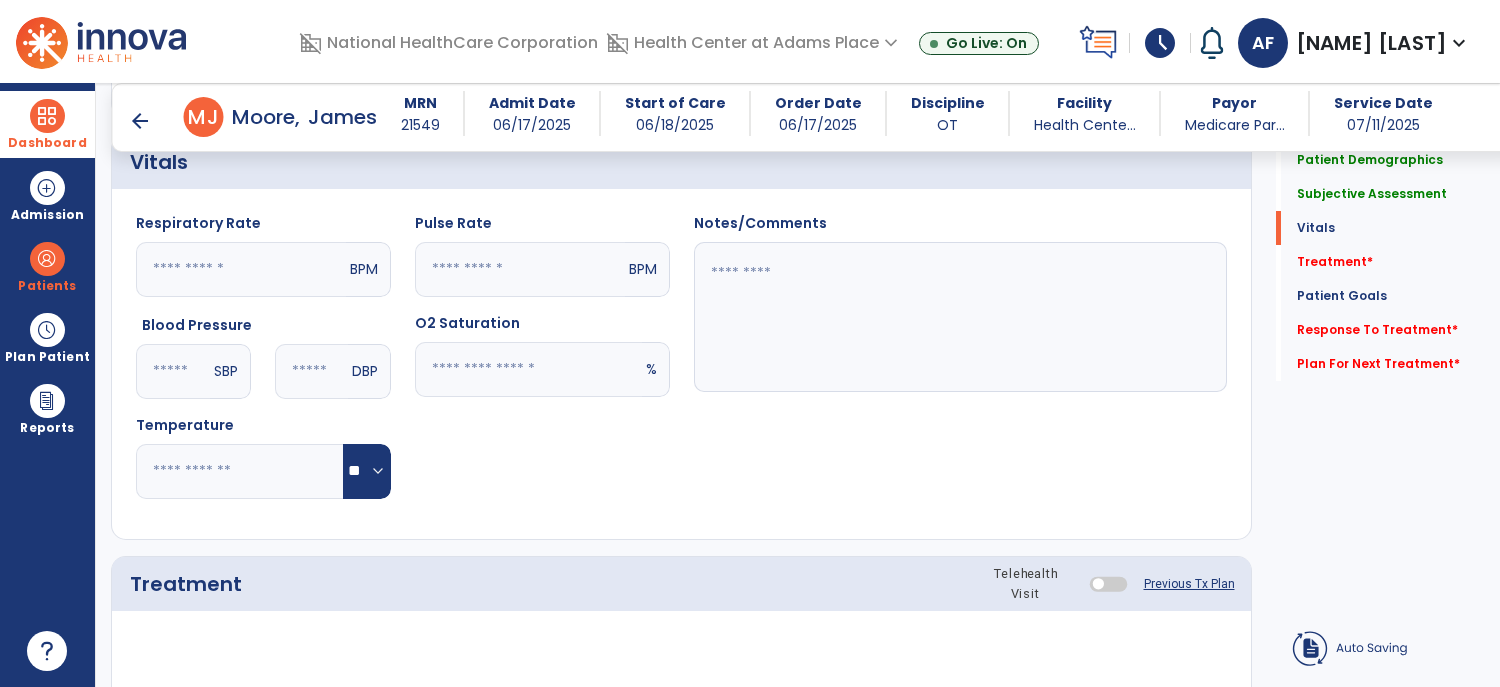 click 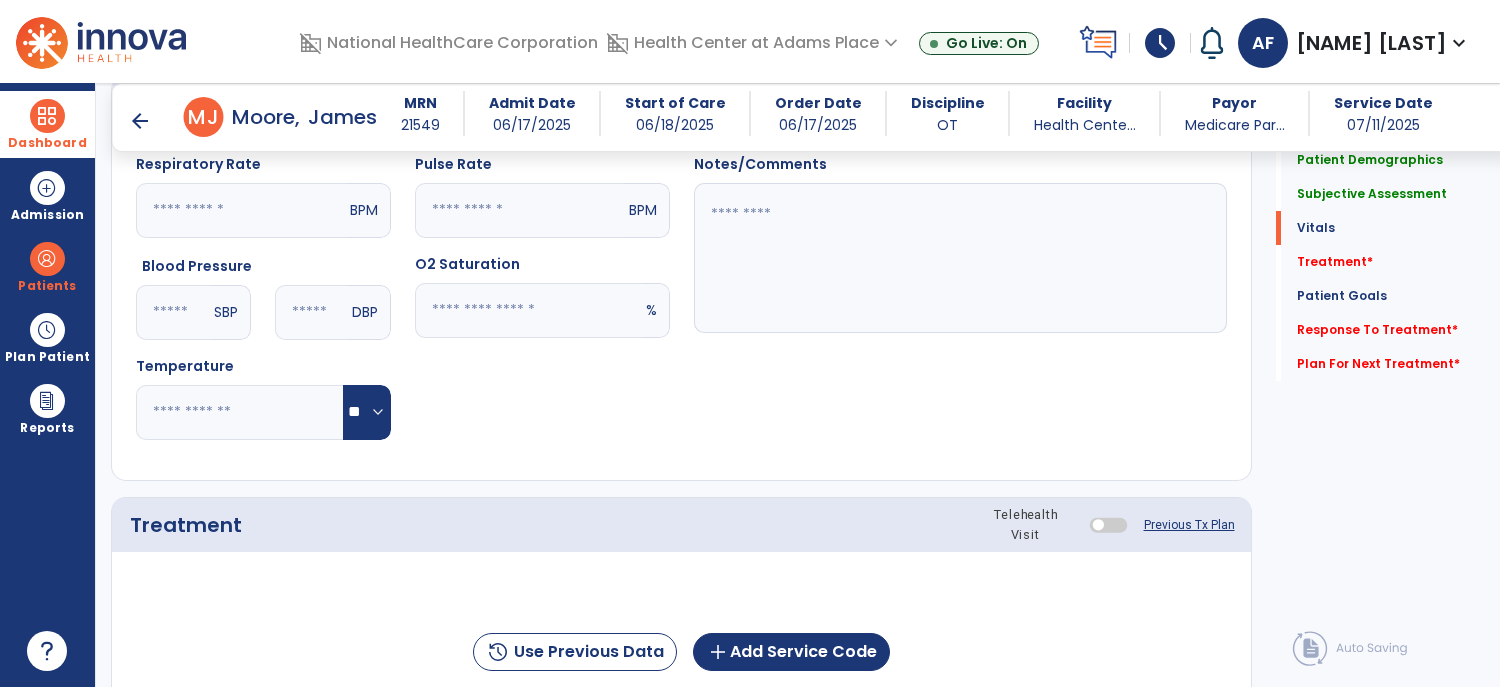 scroll, scrollTop: 995, scrollLeft: 0, axis: vertical 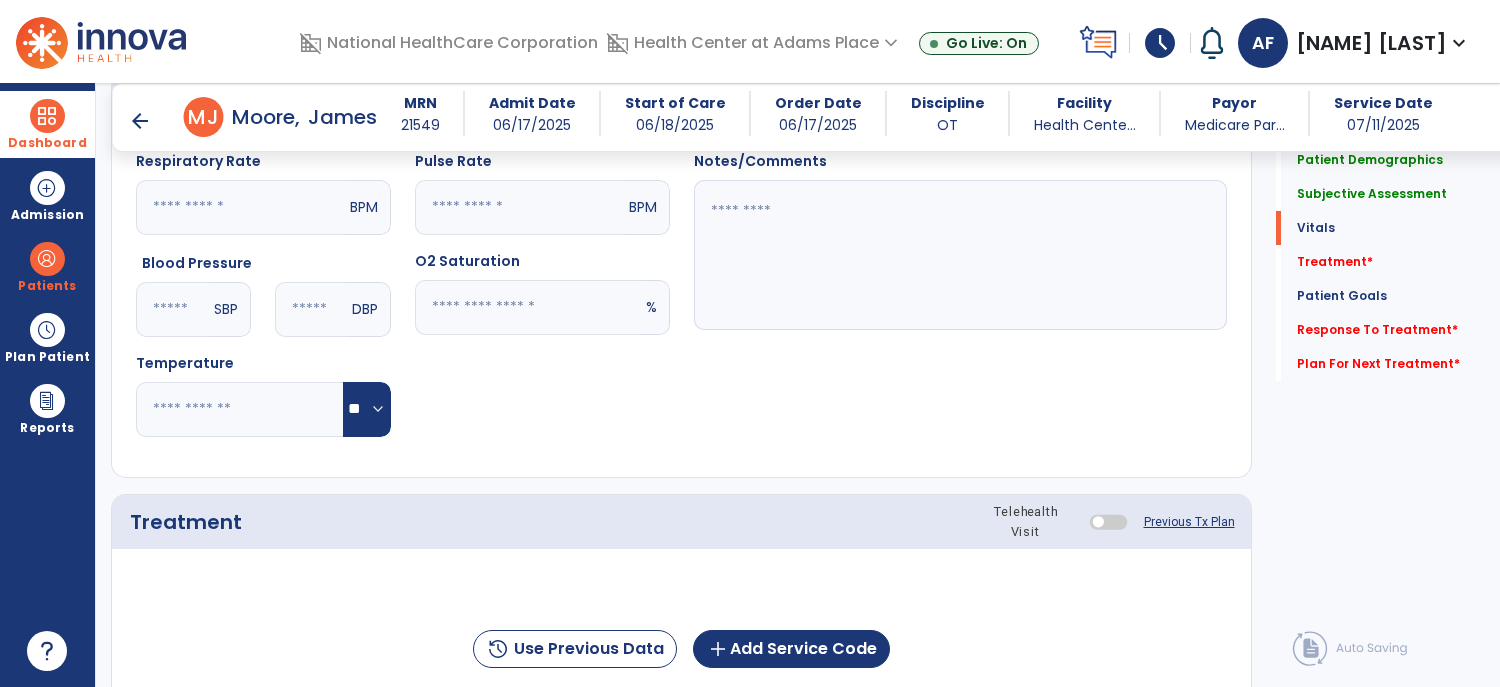 type on "**" 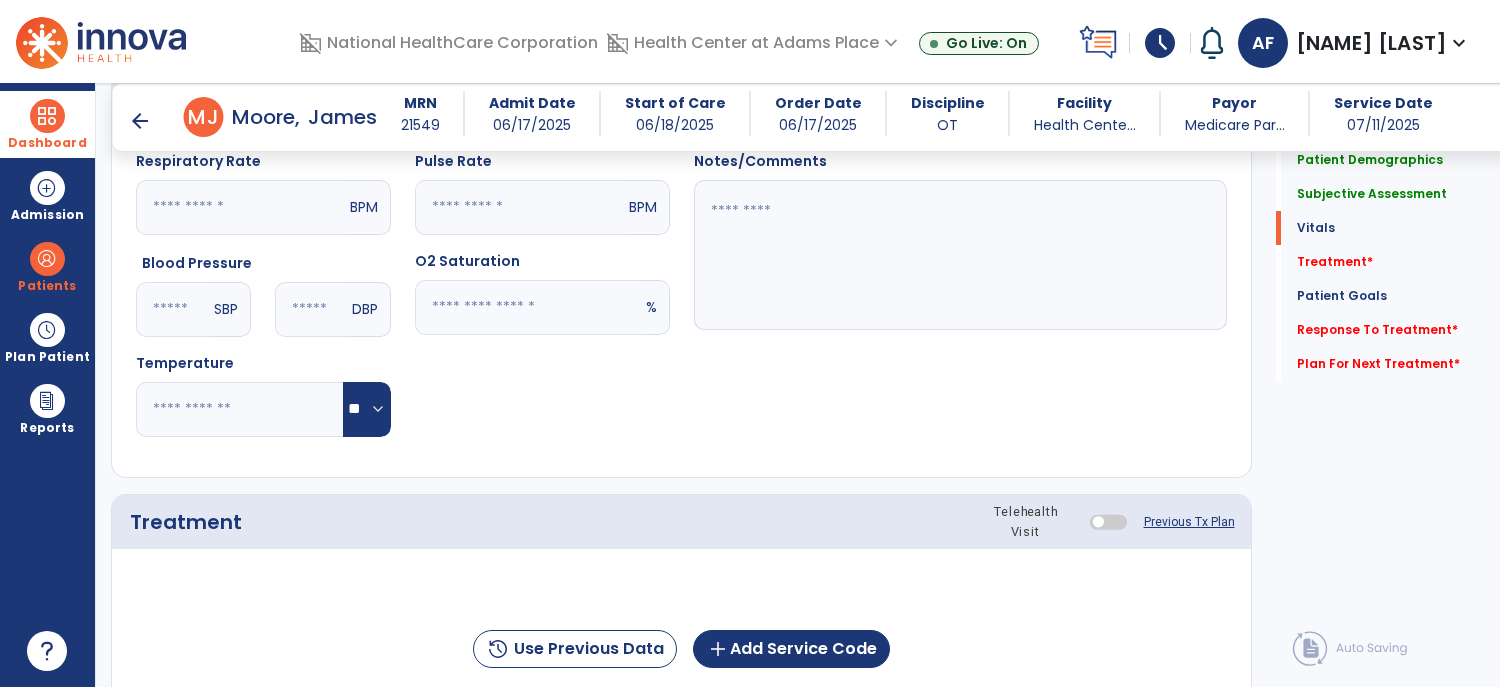click 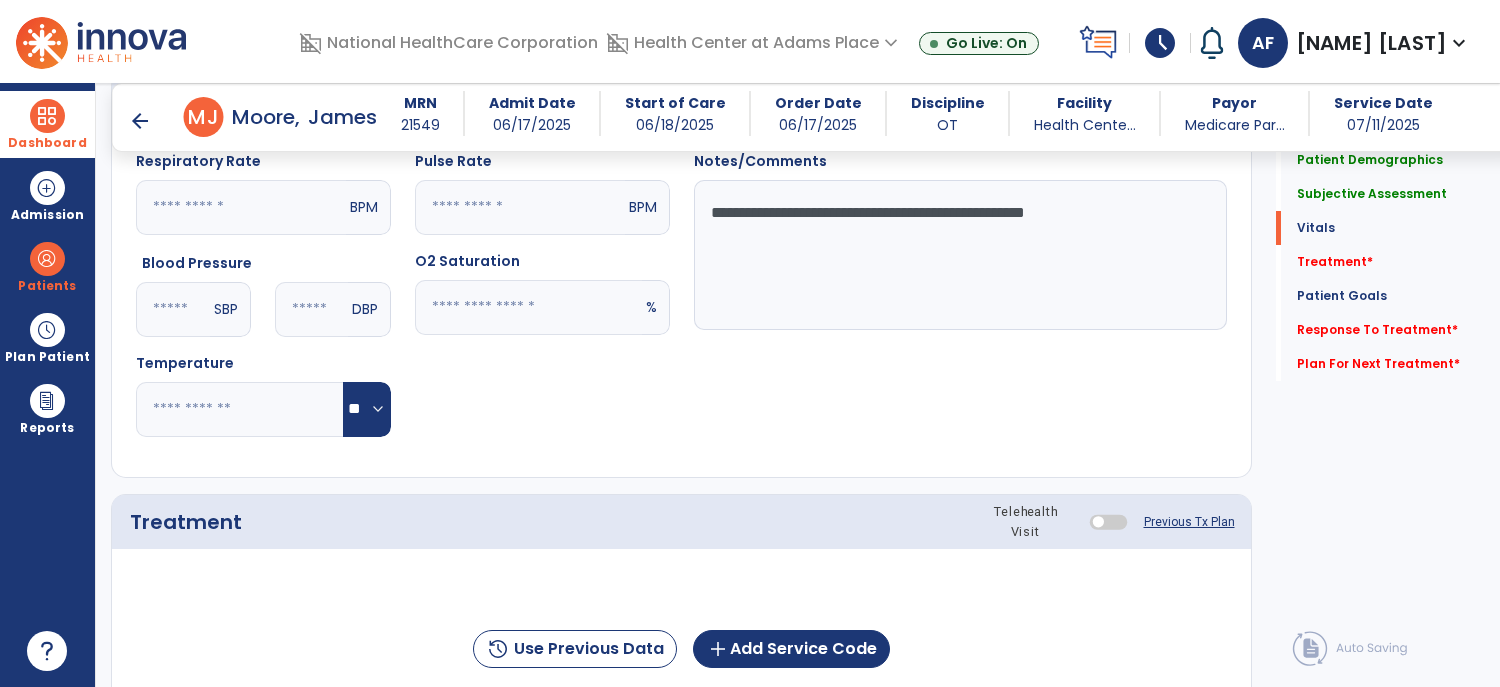 type on "**********" 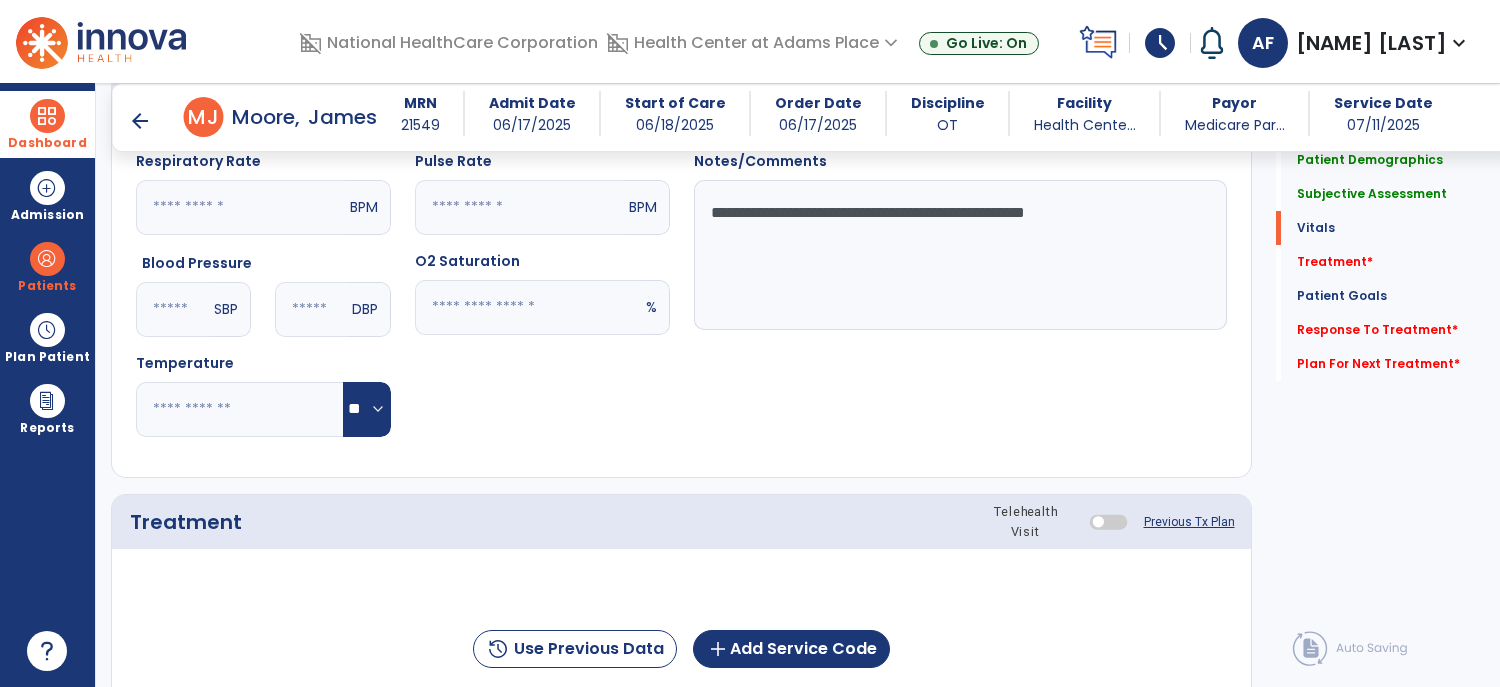 click 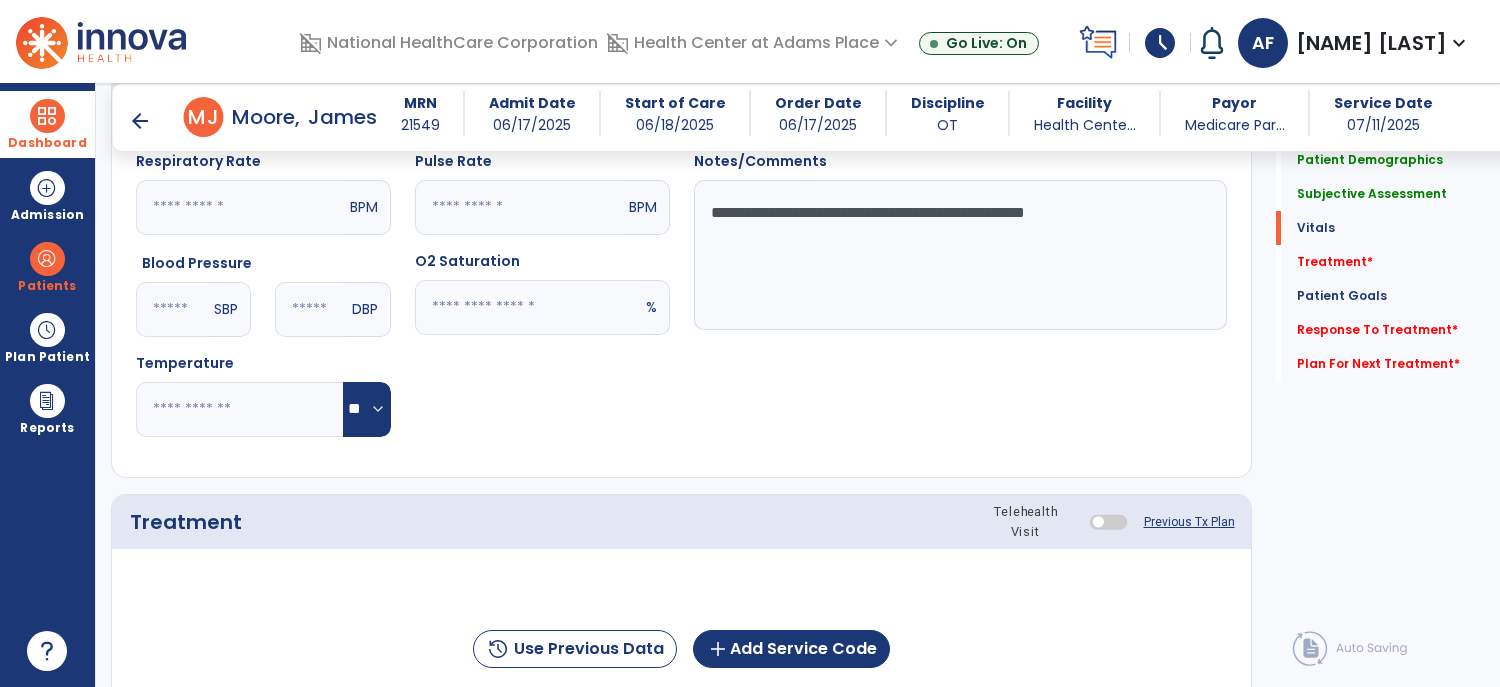 click on "**********" 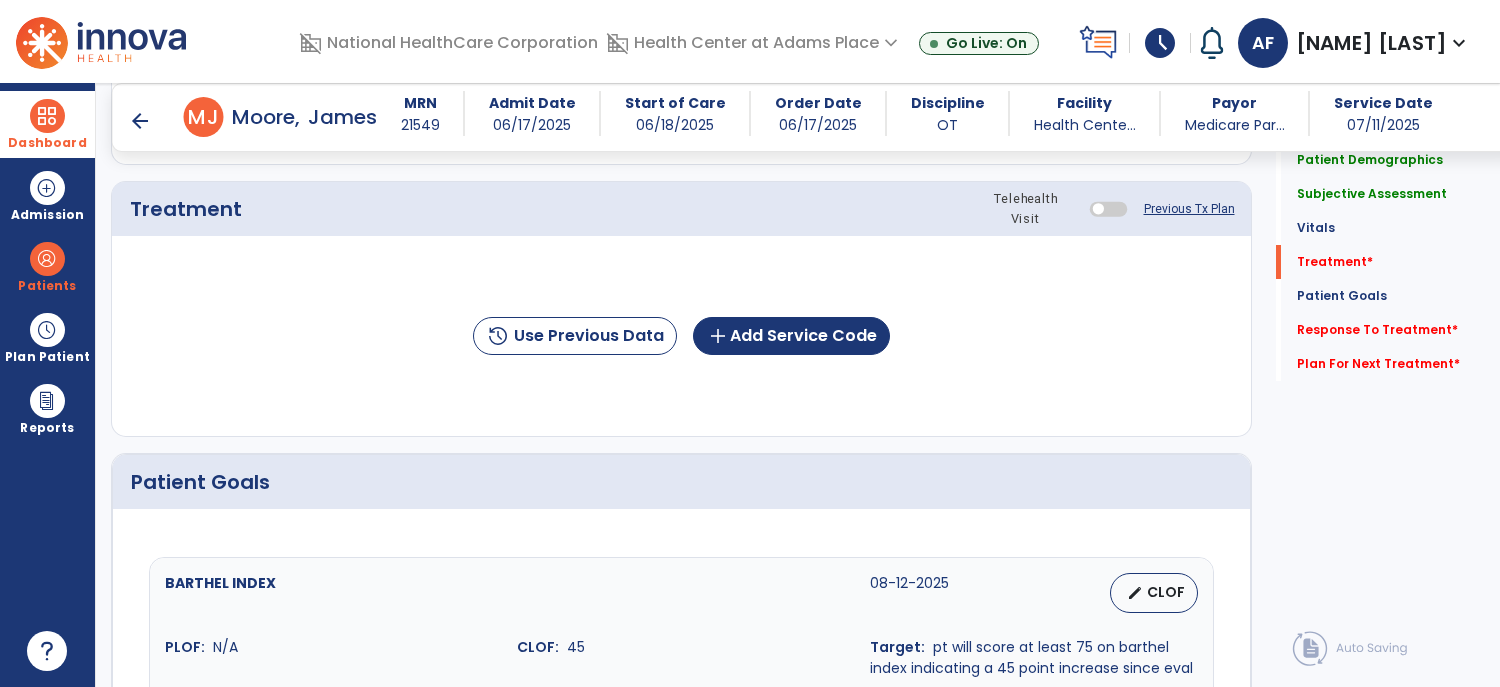 scroll, scrollTop: 1309, scrollLeft: 0, axis: vertical 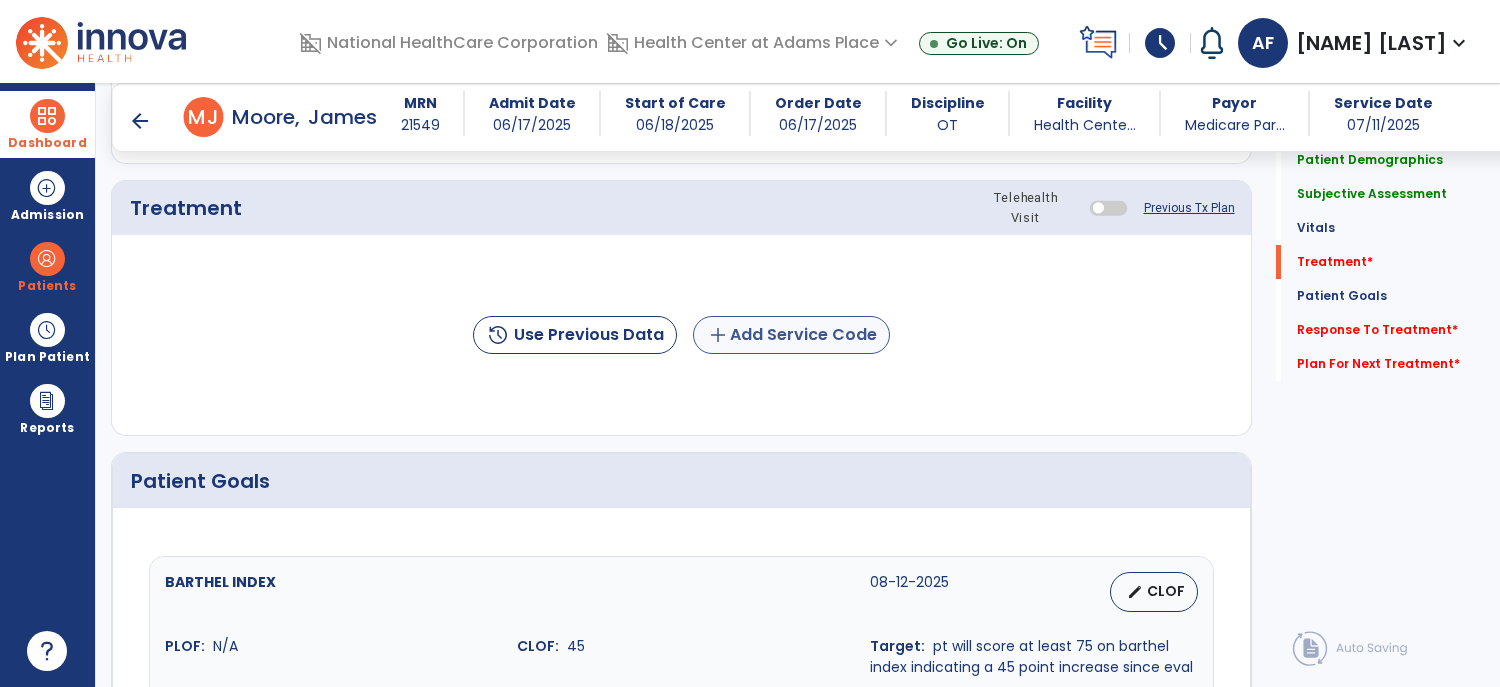 type on "**********" 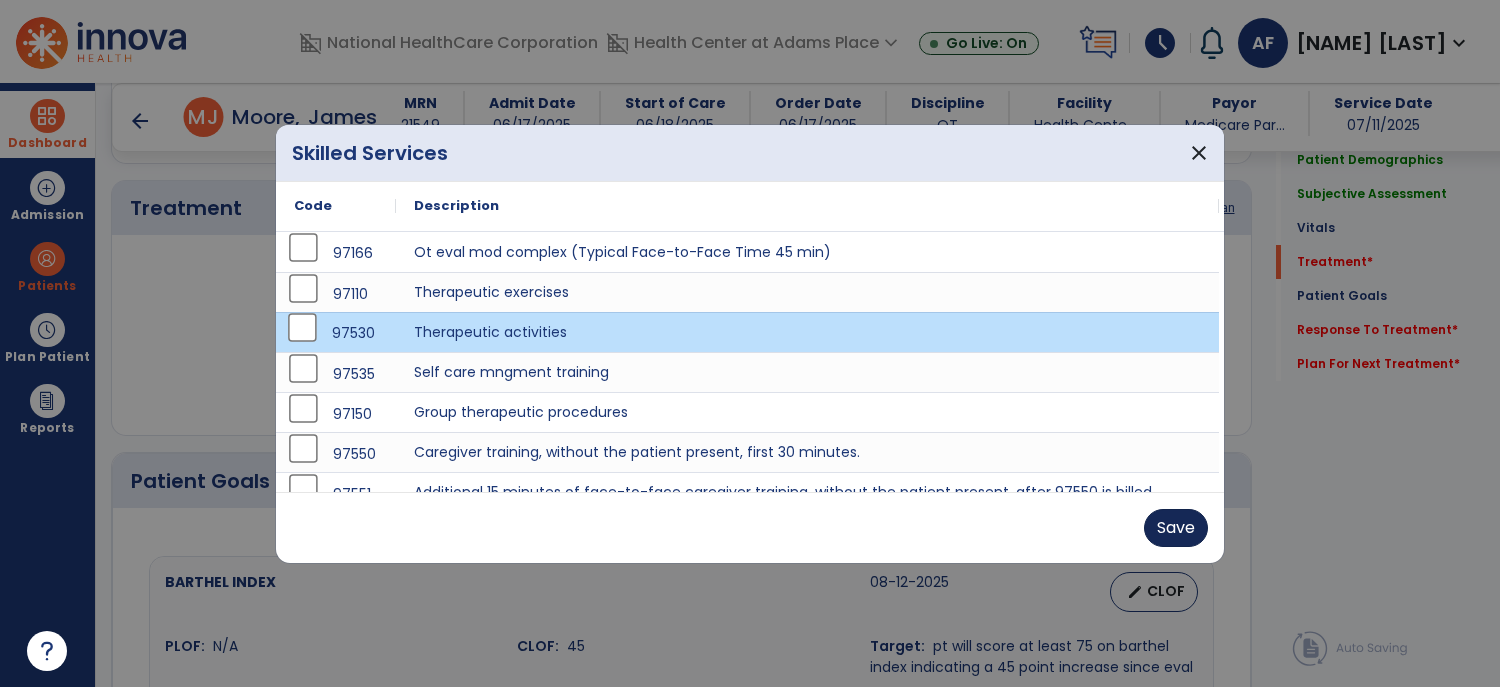 click on "Save" at bounding box center [1176, 528] 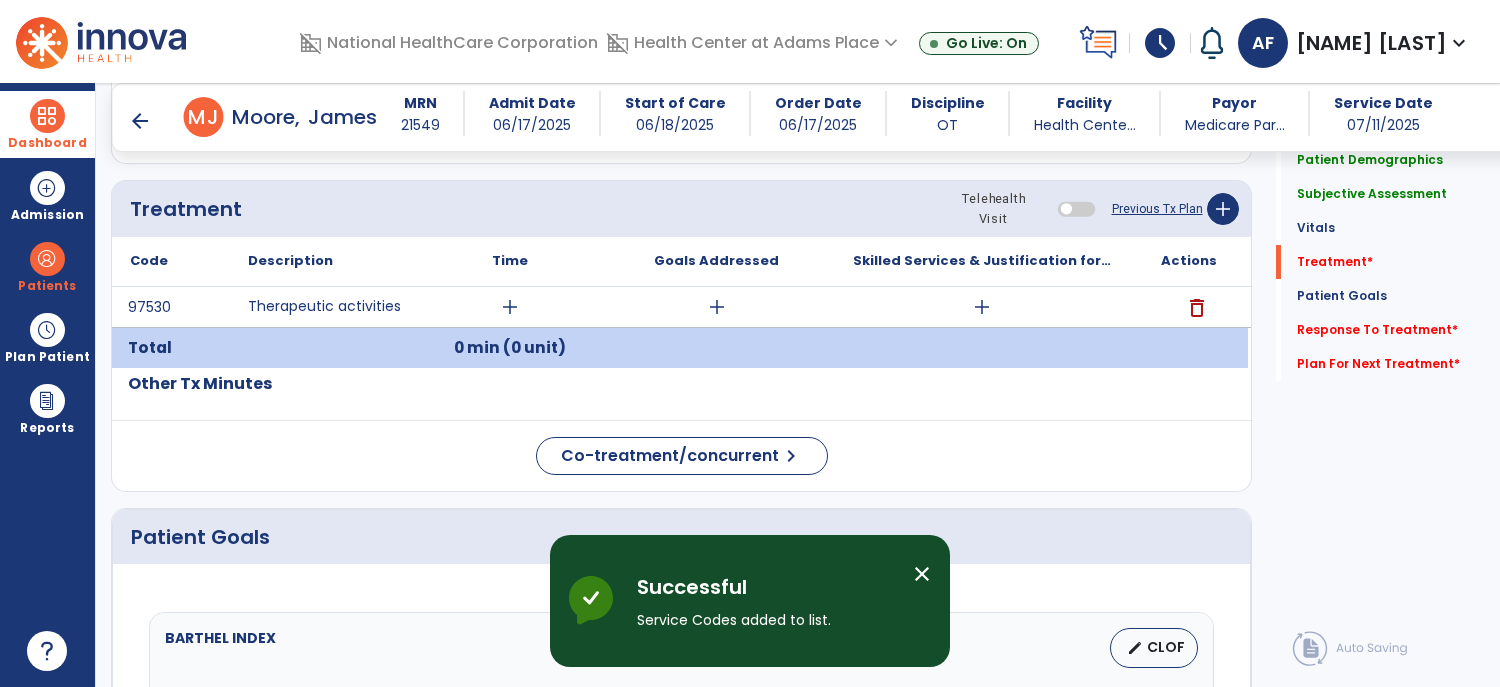 click on "add" at bounding box center (510, 307) 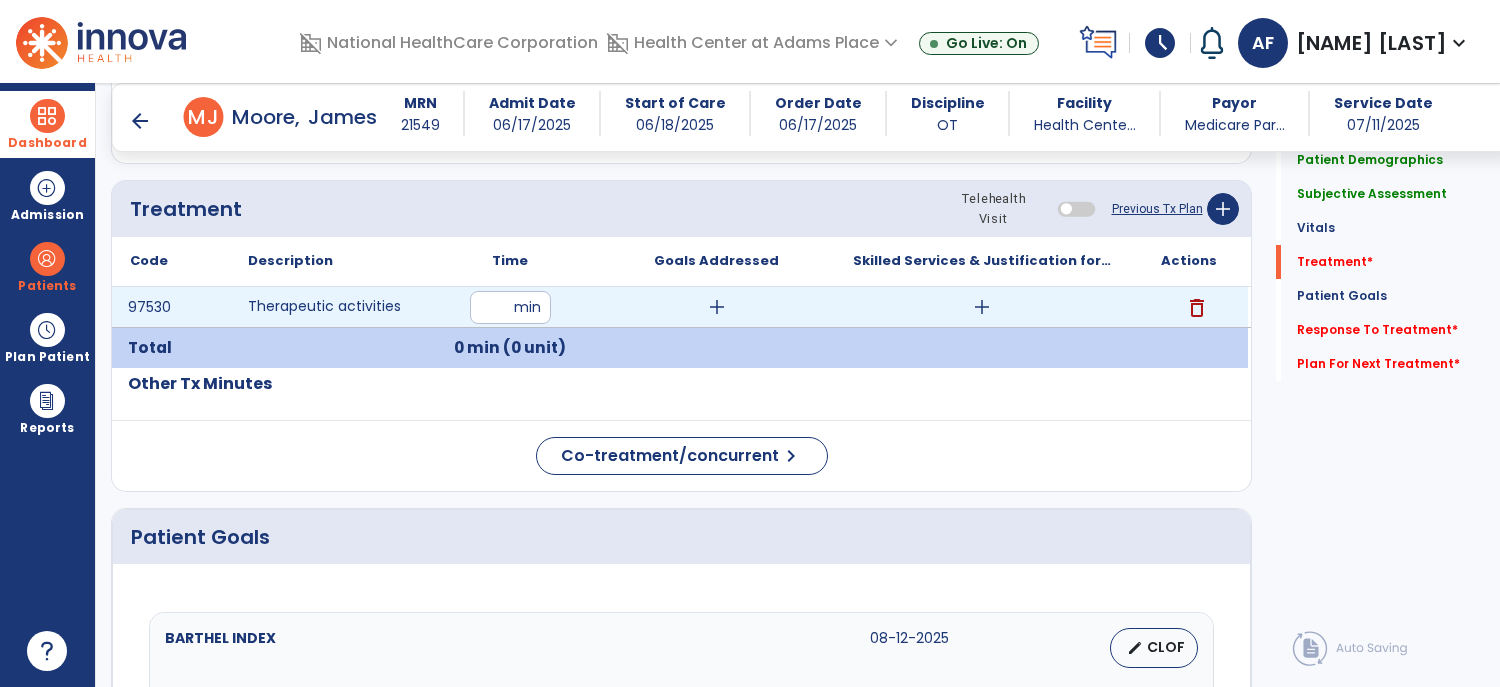 type on "**" 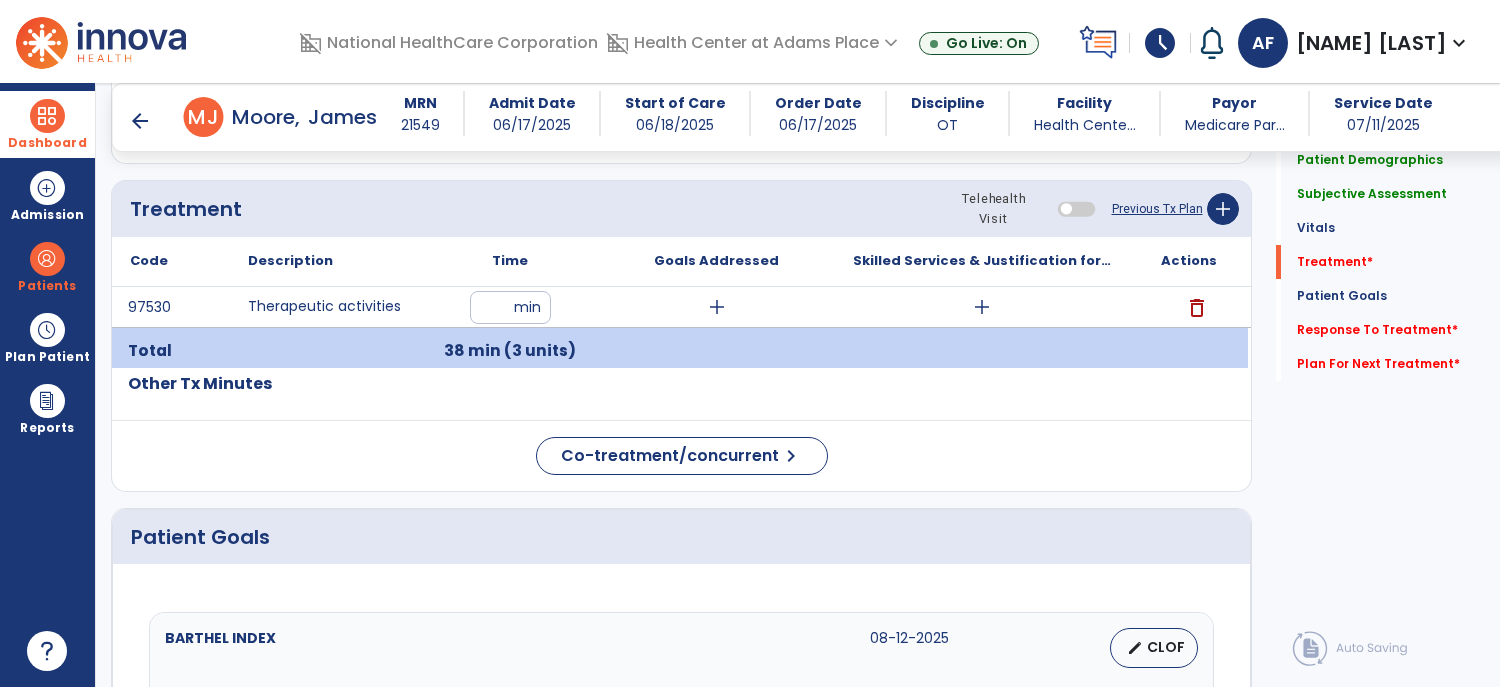 click on "add" at bounding box center (717, 307) 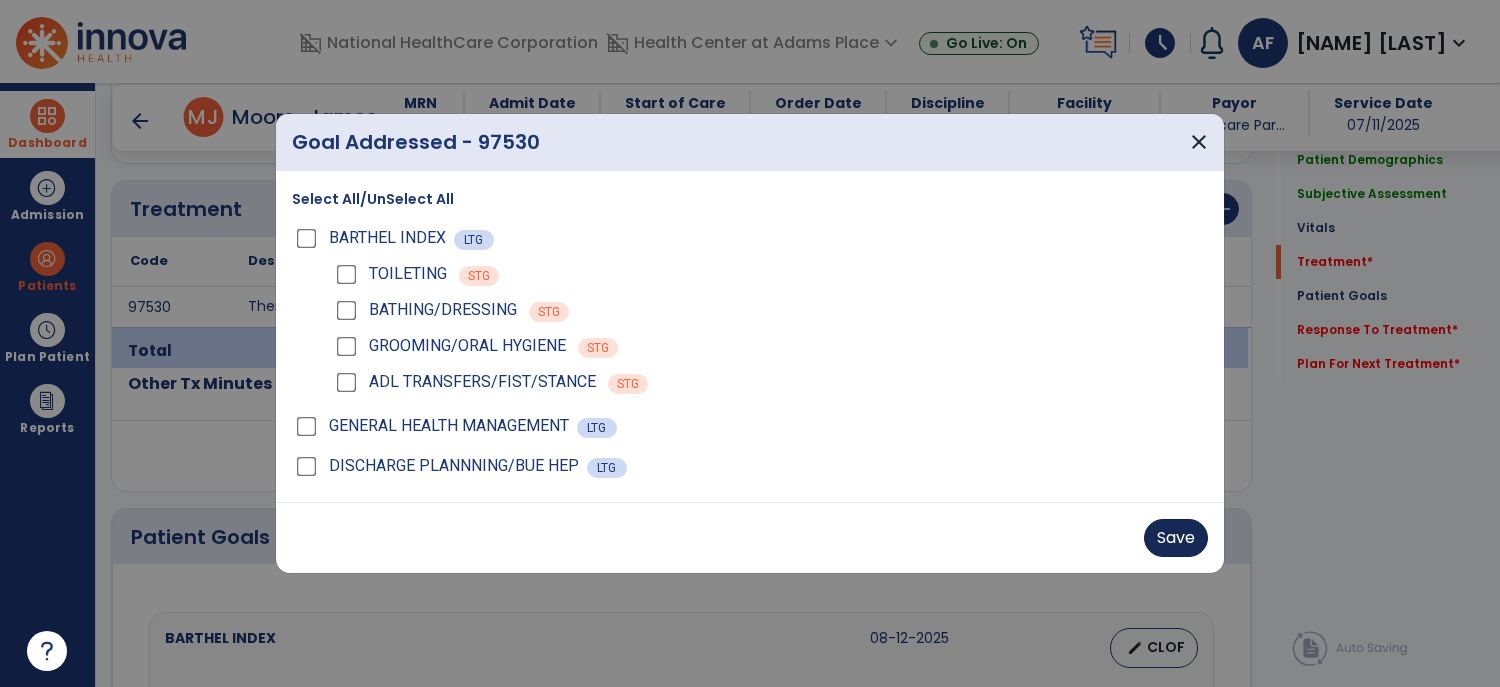 click on "Save" at bounding box center [1176, 538] 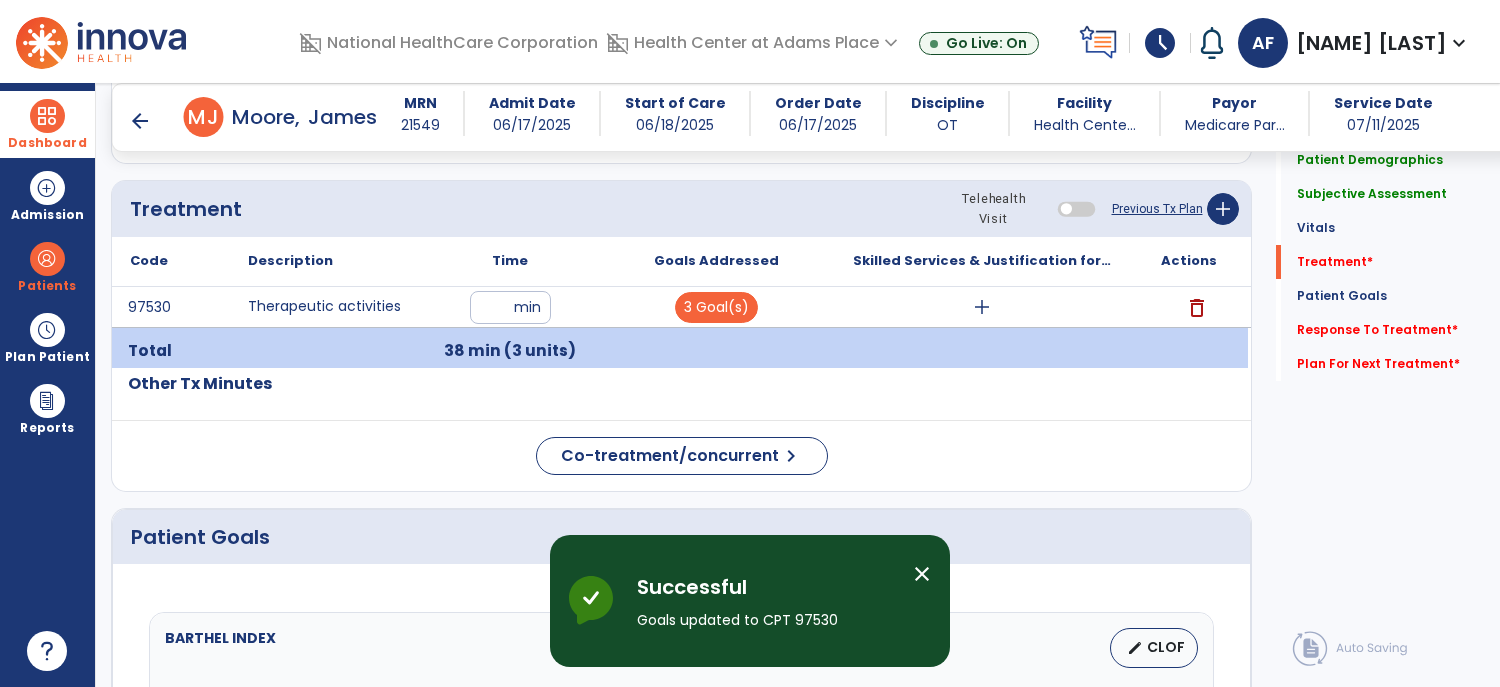 click on "add" at bounding box center (982, 307) 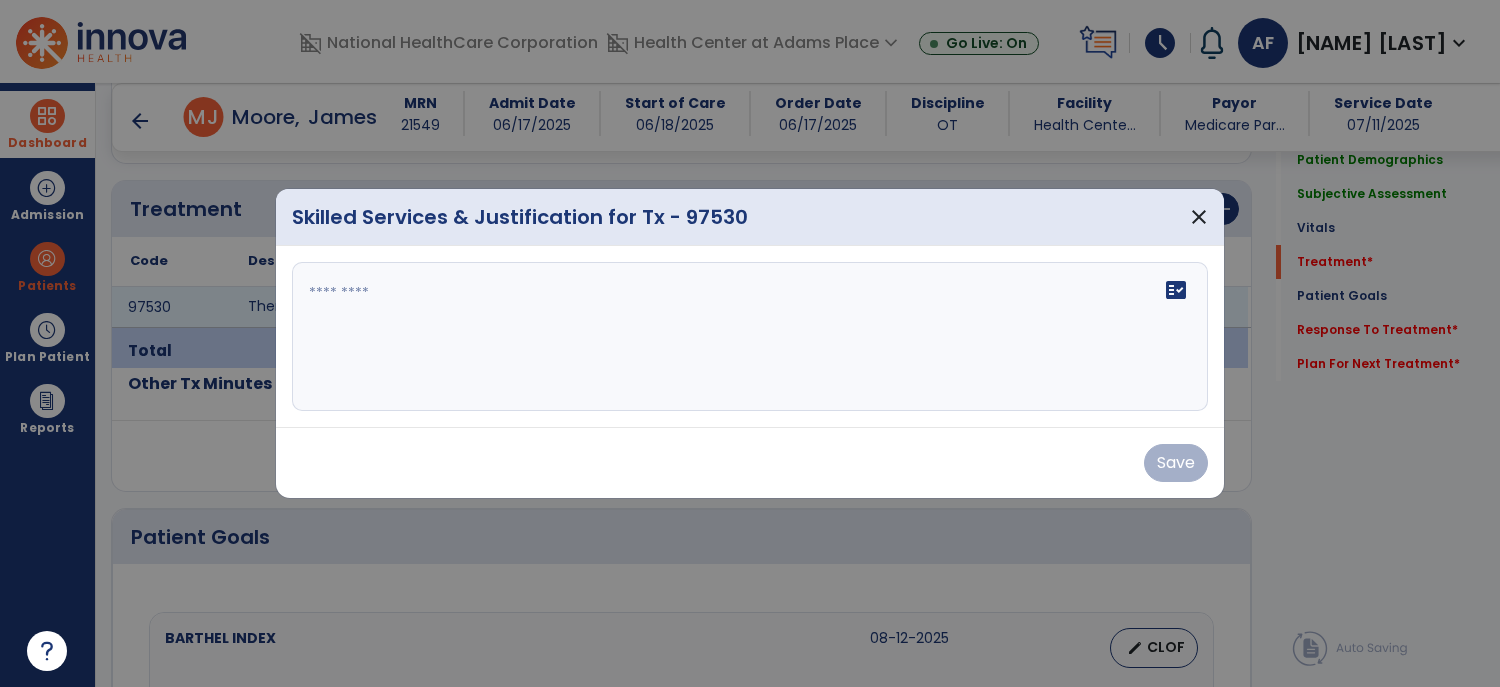 click at bounding box center (750, 337) 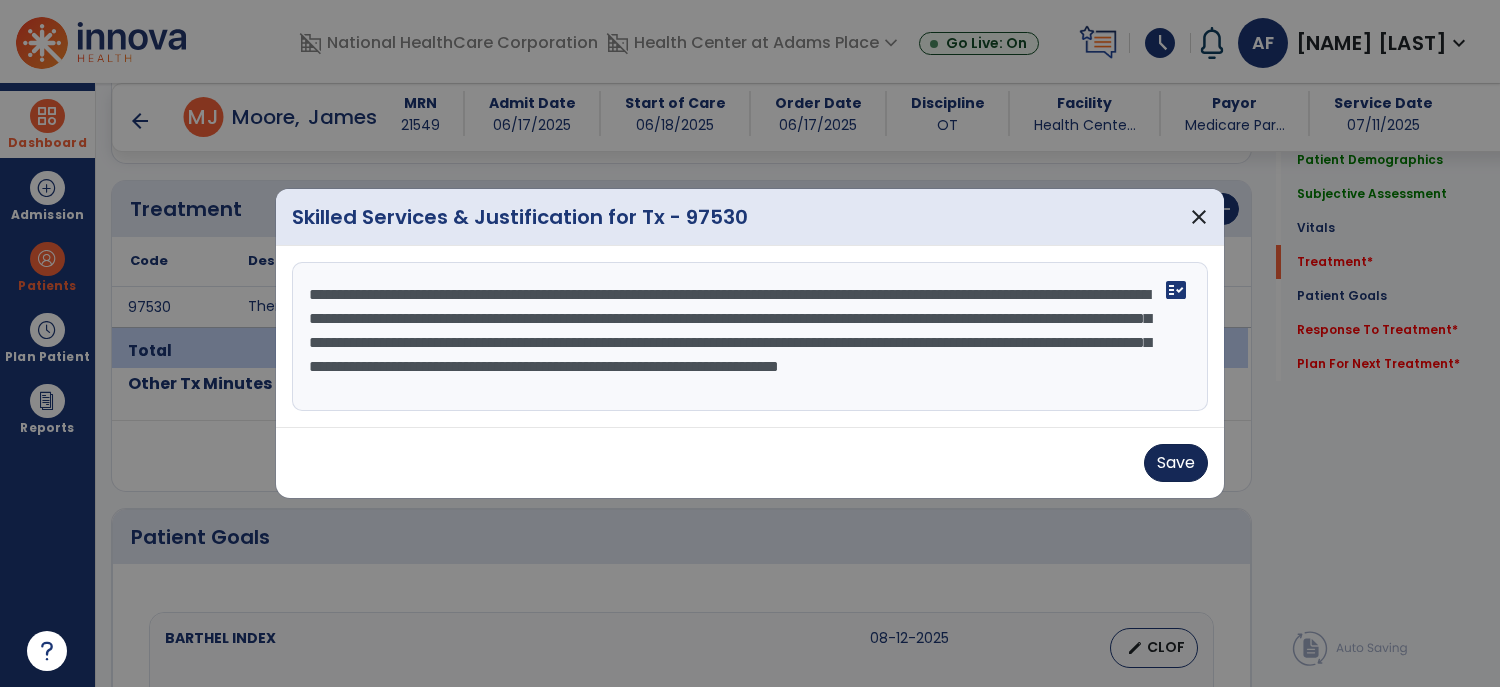 type on "**********" 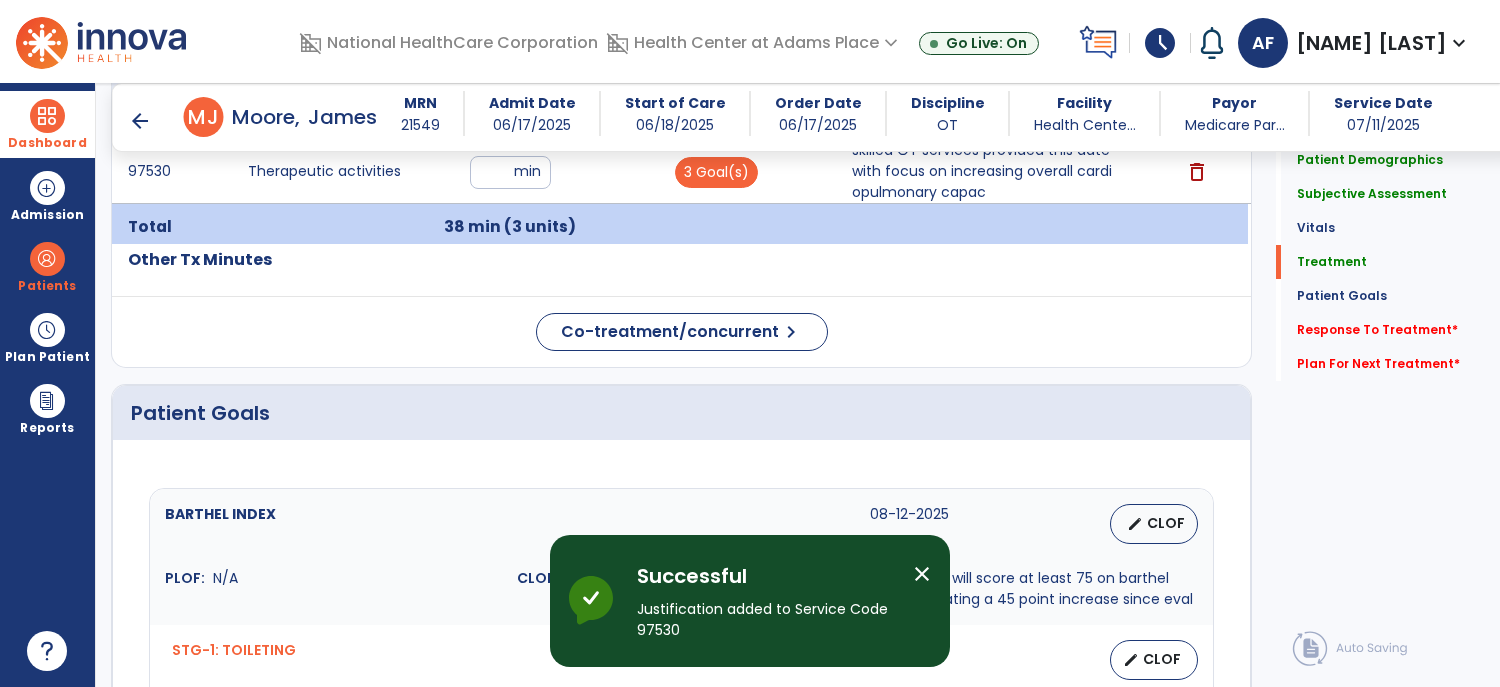 scroll, scrollTop: 1550, scrollLeft: 0, axis: vertical 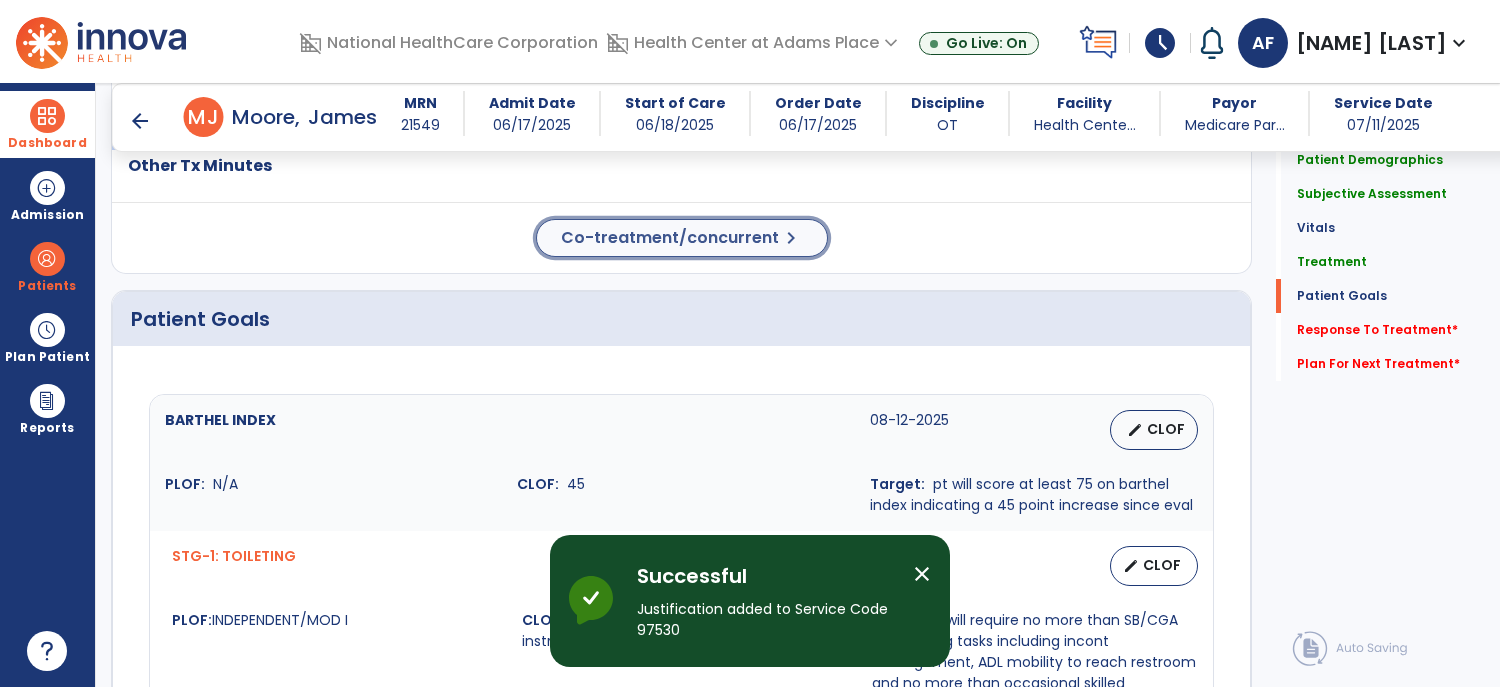 click on "Co-treatment/concurrent  chevron_right" 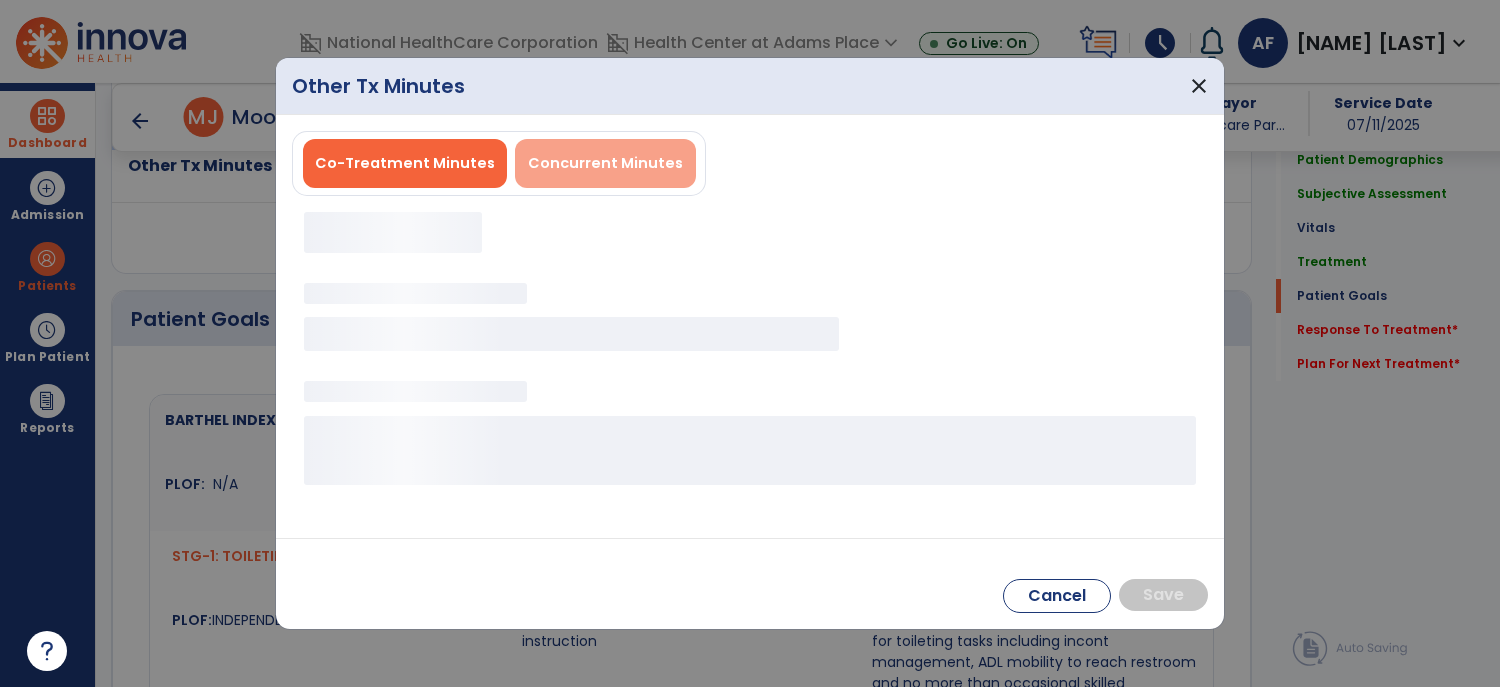click on "Concurrent Minutes" at bounding box center [605, 163] 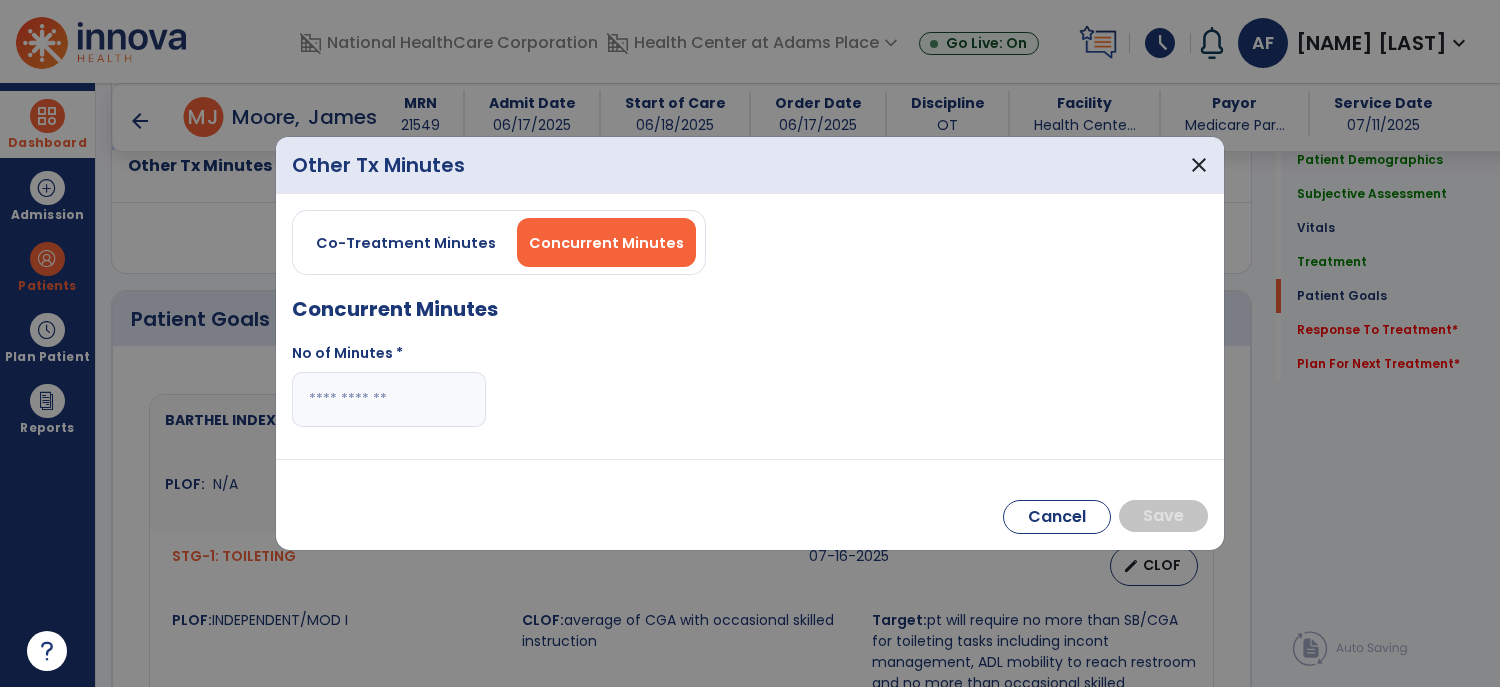 click at bounding box center (389, 399) 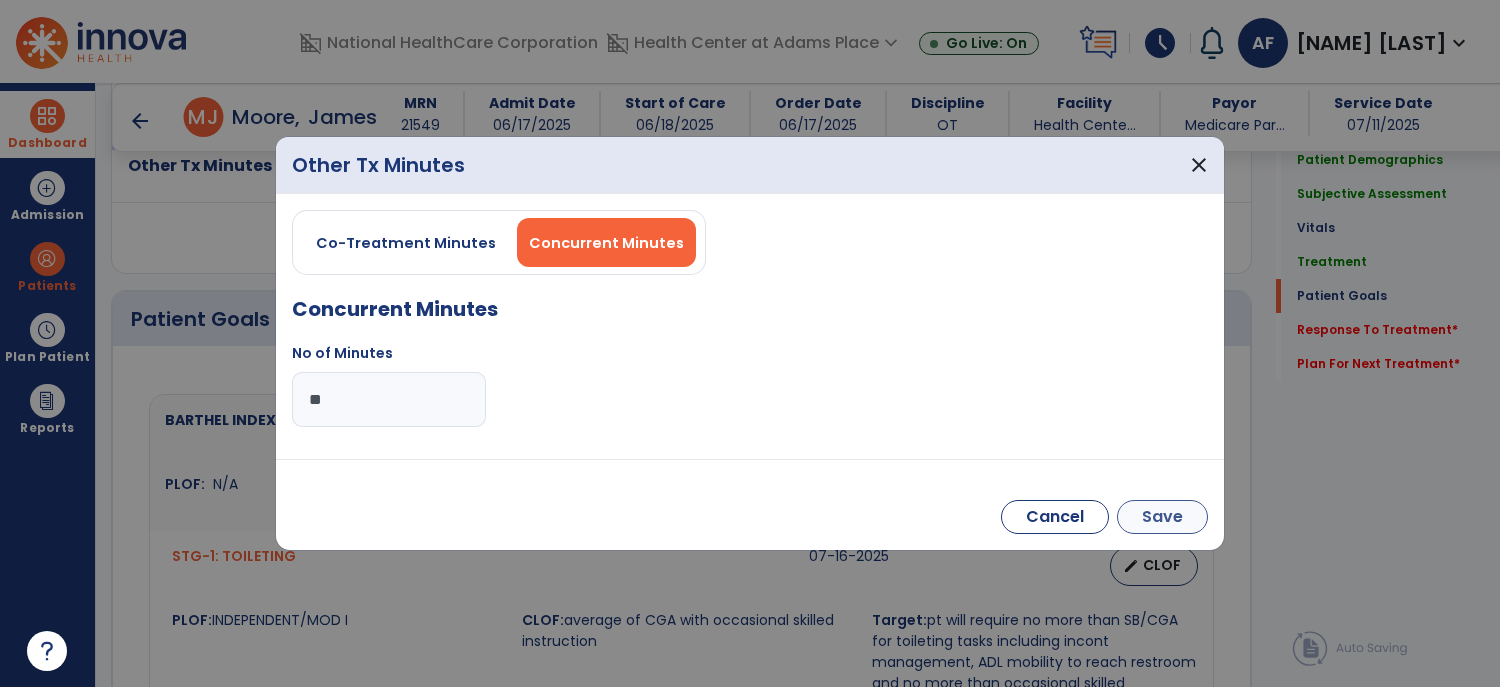 type on "**" 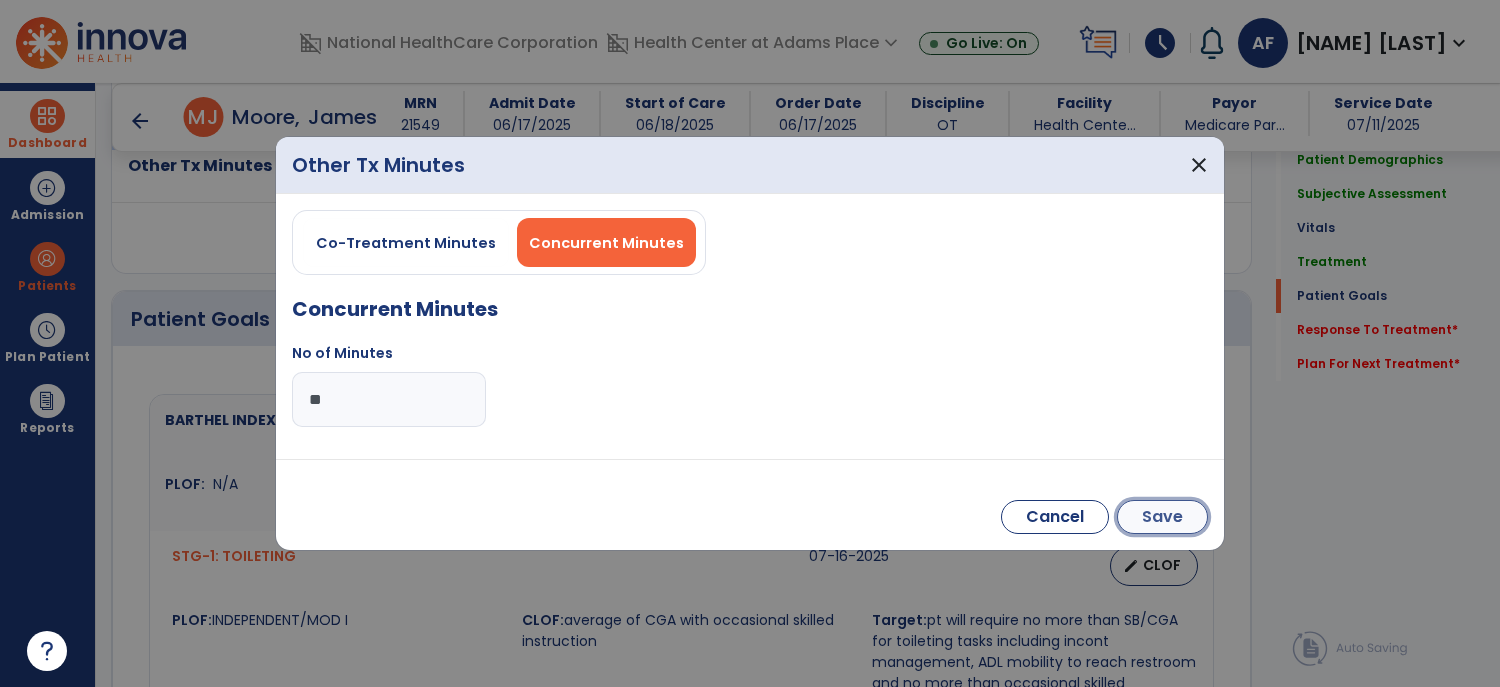 click on "Save" at bounding box center [1162, 517] 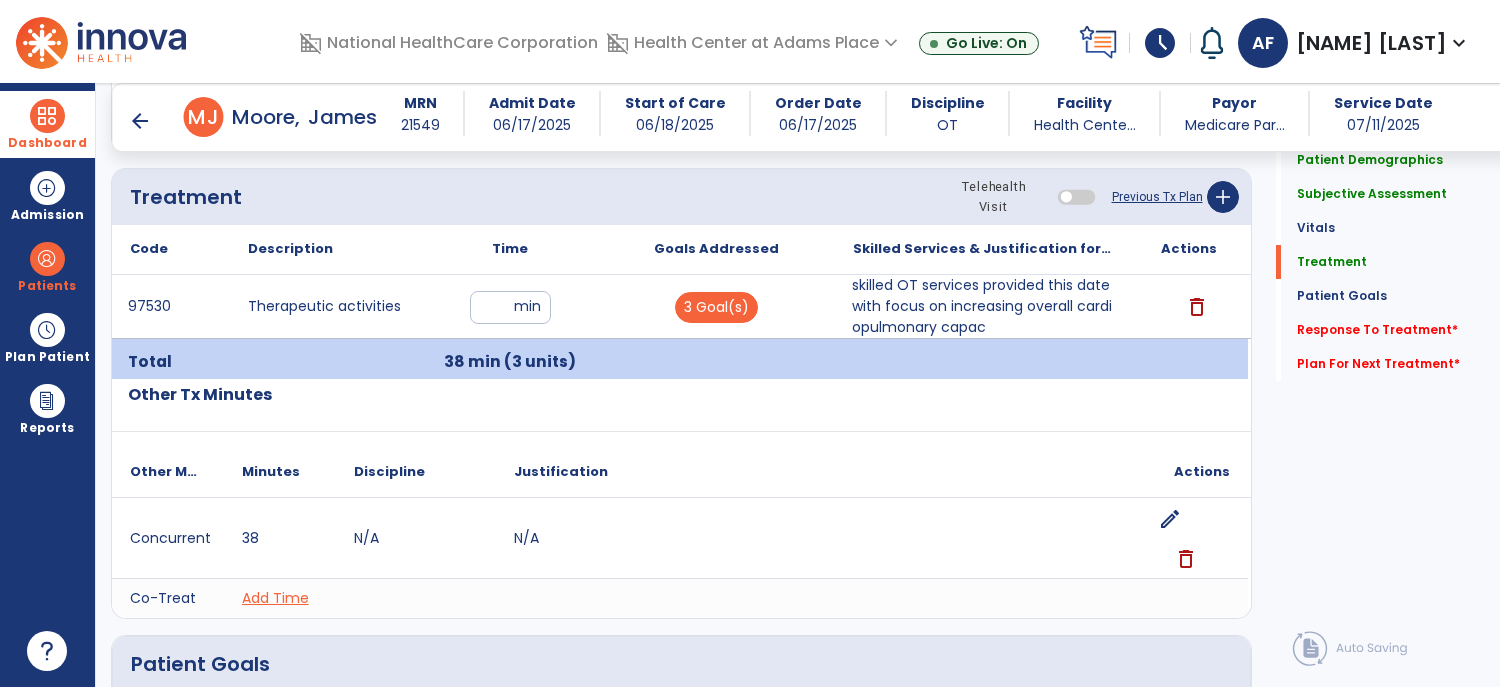 scroll, scrollTop: 1321, scrollLeft: 0, axis: vertical 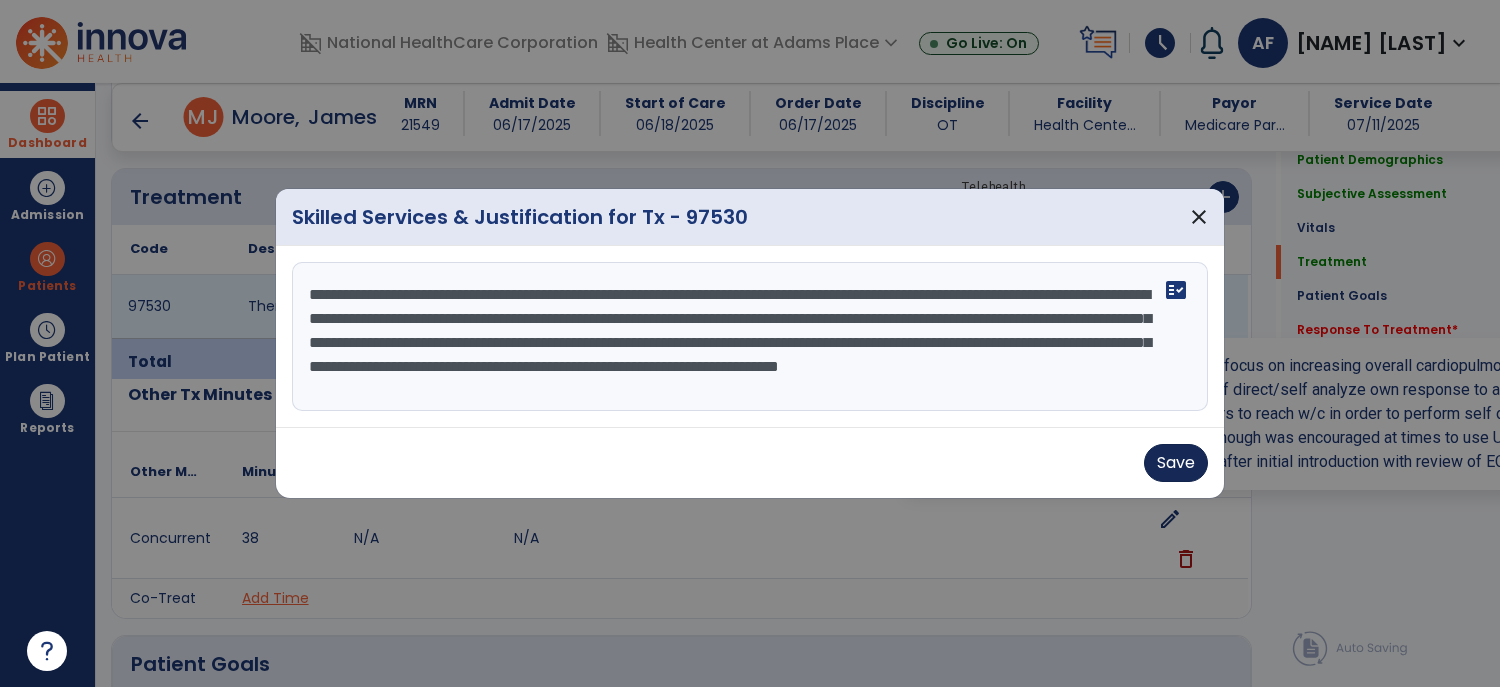 click on "Save" at bounding box center (1176, 463) 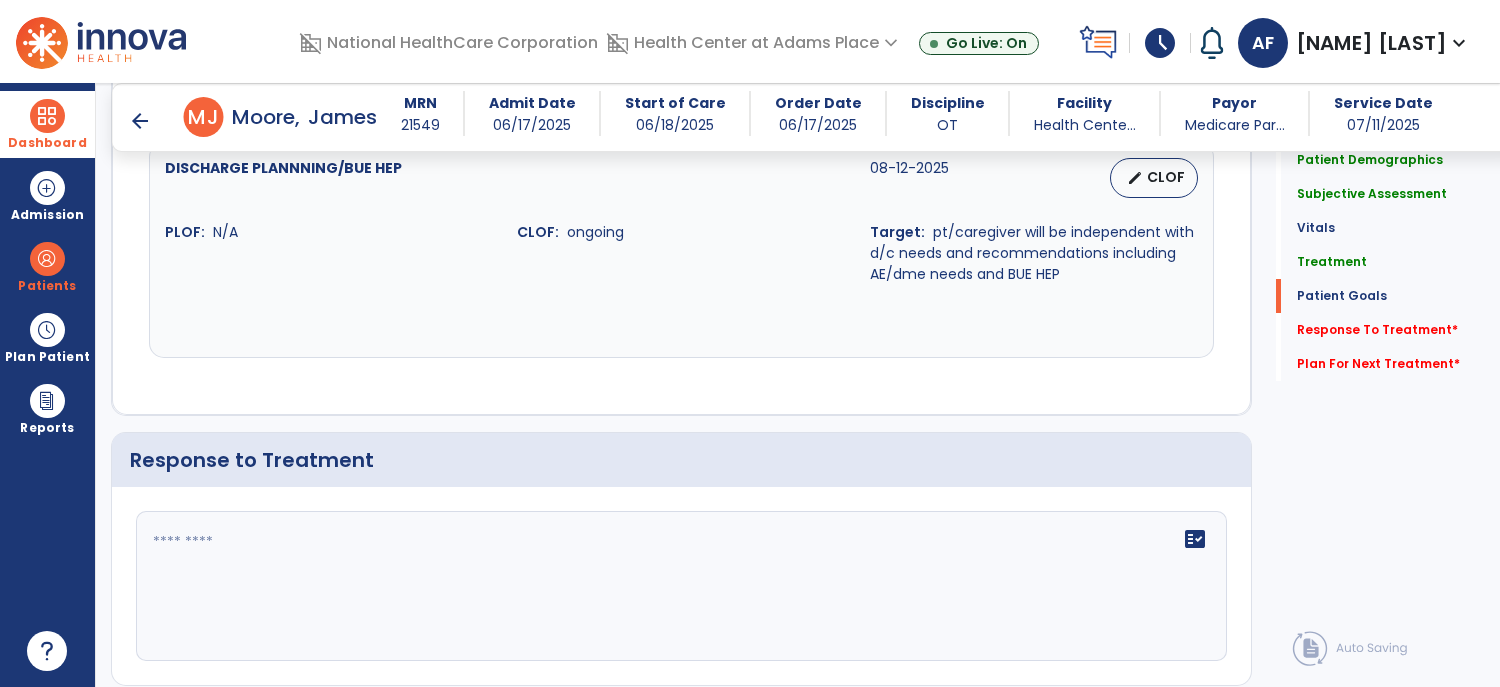 scroll, scrollTop: 3174, scrollLeft: 0, axis: vertical 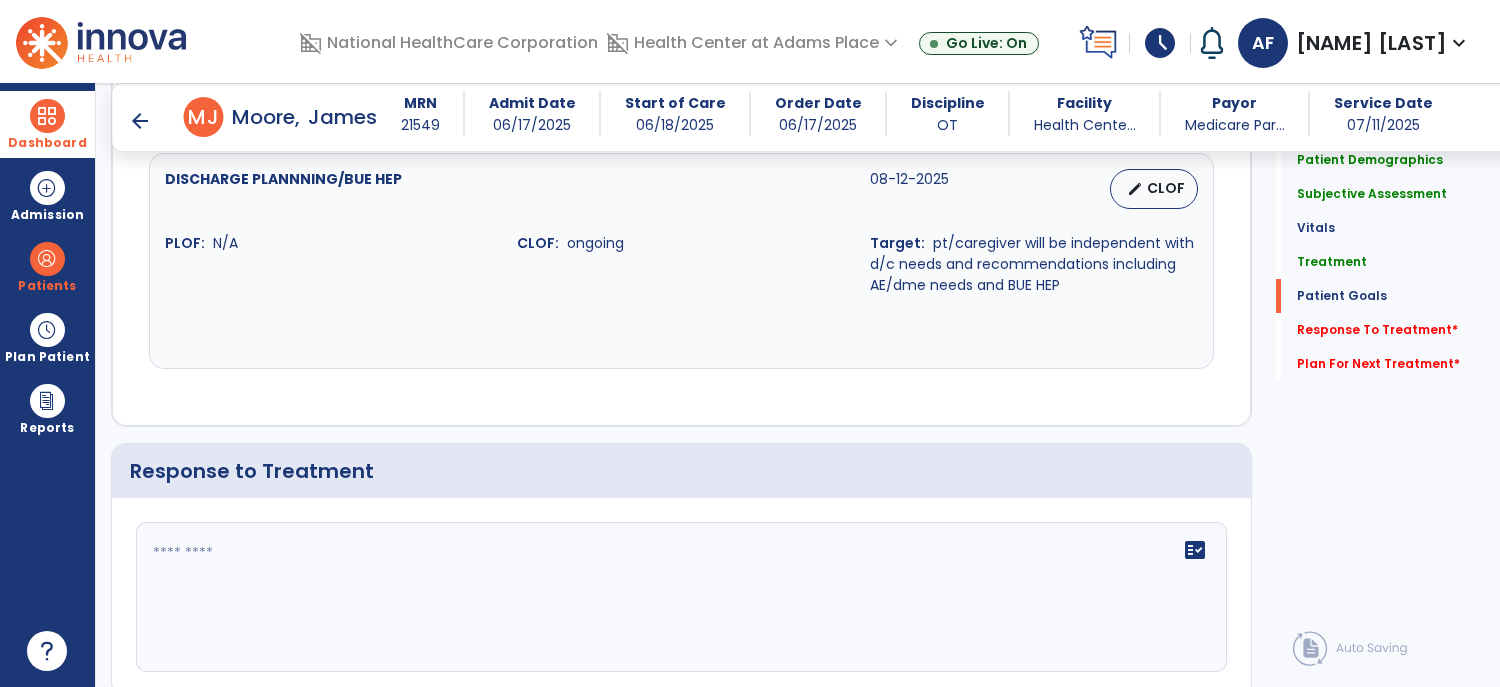 click 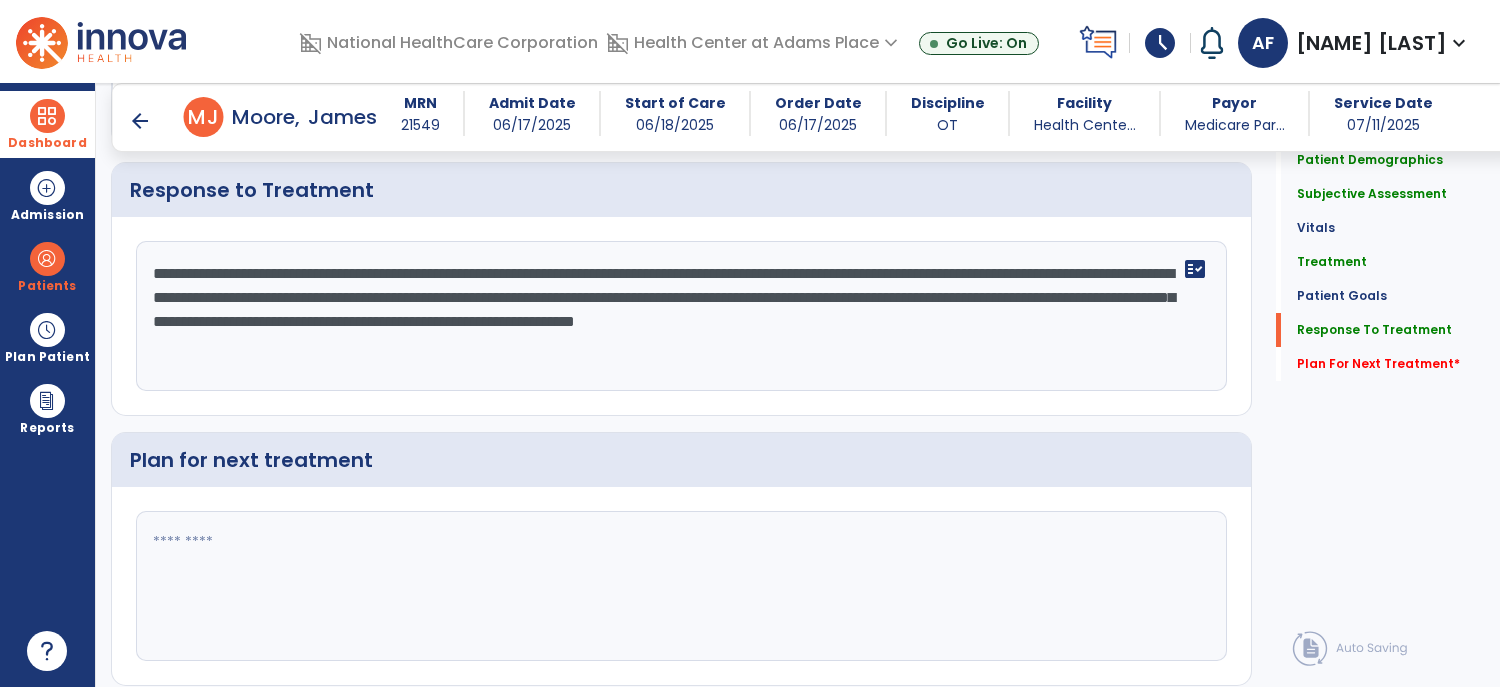 scroll, scrollTop: 3456, scrollLeft: 0, axis: vertical 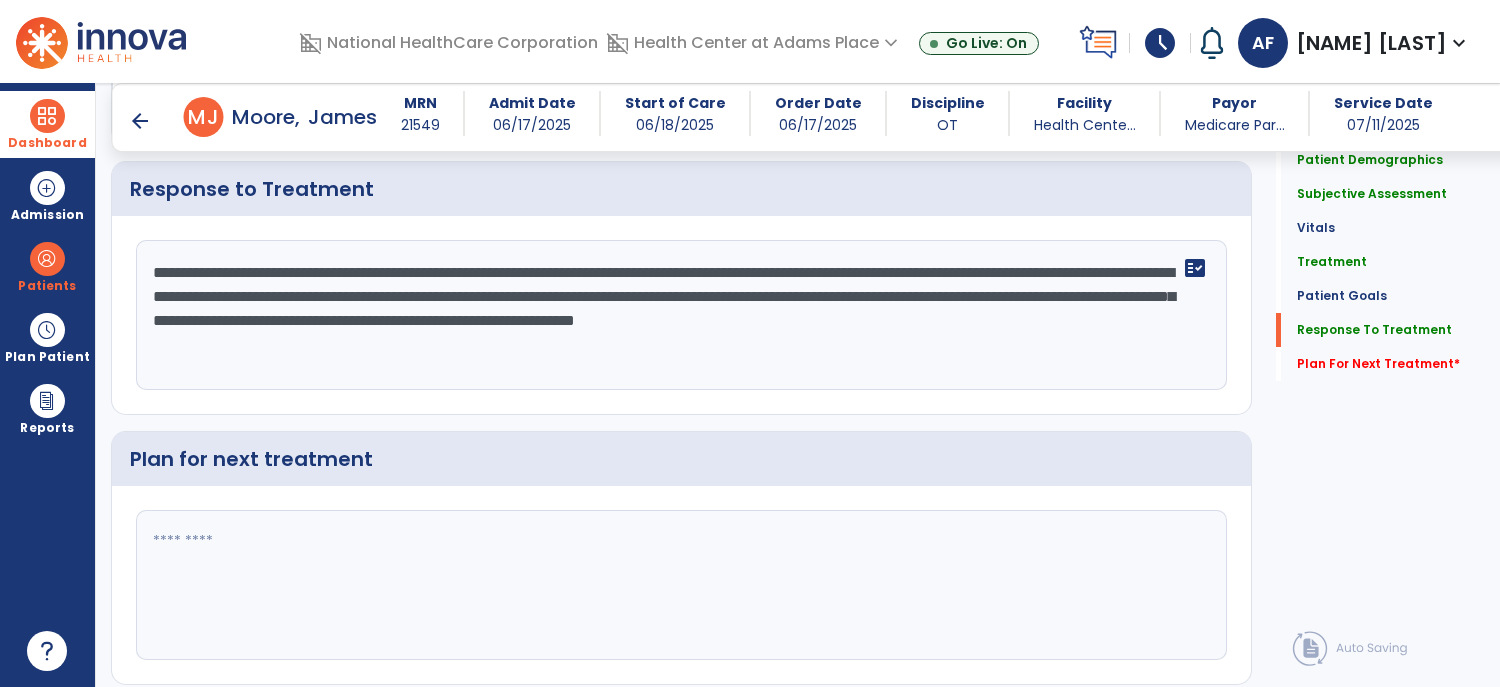 type on "**********" 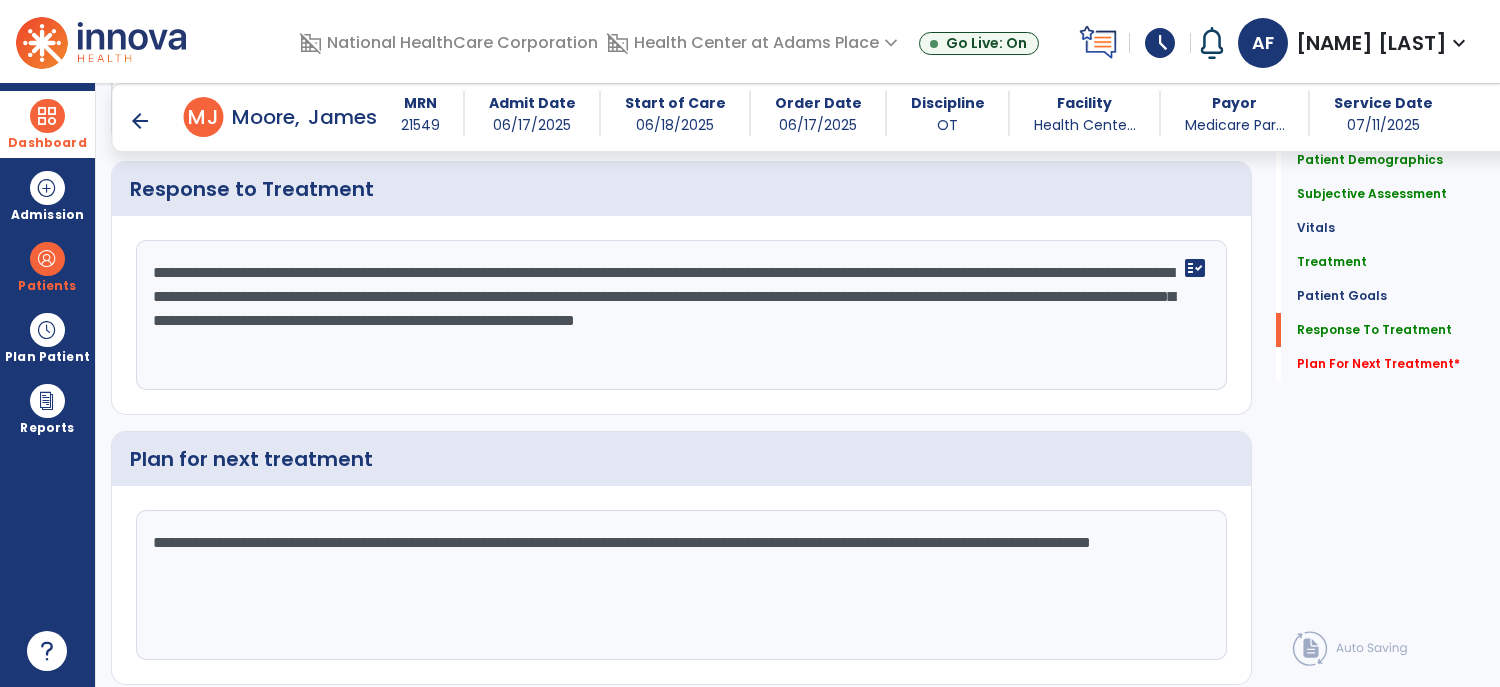 type on "**********" 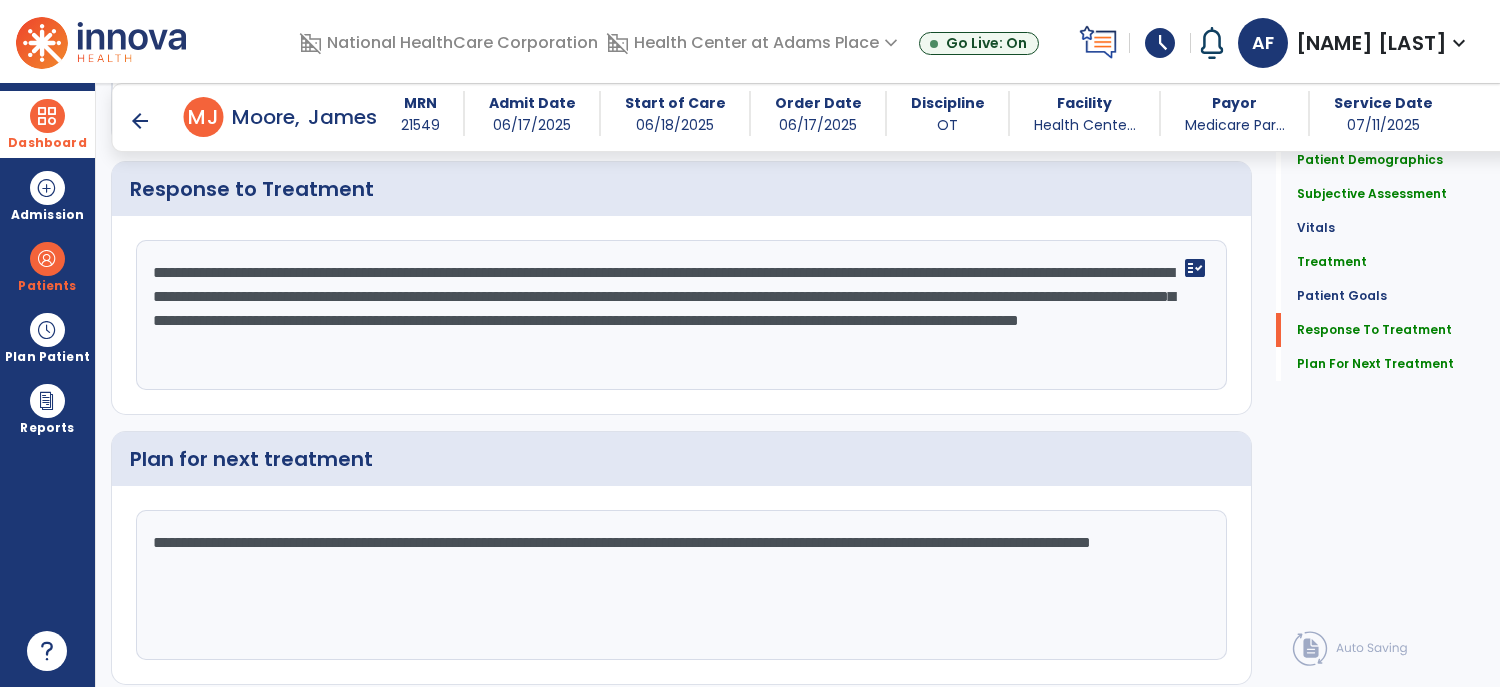 scroll, scrollTop: 3512, scrollLeft: 0, axis: vertical 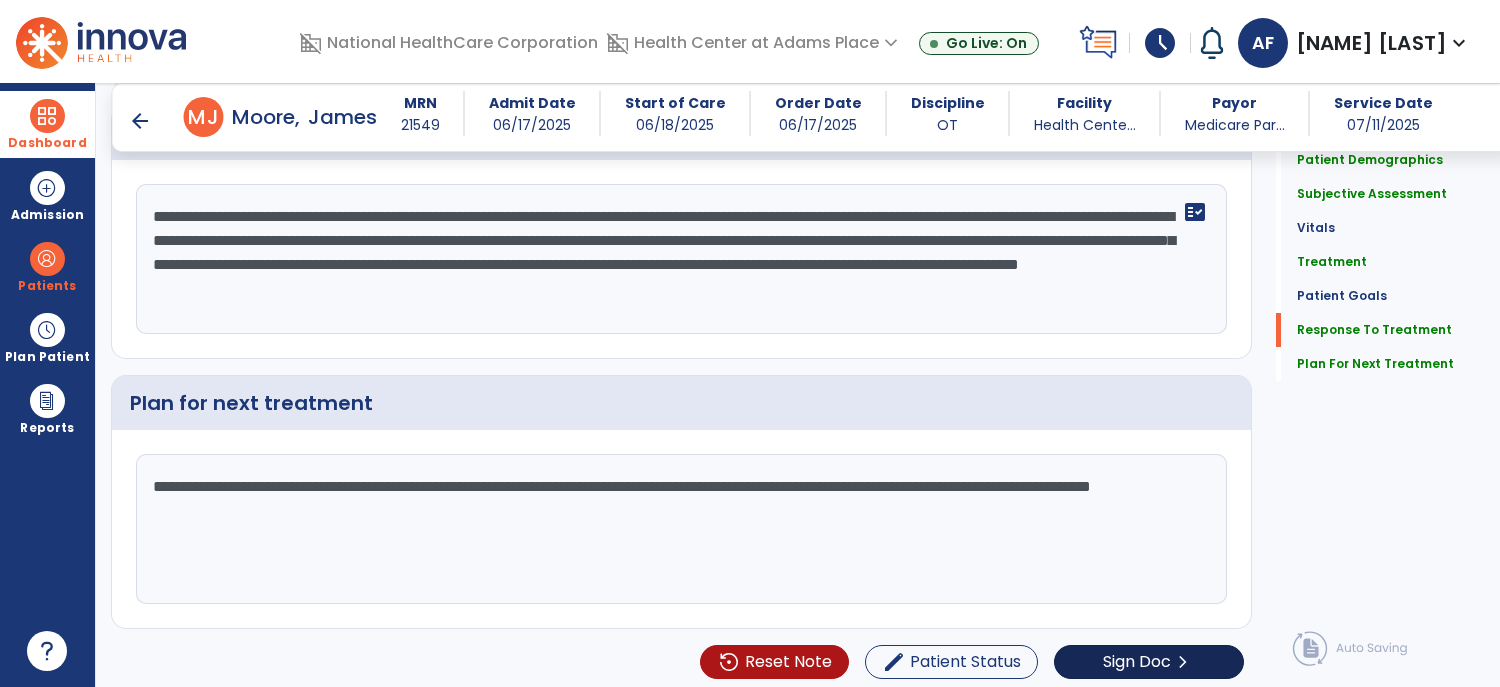 type on "**********" 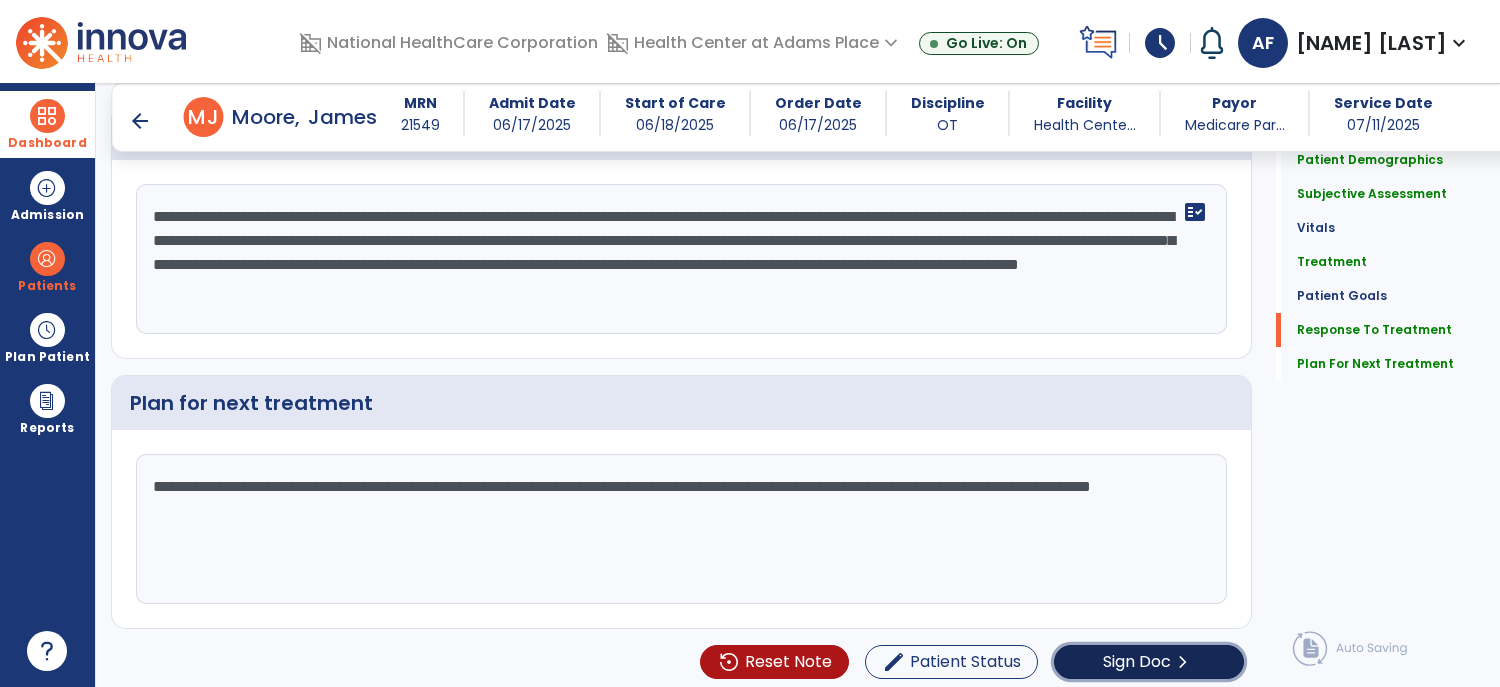 click on "Sign Doc" 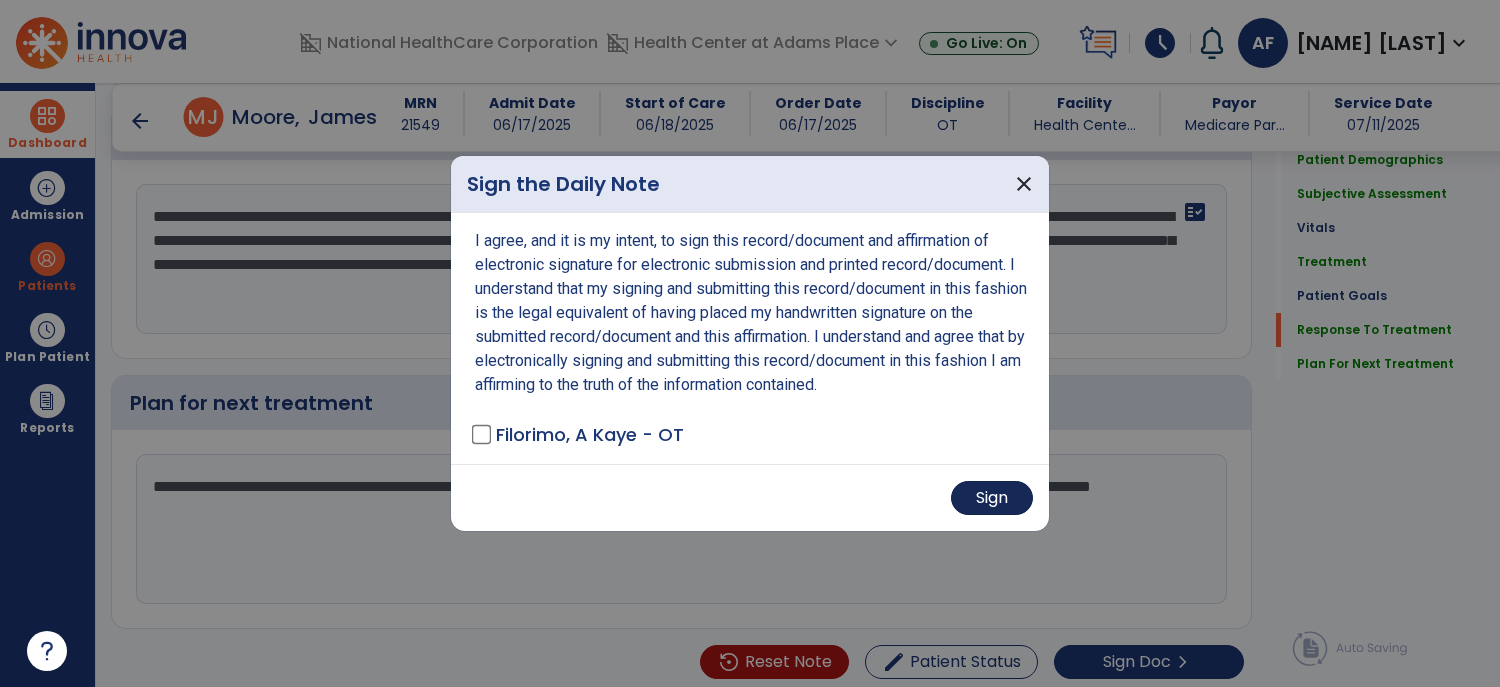 click on "Sign" at bounding box center (992, 498) 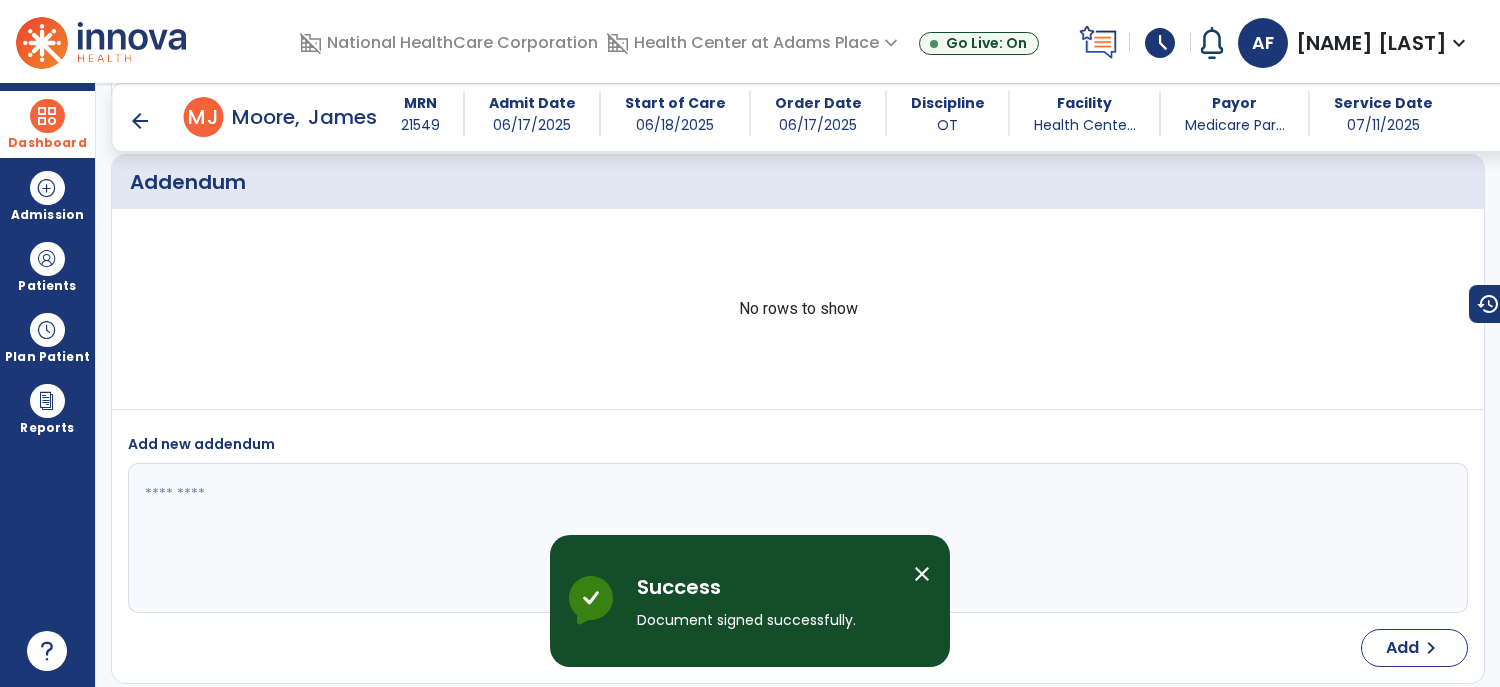 click on "Dashboard" at bounding box center [47, 143] 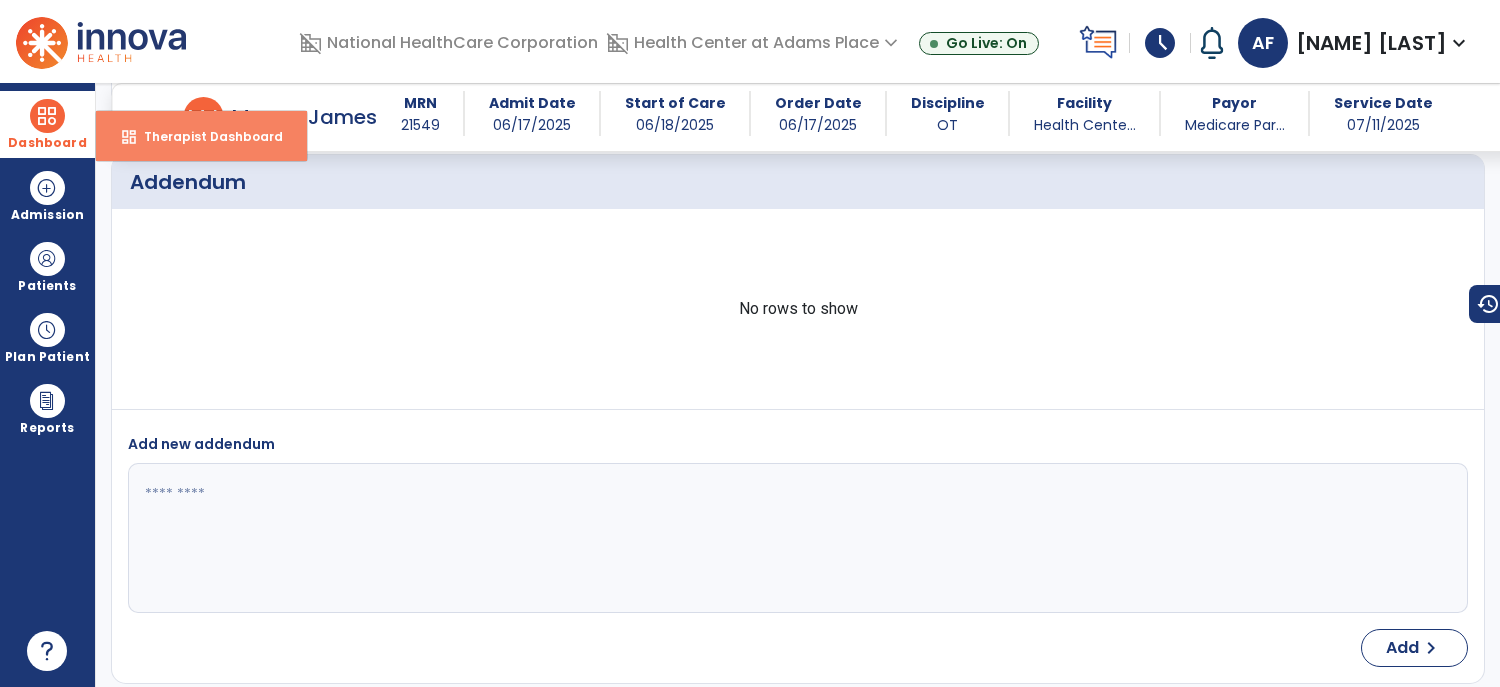 click on "dashboard  Therapist Dashboard" at bounding box center (201, 136) 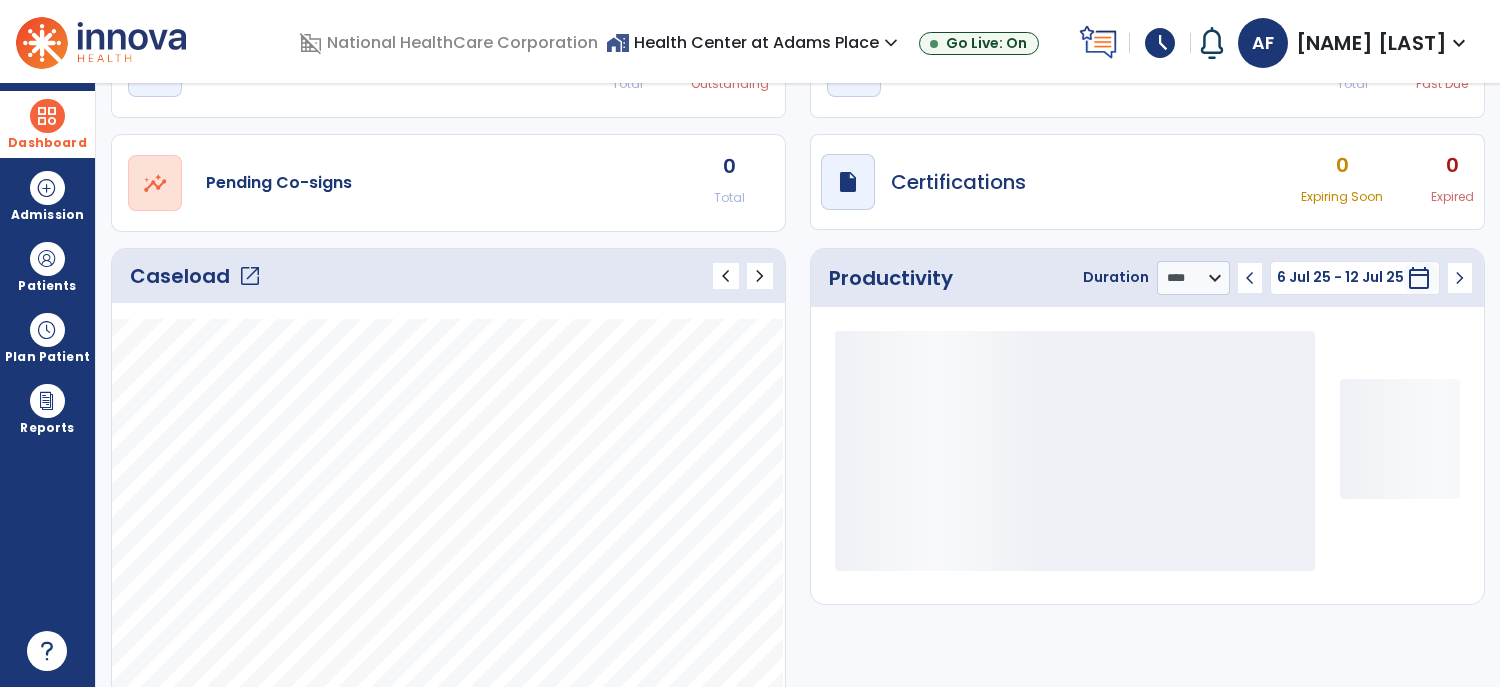 scroll, scrollTop: 121, scrollLeft: 0, axis: vertical 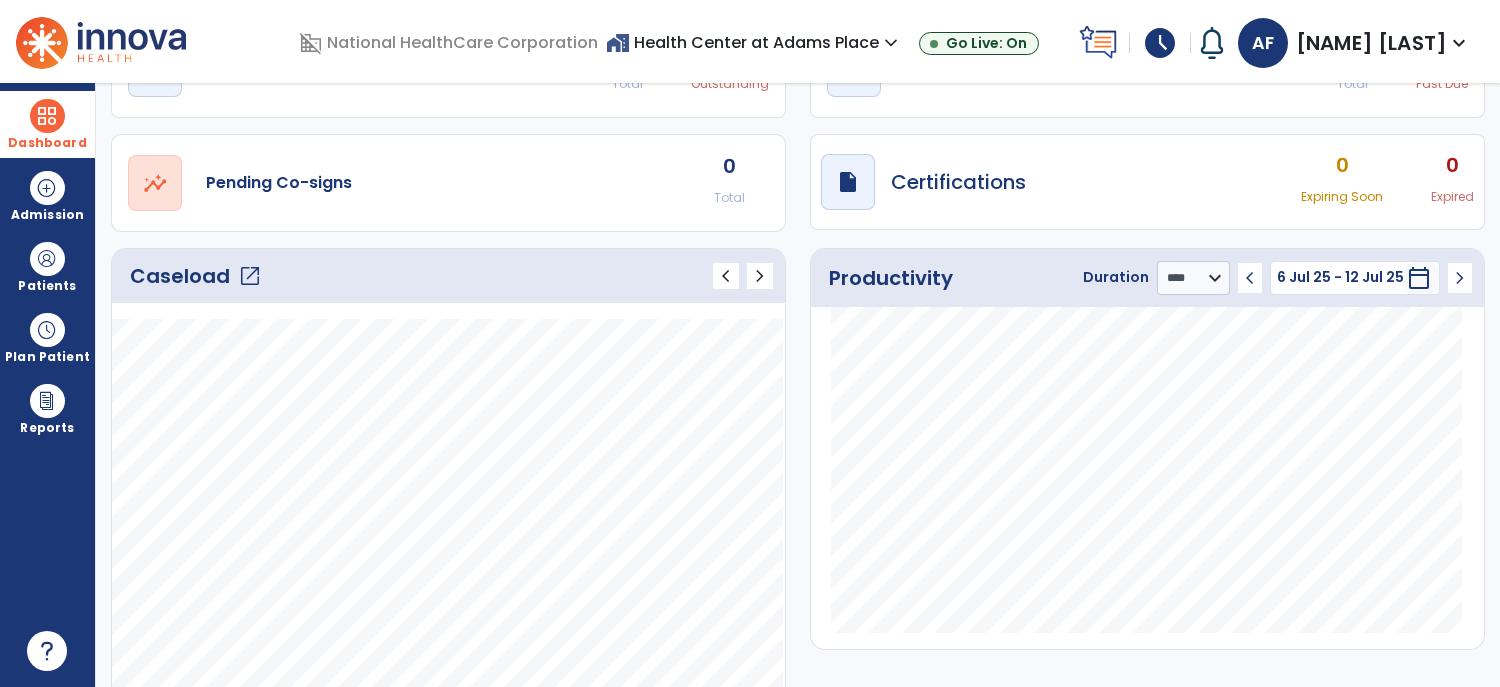 click on "open_in_new" 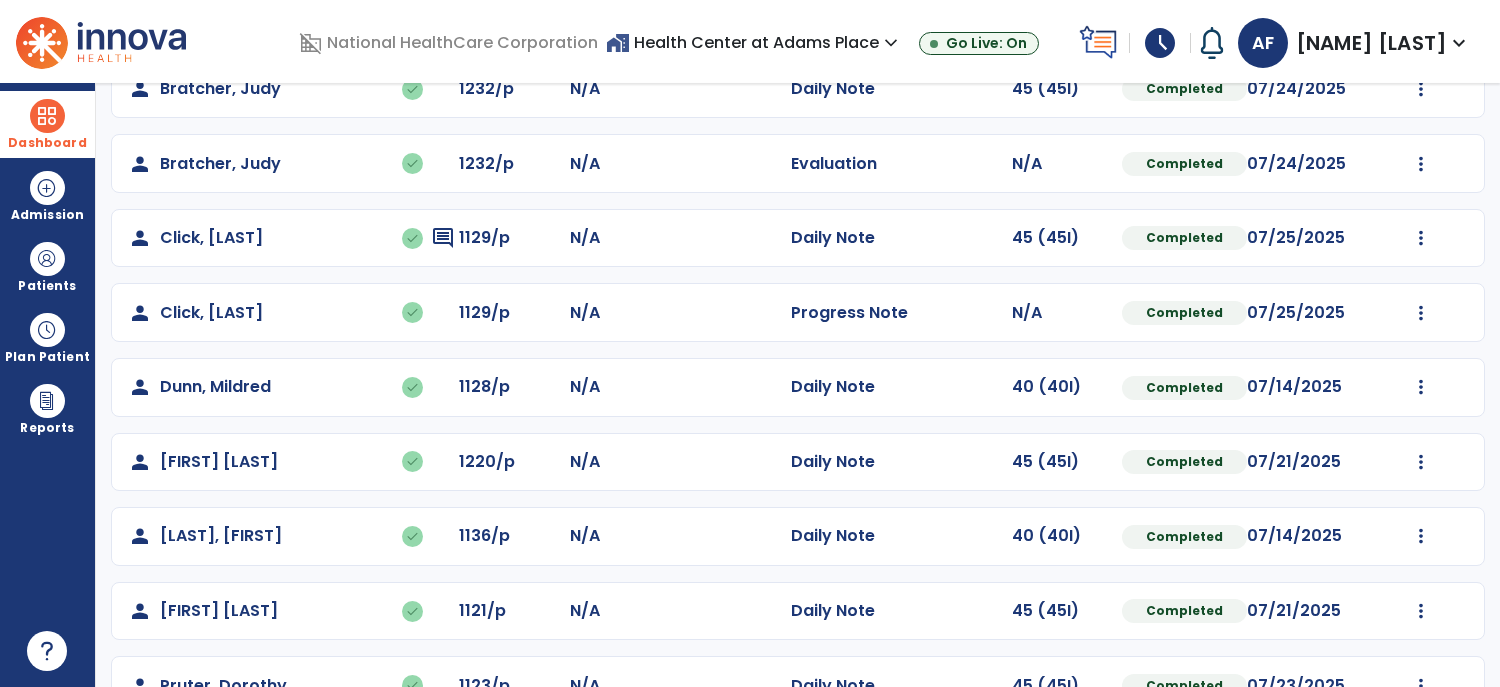 scroll, scrollTop: 0, scrollLeft: 0, axis: both 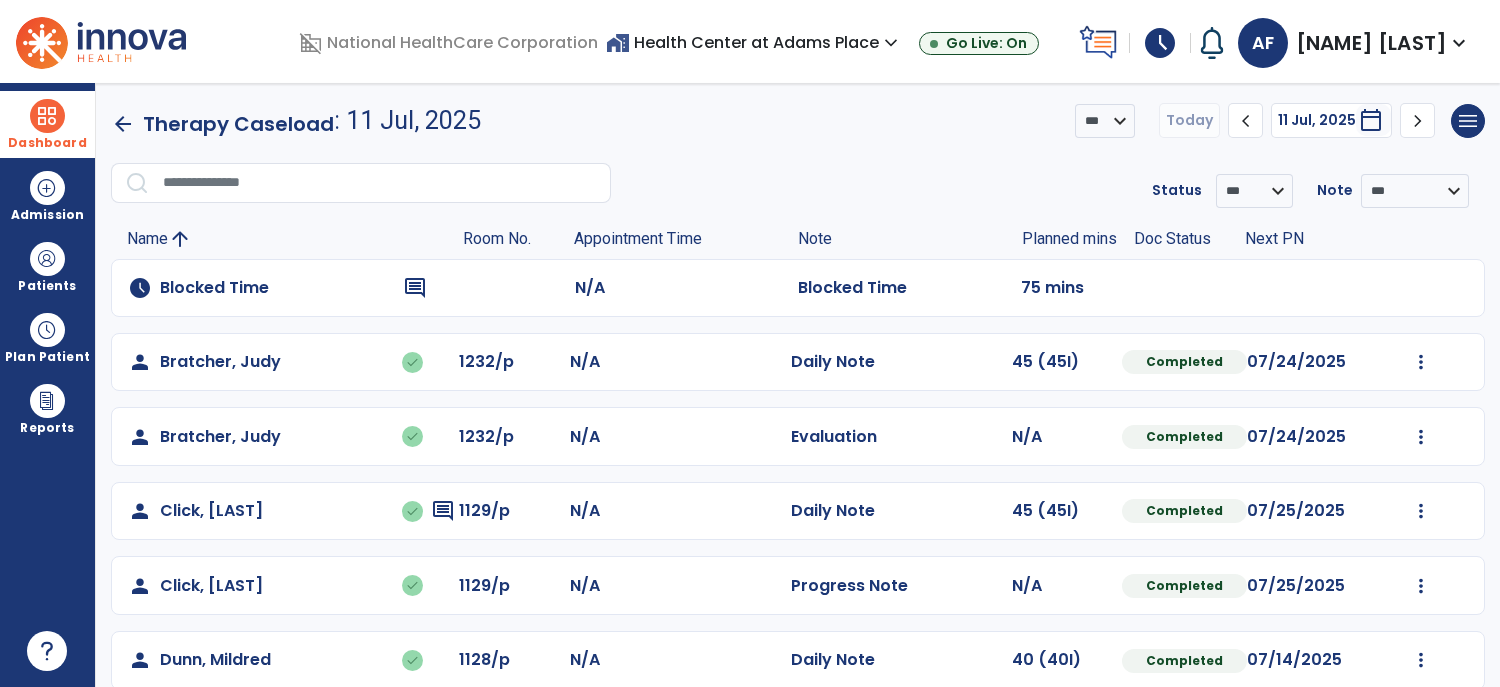 click on "arrow_back" 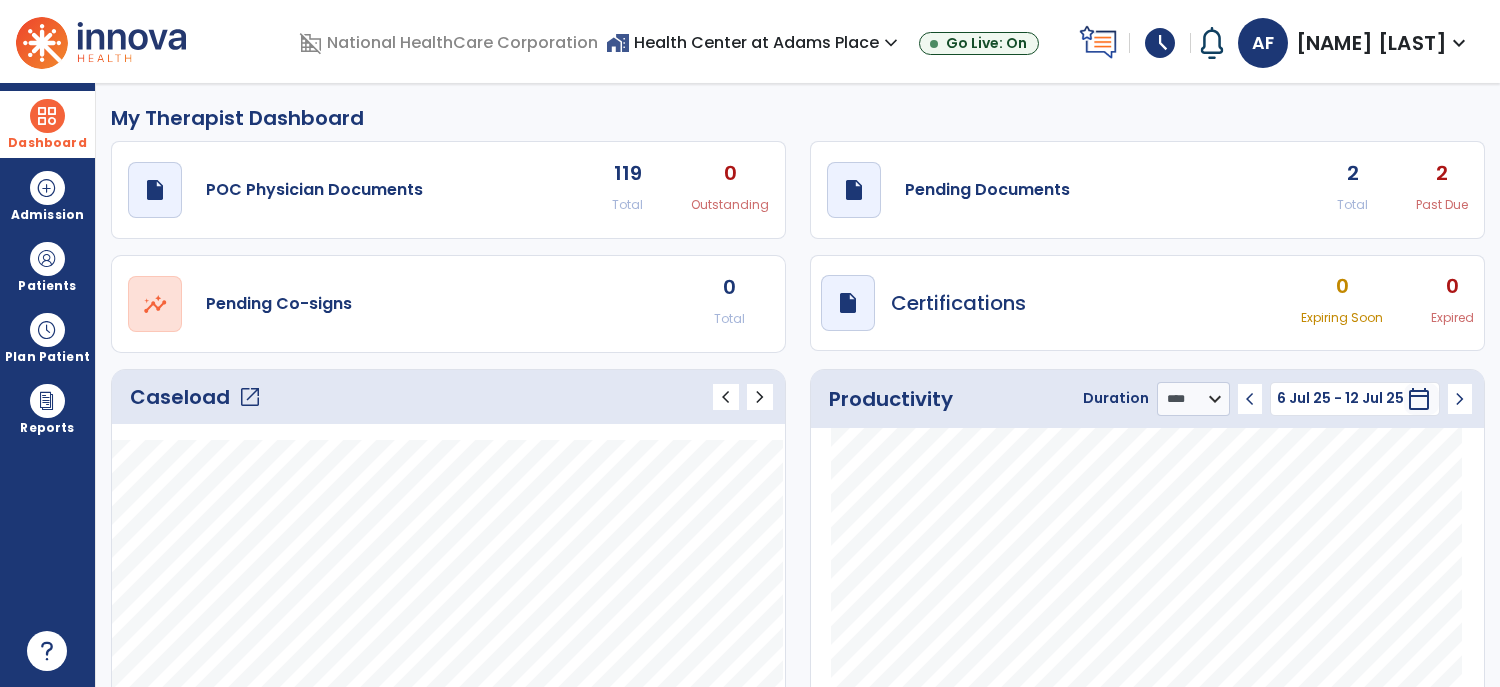 click on "Dashboard" at bounding box center [47, 124] 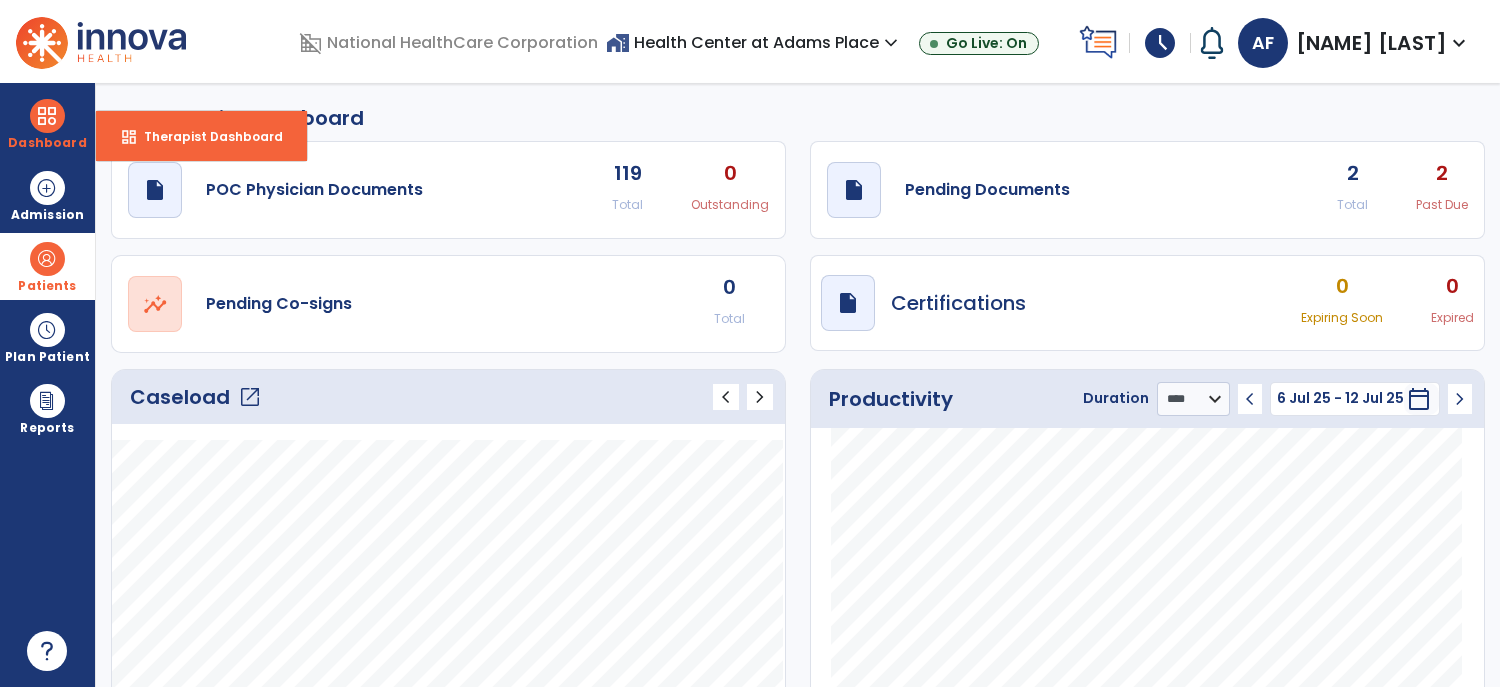 click on "Patients" at bounding box center (47, 266) 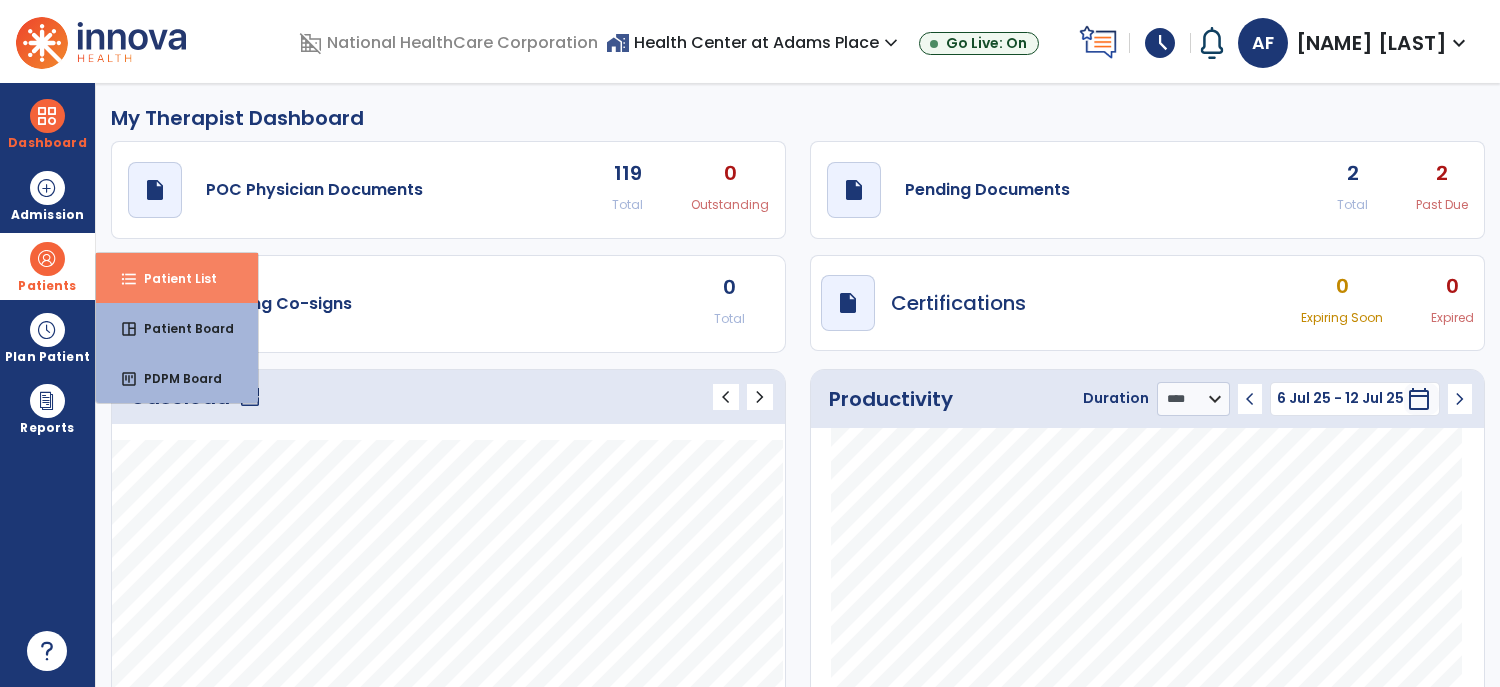 click on "format_list_bulleted  Patient List" at bounding box center (177, 278) 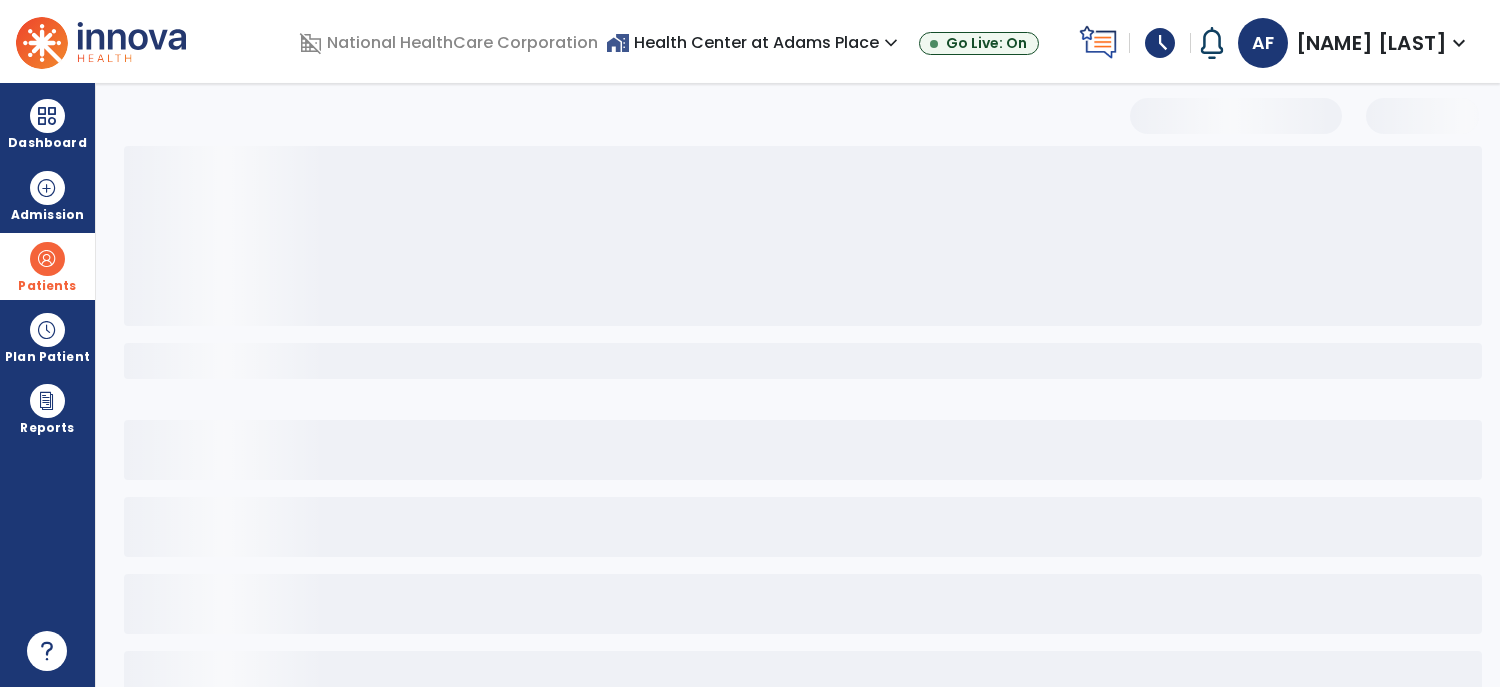 select on "***" 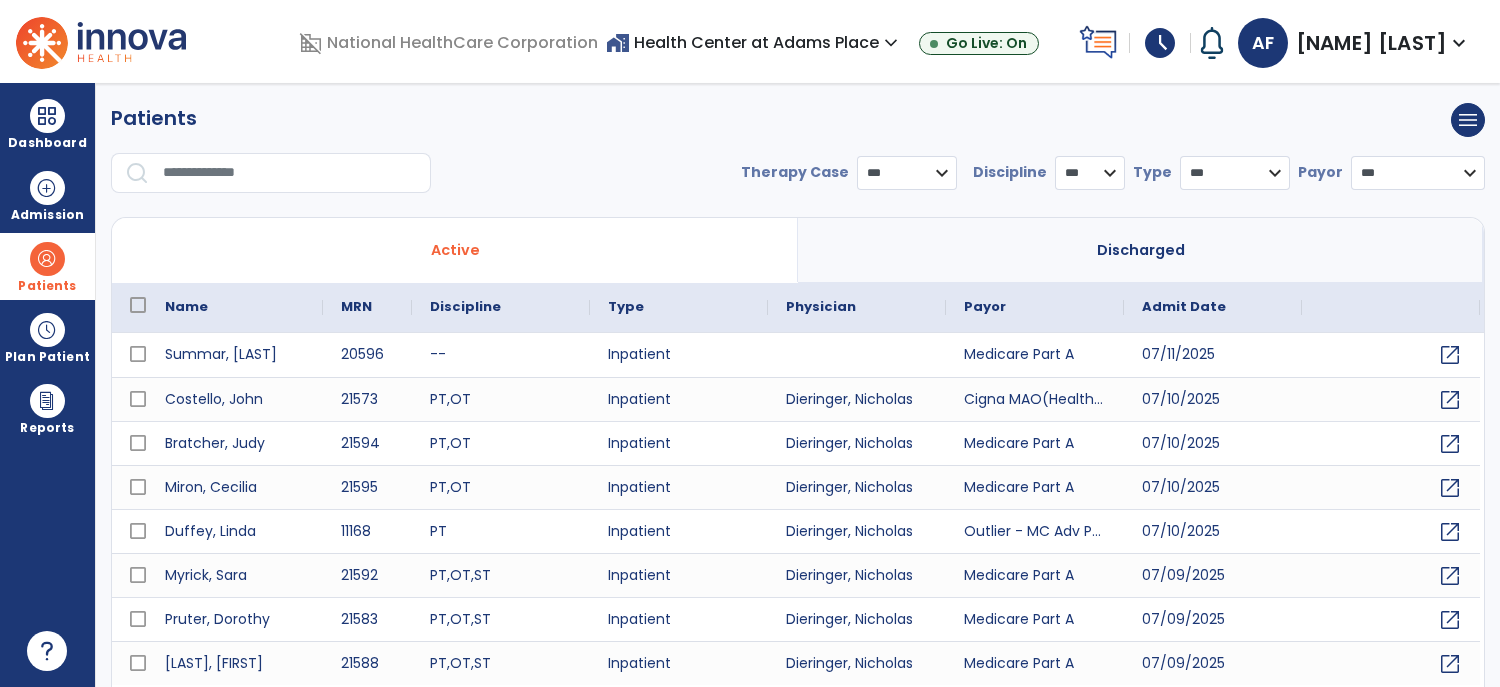click at bounding box center (290, 173) 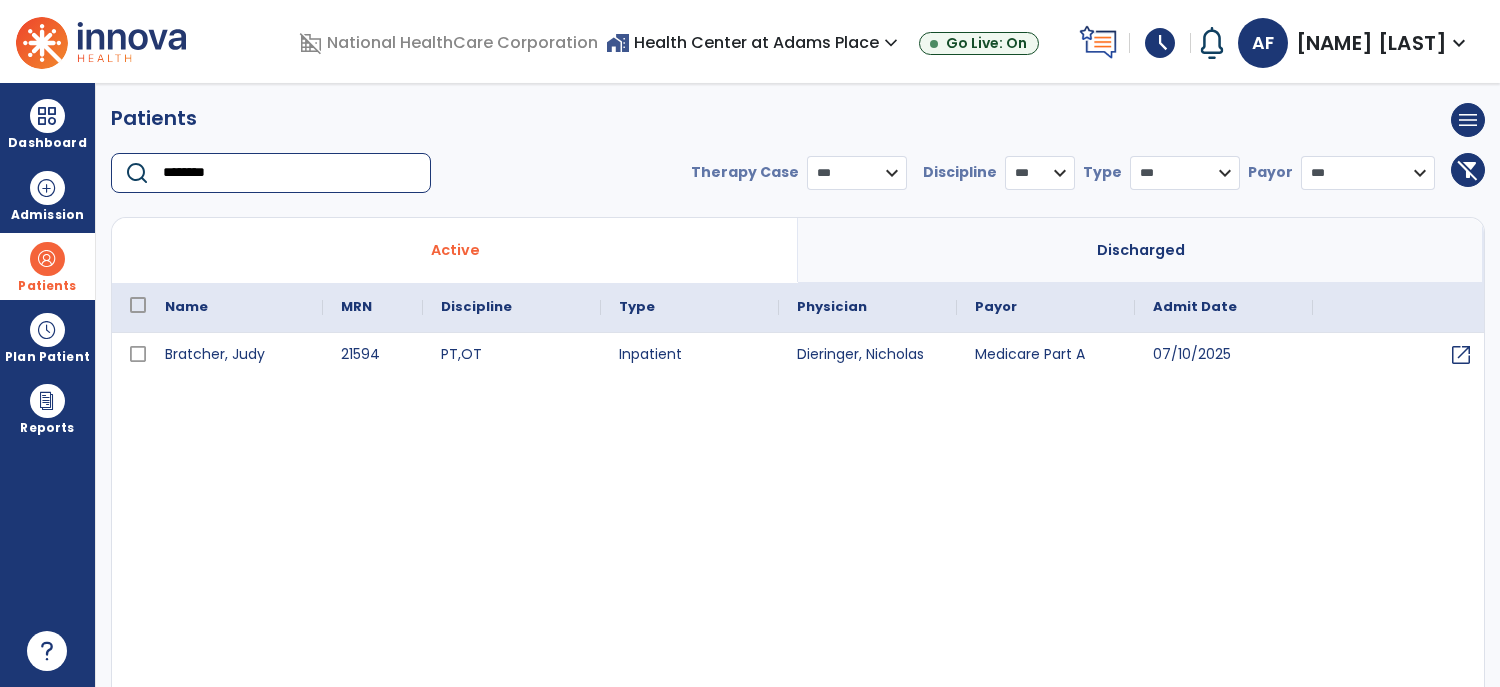 type on "********" 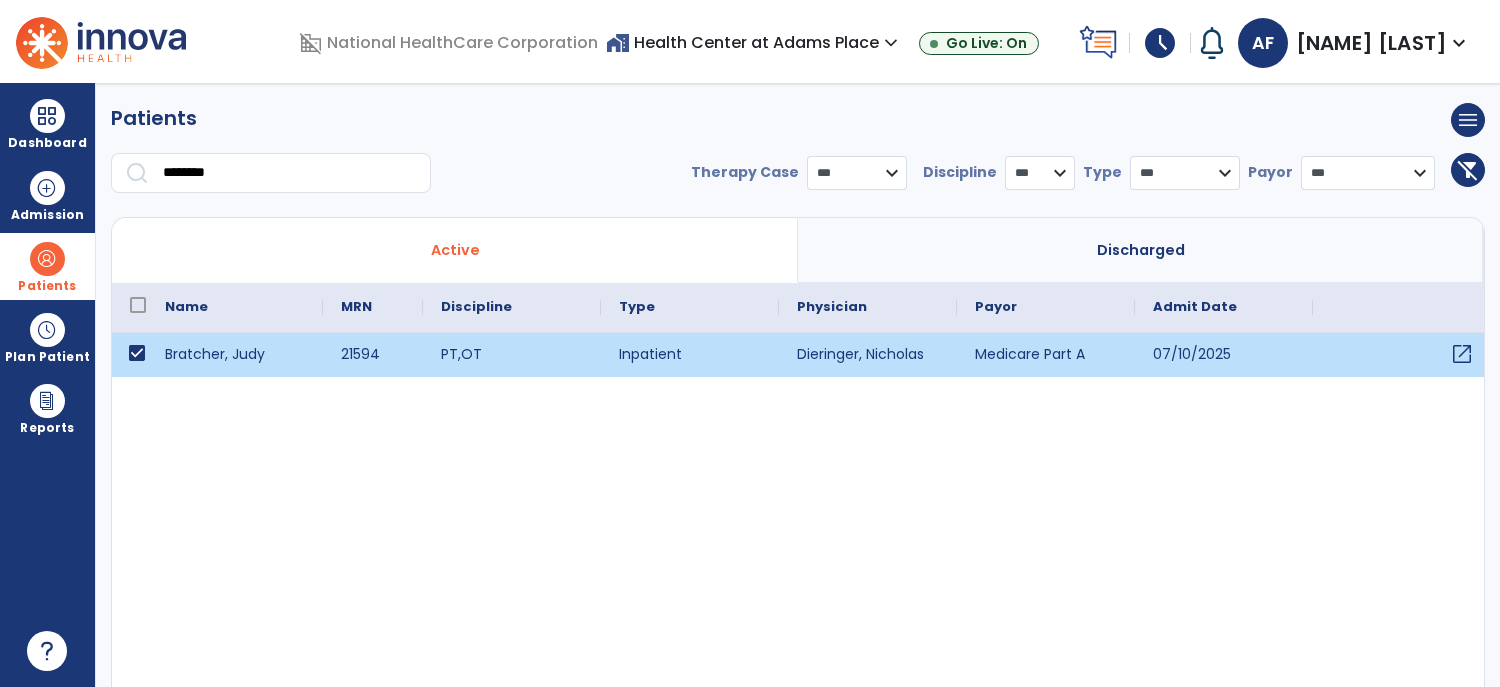 click on "open_in_new" at bounding box center (1462, 354) 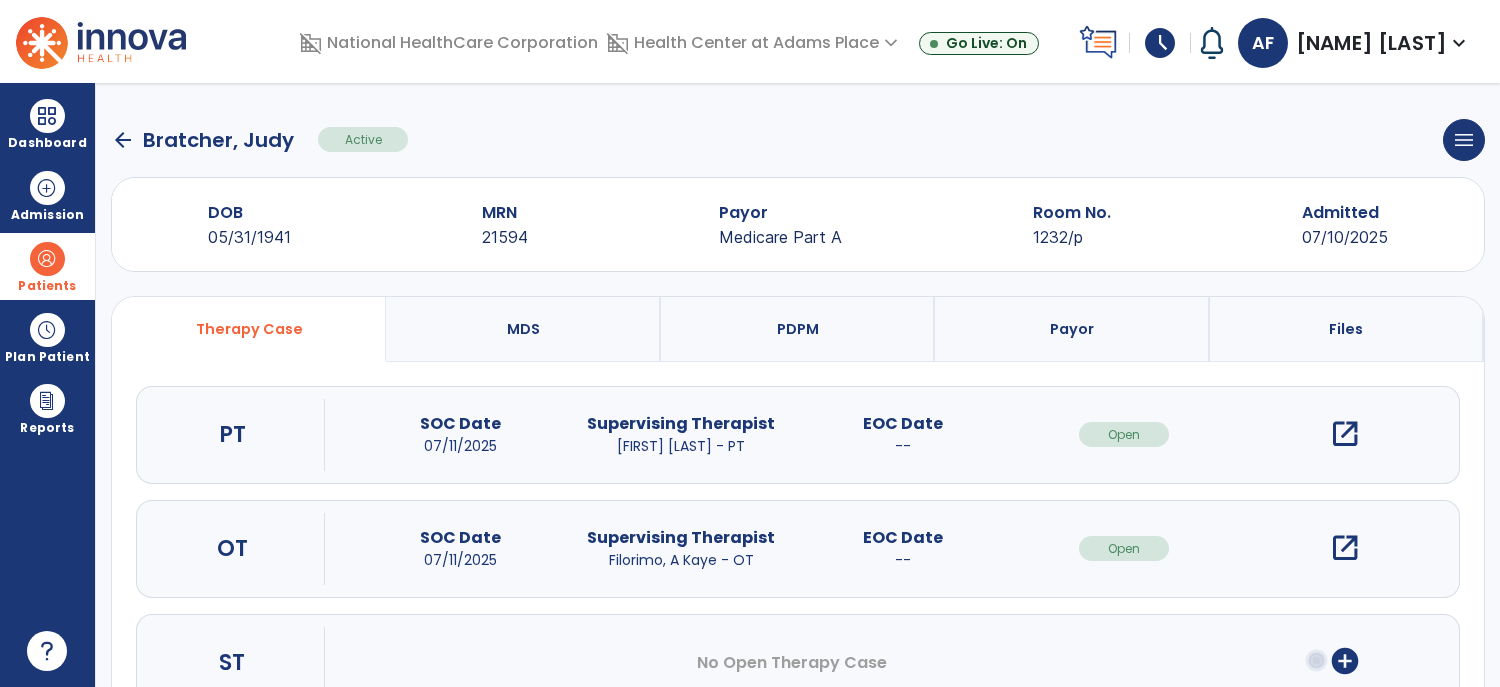 click on "open_in_new" at bounding box center (1345, 548) 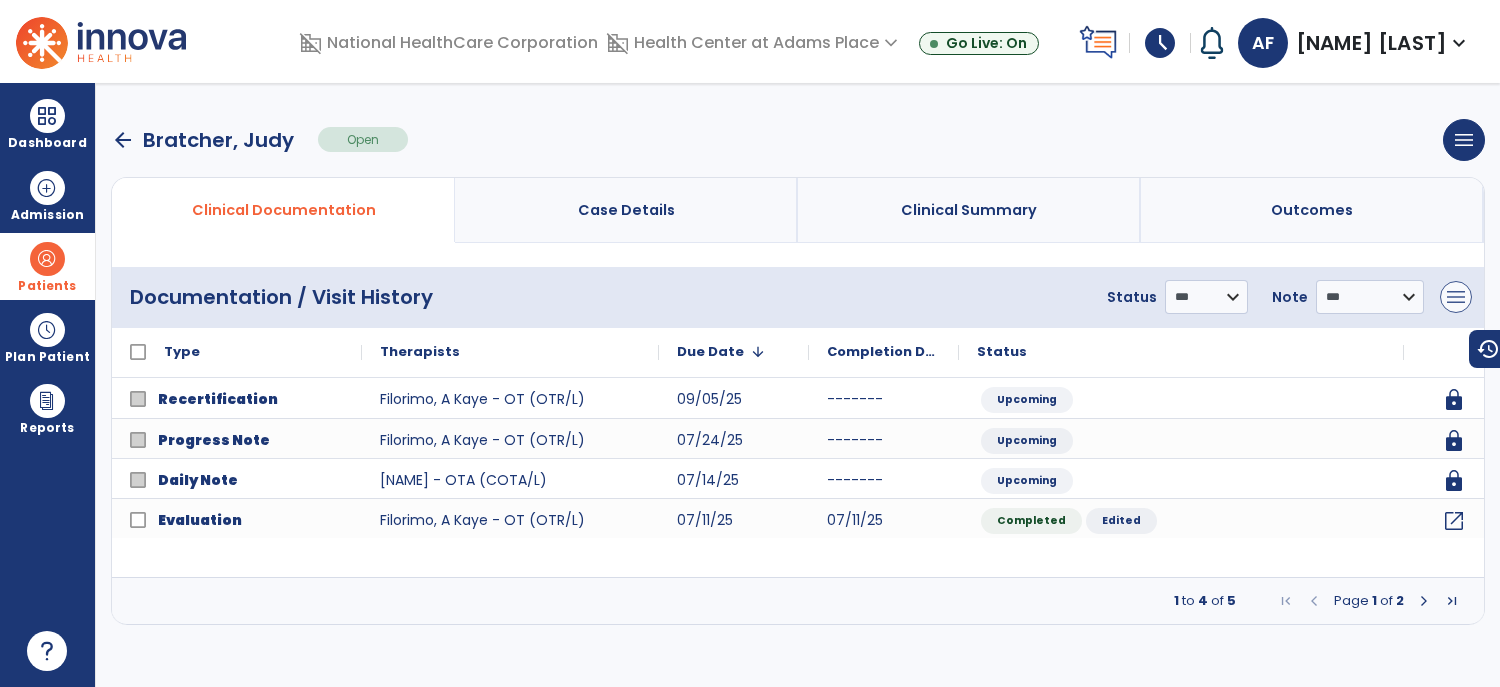 click on "menu" at bounding box center [1456, 297] 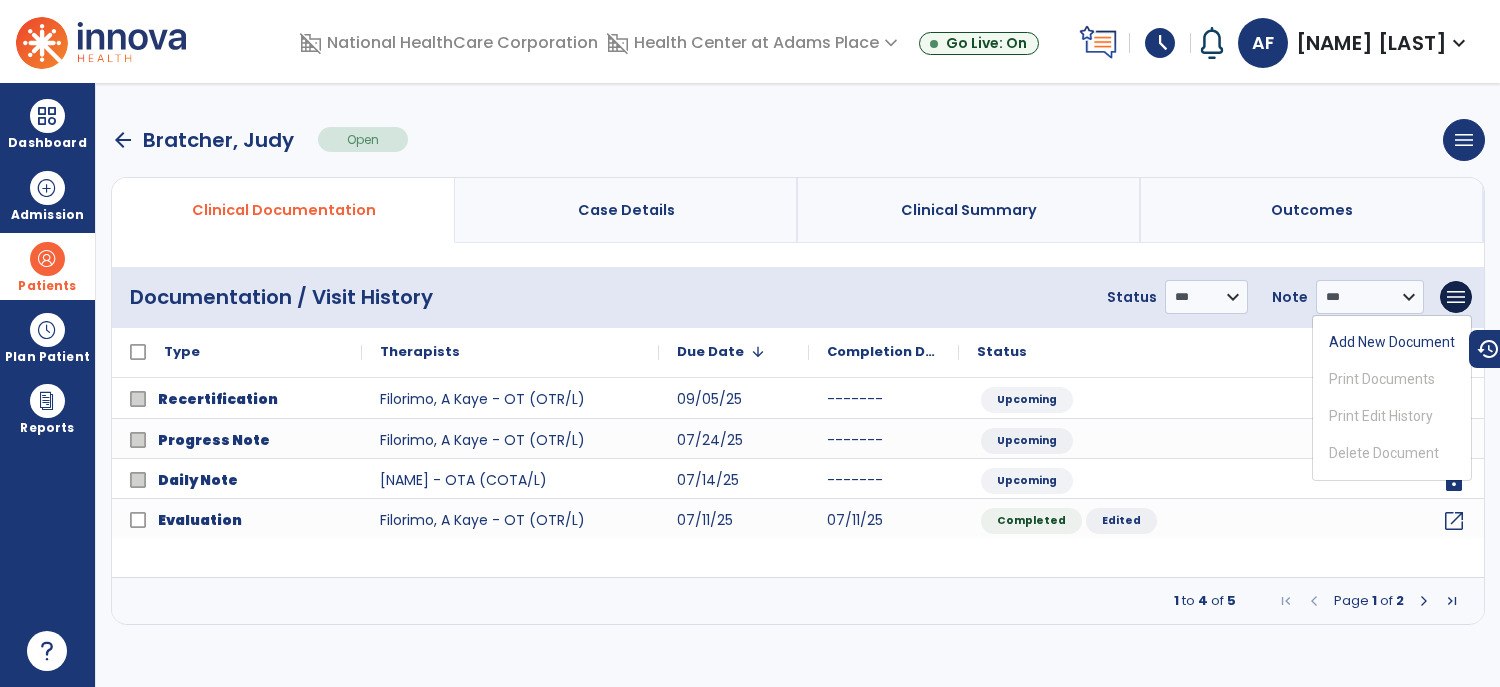 click on "arrow_back [NAME], [NAME]  Open  menu   Edit Therapy Case   Delete Therapy Case   Close Therapy Case" at bounding box center (798, 140) 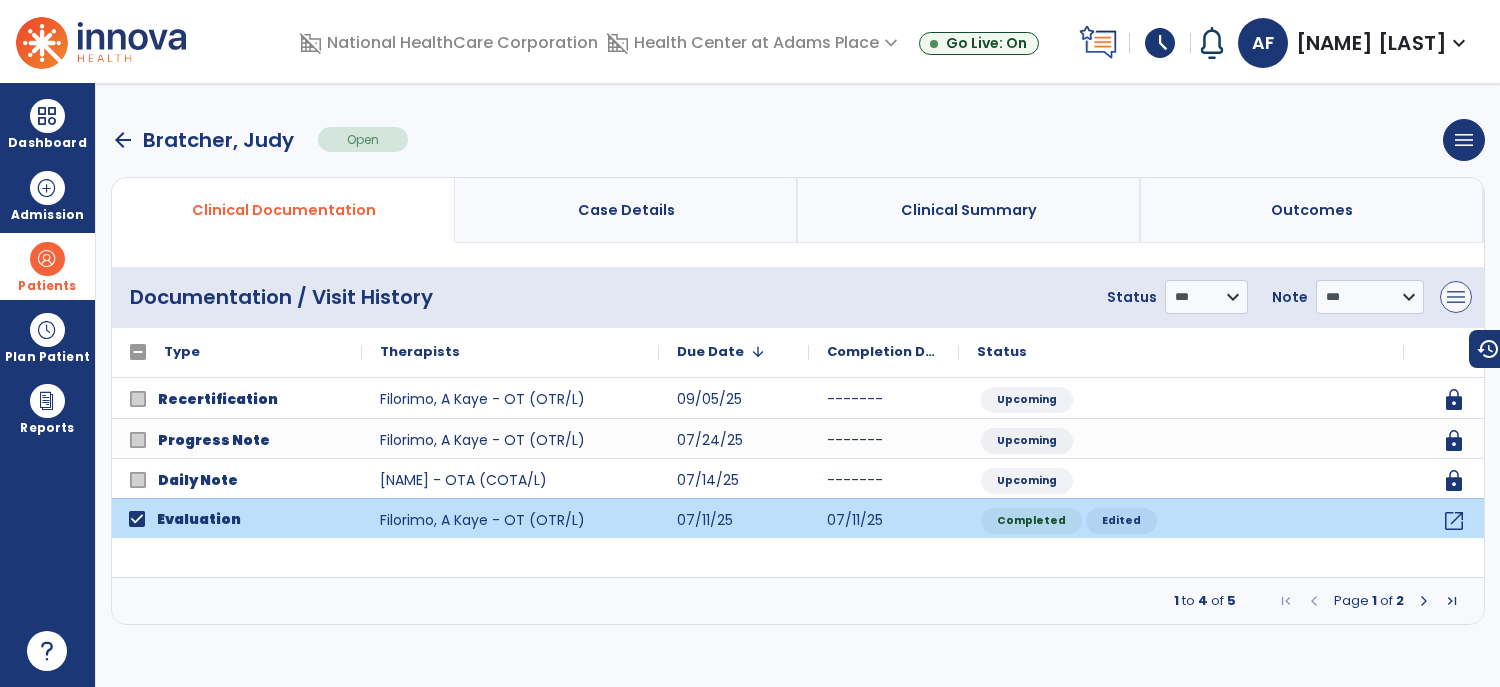 click on "menu" at bounding box center [1456, 297] 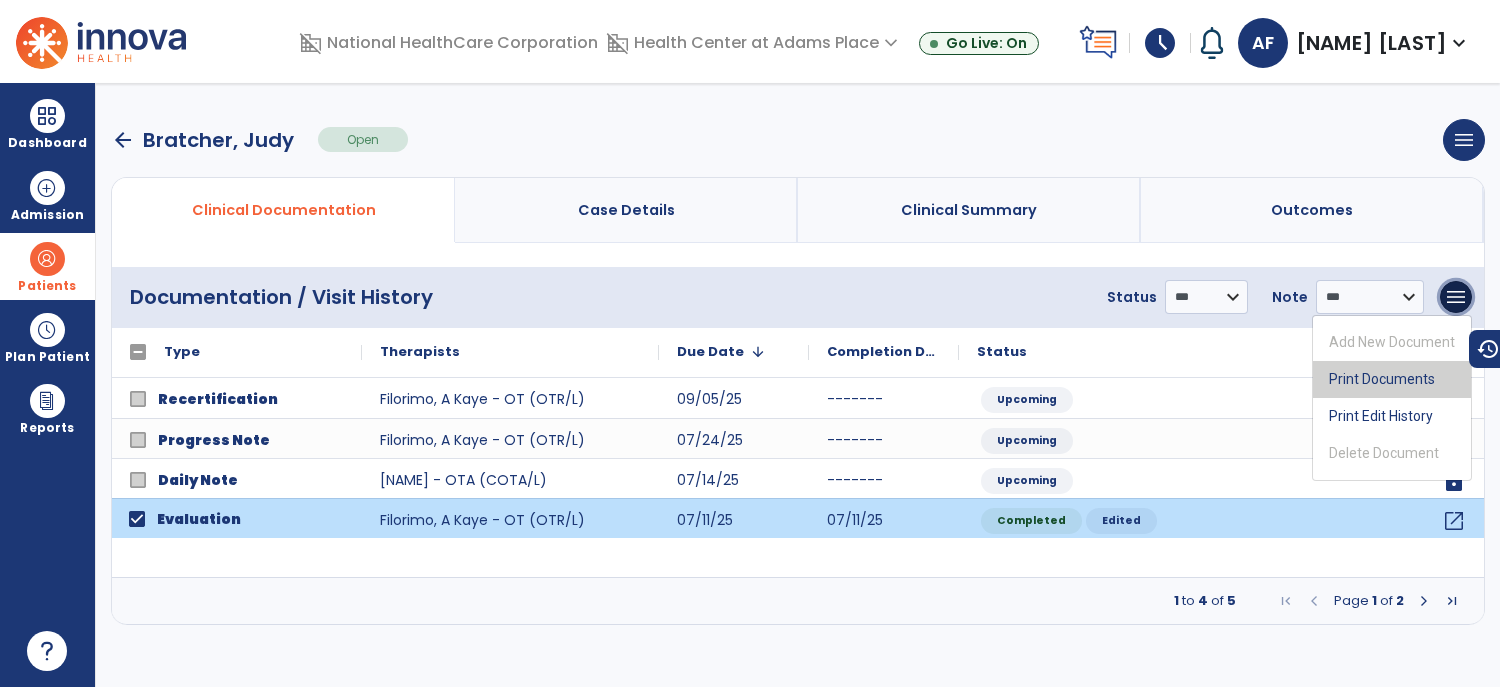 click on "Print Documents" at bounding box center [1392, 379] 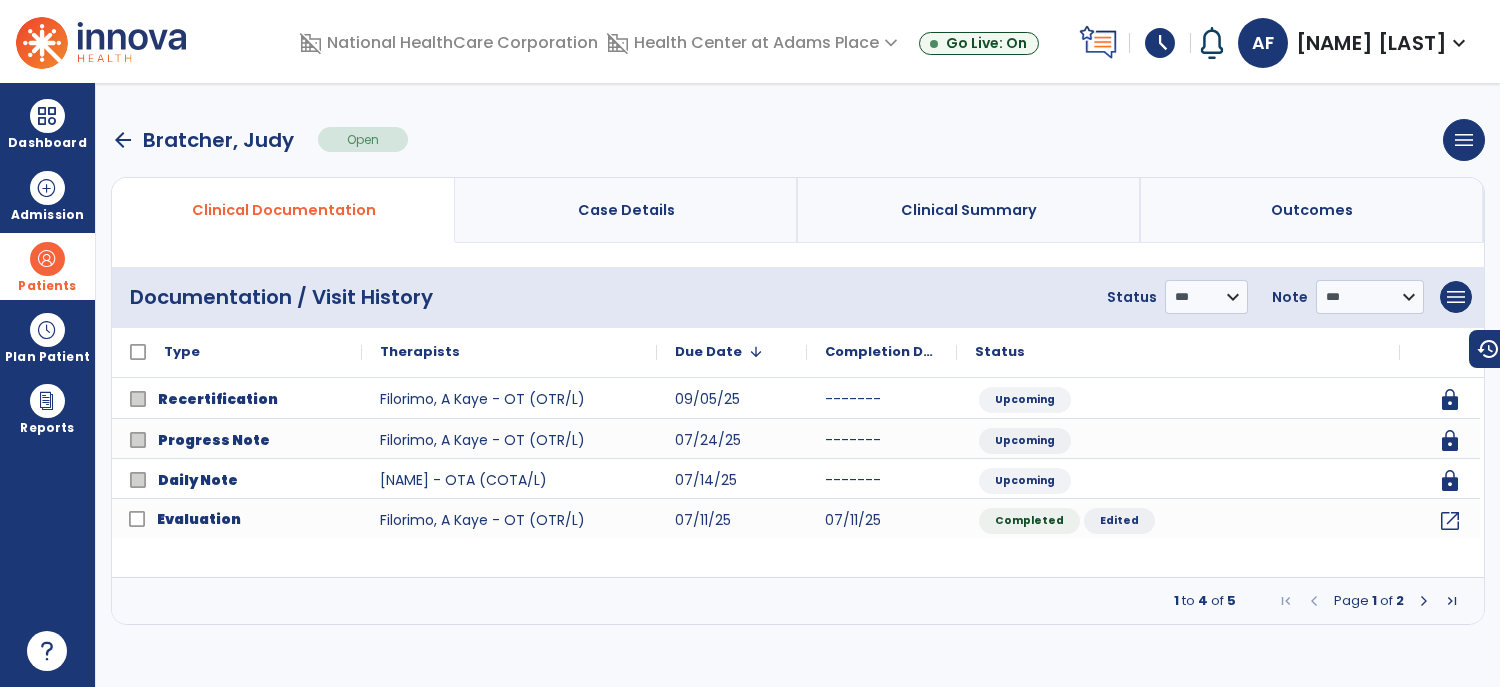 click on "schedule" at bounding box center (1160, 43) 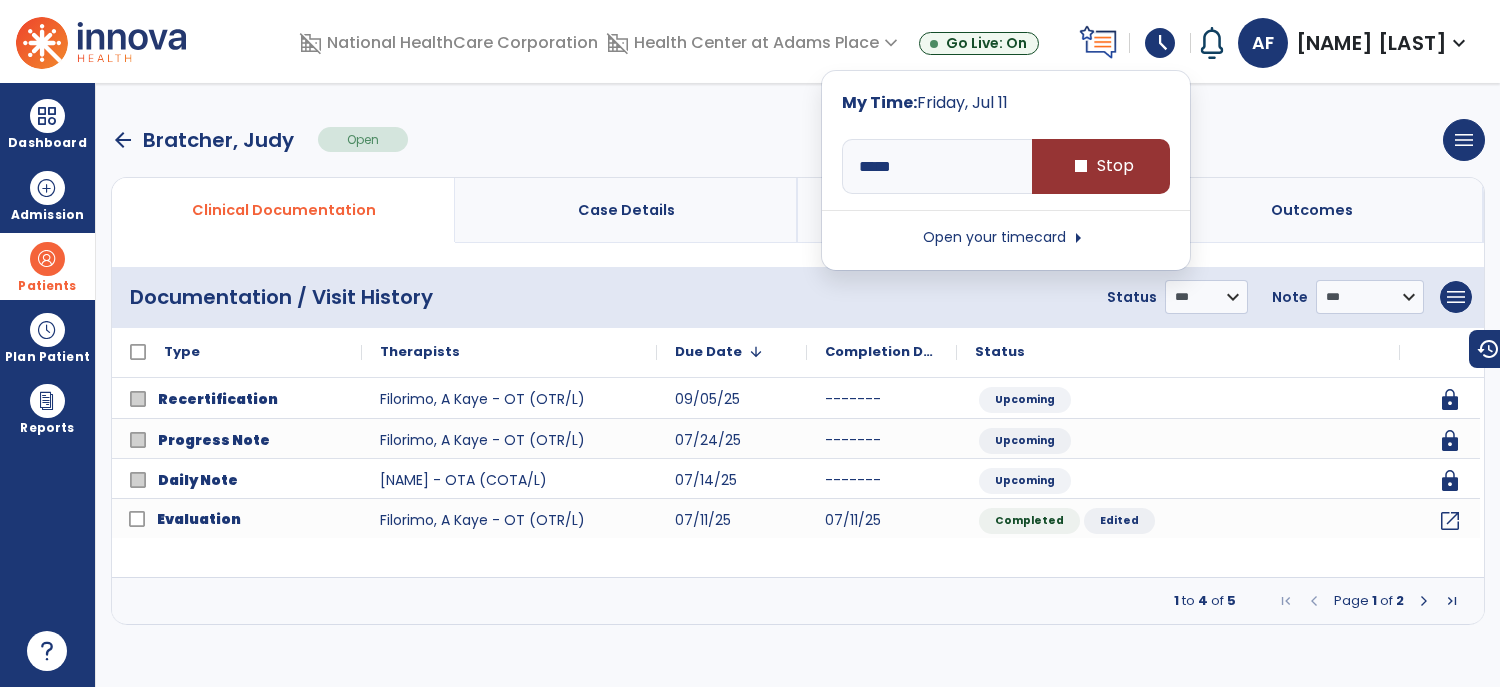click on "stop  Stop" at bounding box center [1101, 166] 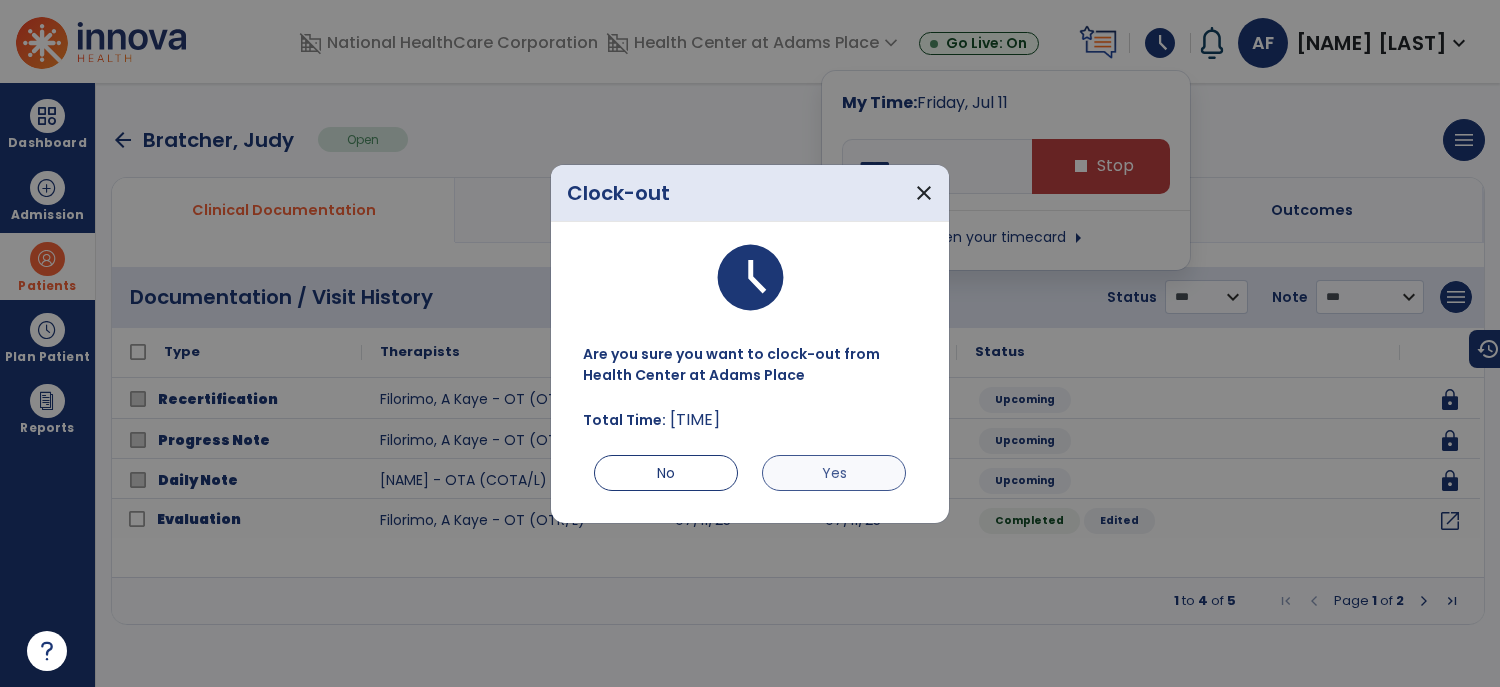click on "Yes" at bounding box center [834, 473] 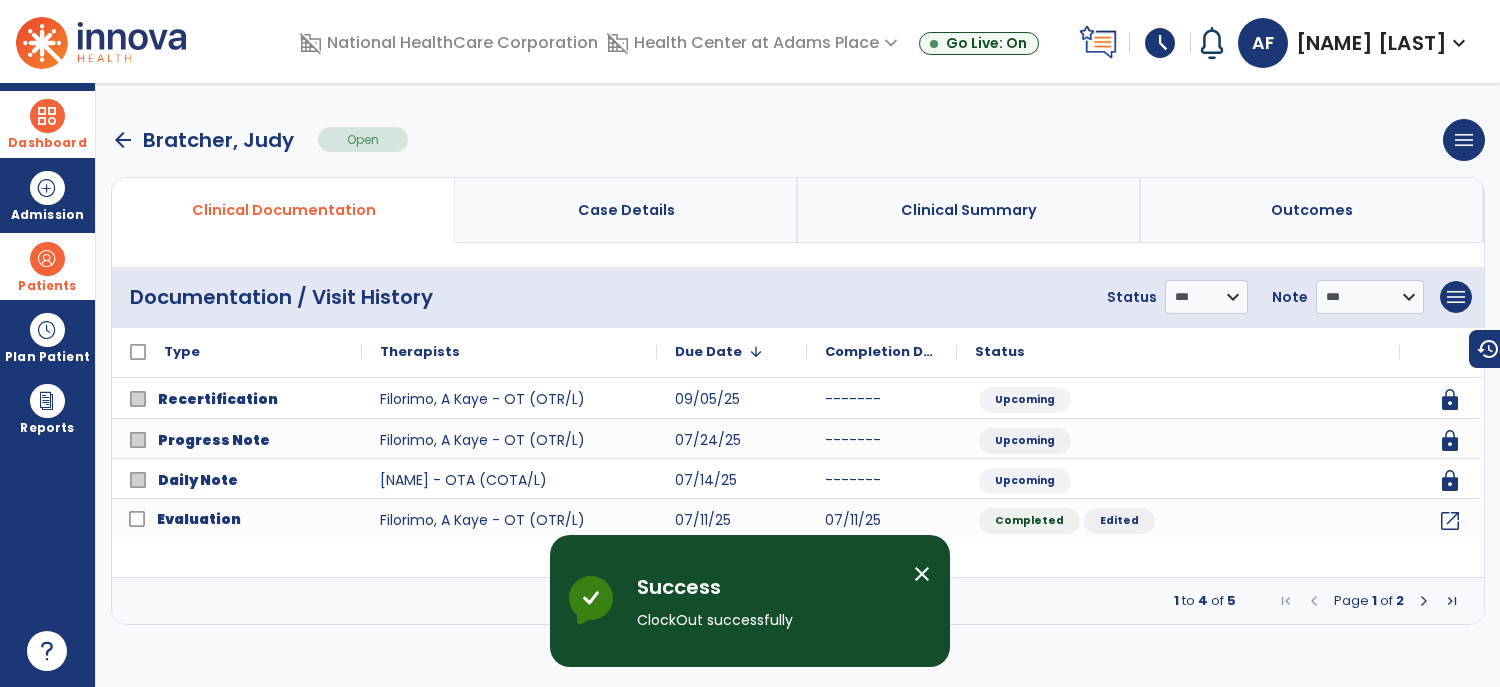 click on "Dashboard" at bounding box center (47, 124) 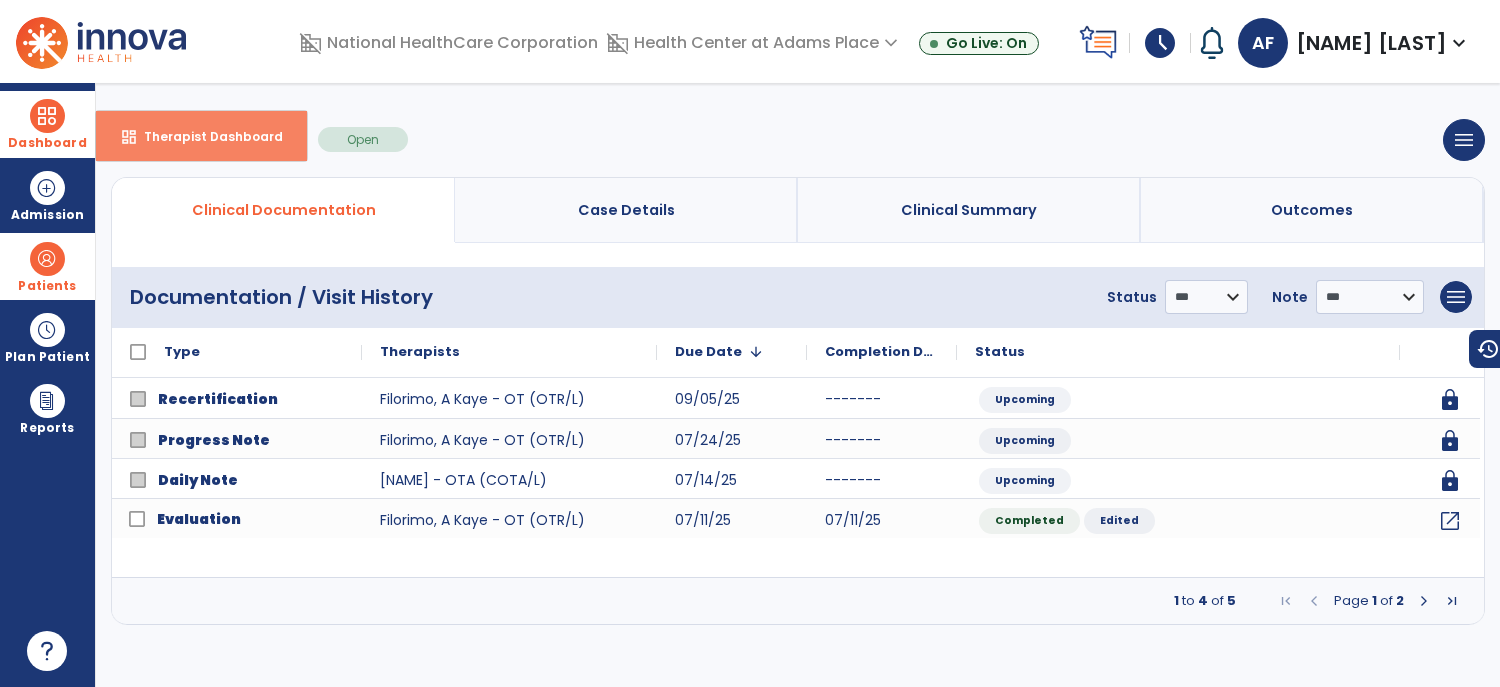 click on "Therapist Dashboard" at bounding box center [205, 136] 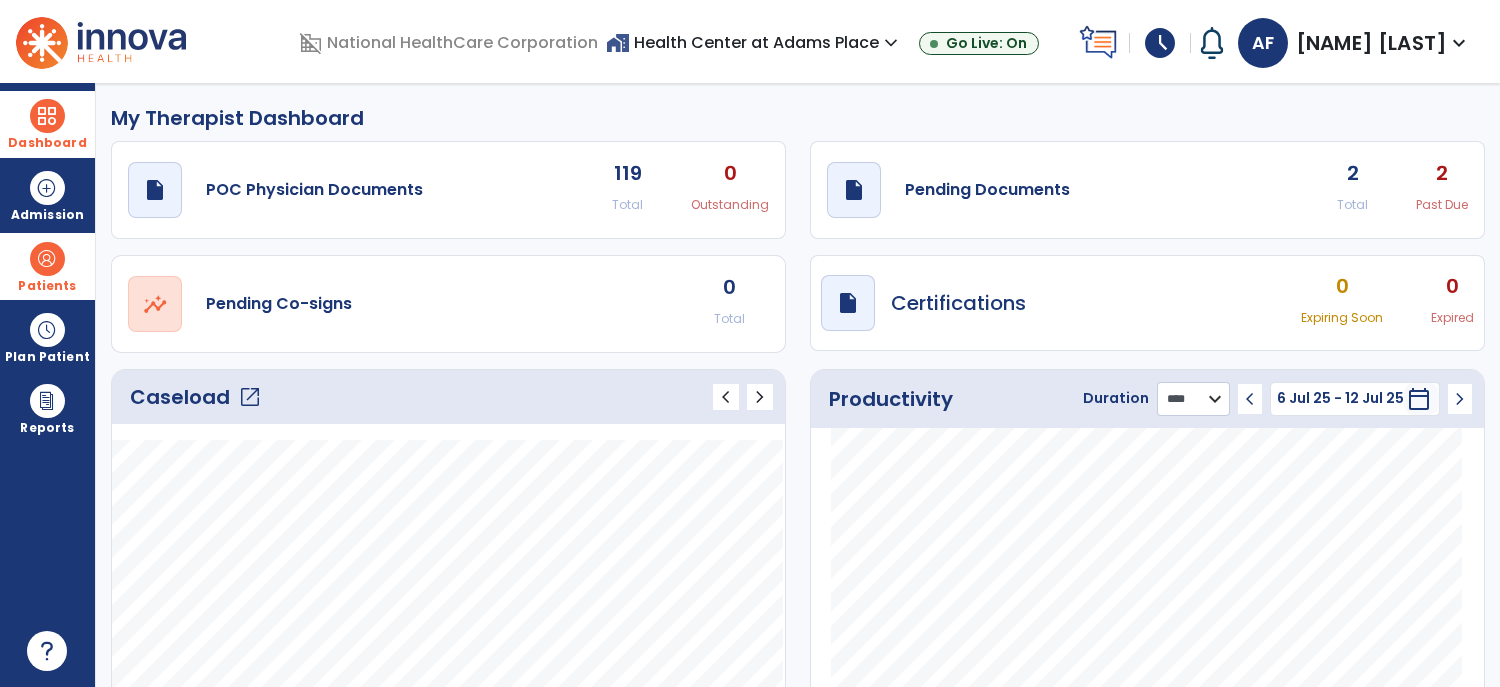 click on "******** **** ***" 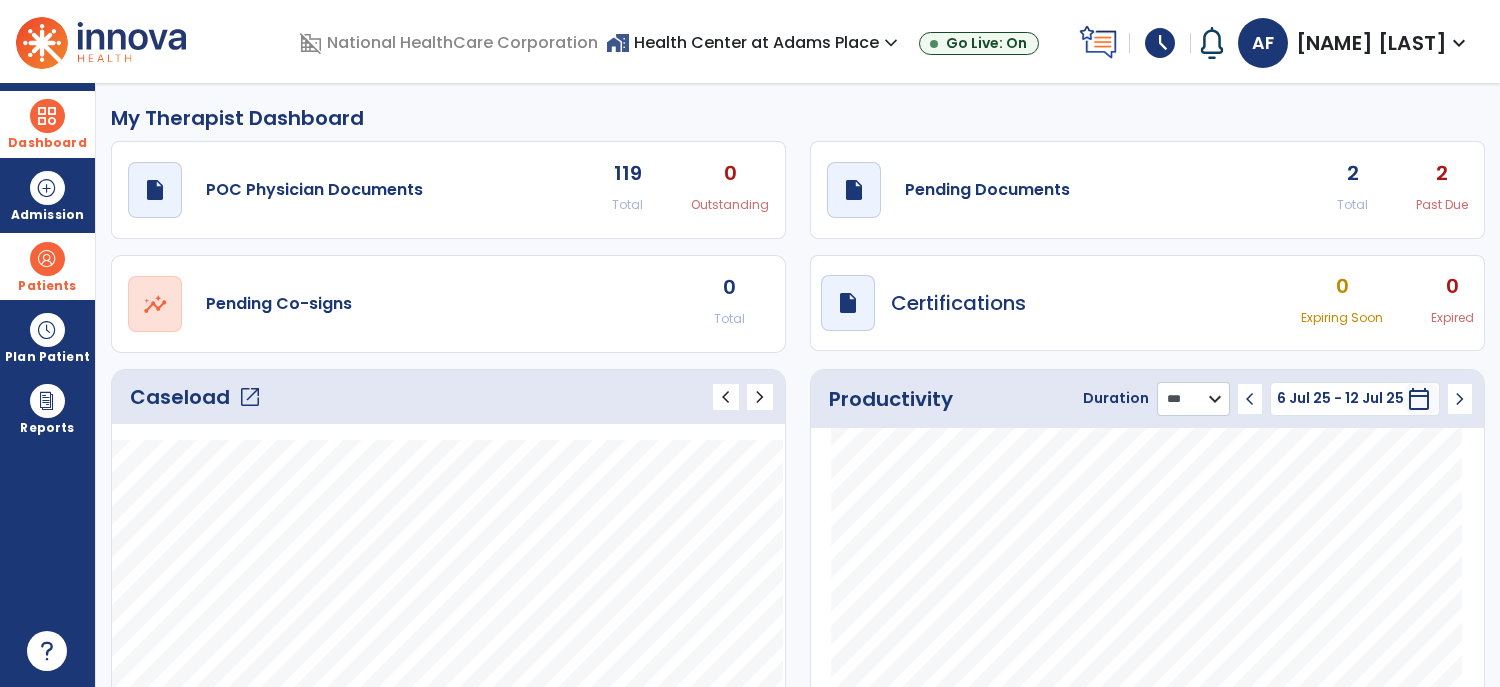 click on "******** **** ***" 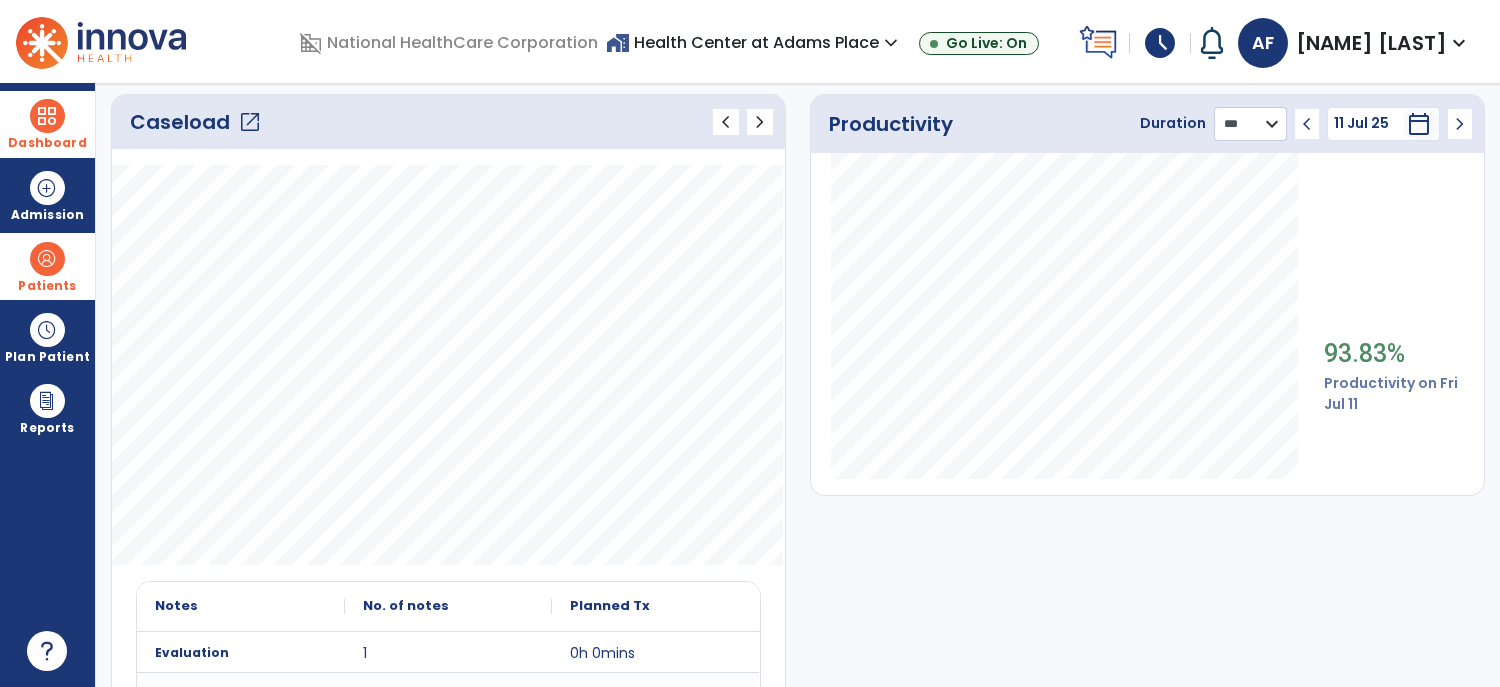 scroll, scrollTop: 278, scrollLeft: 0, axis: vertical 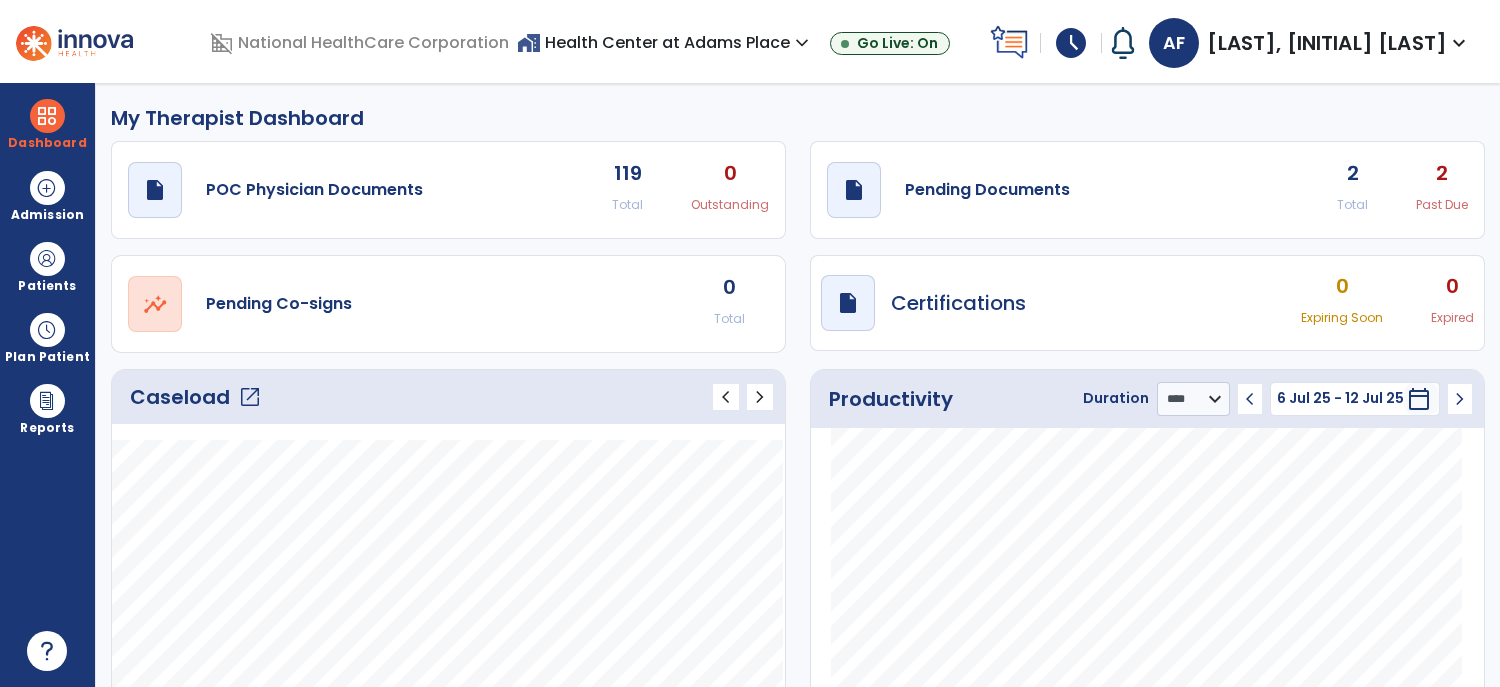 click on "schedule" at bounding box center [1071, 43] 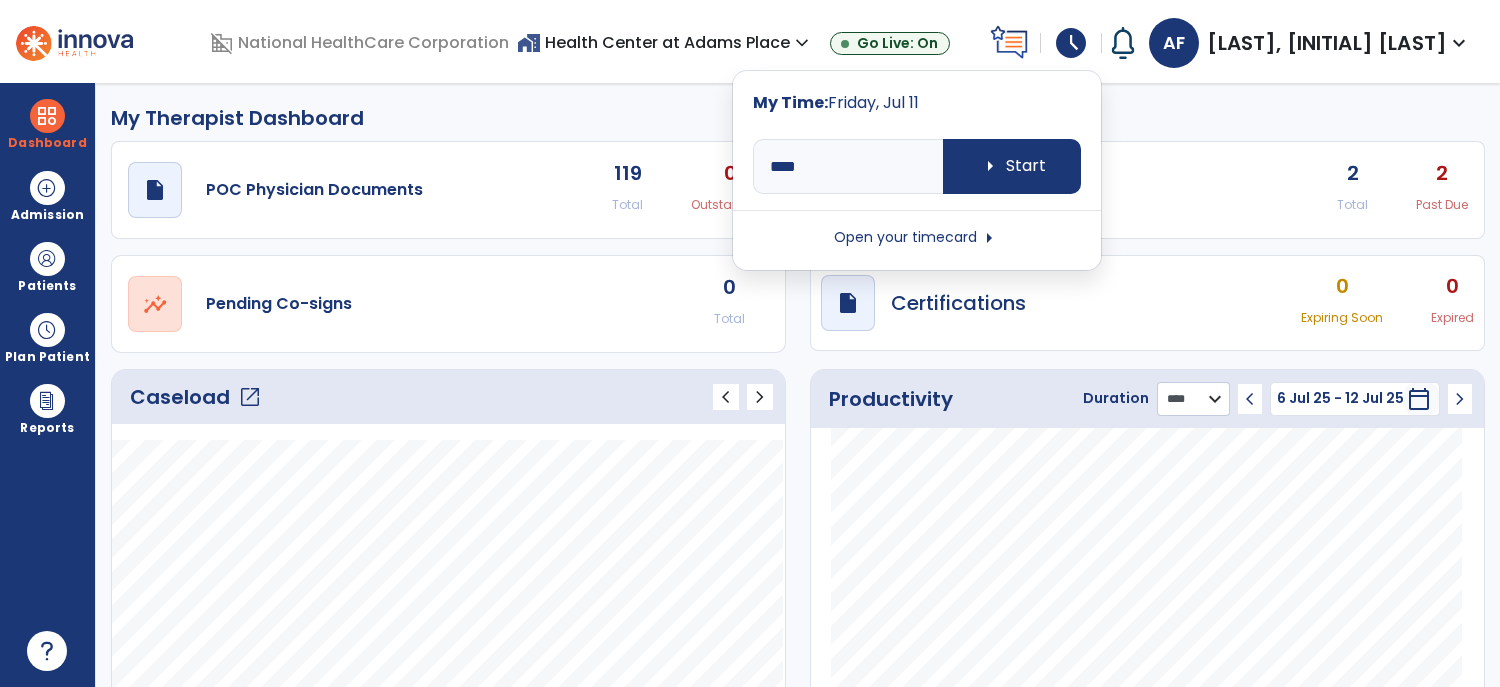 click on "******** **** ***" 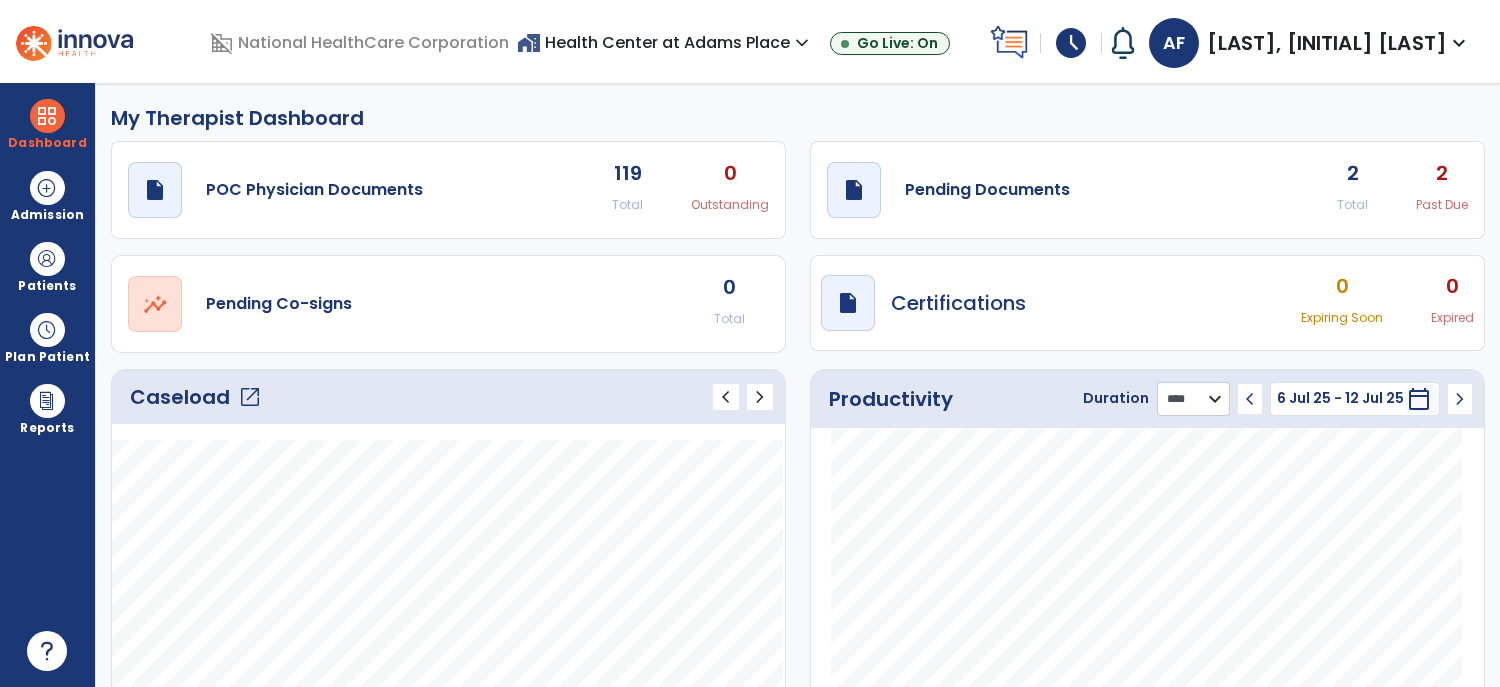 select on "***" 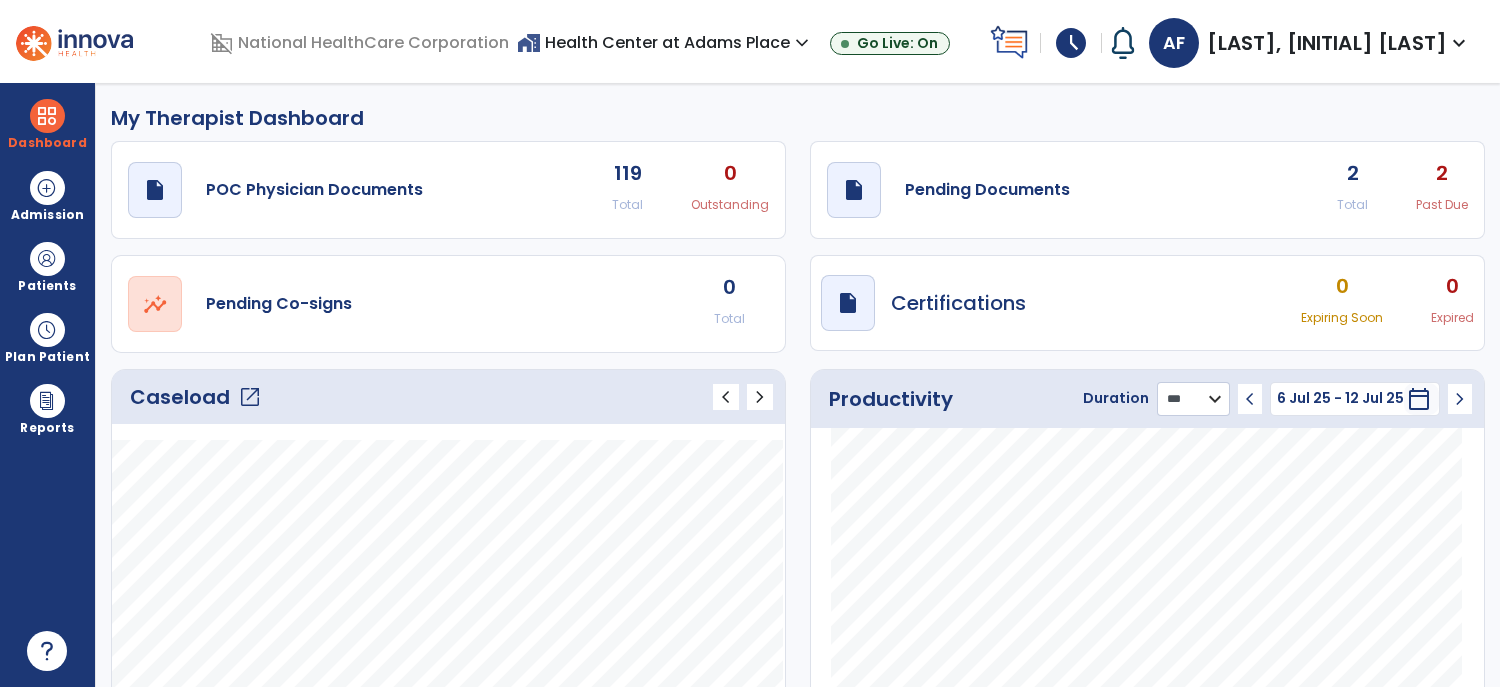 click on "******** **** ***" 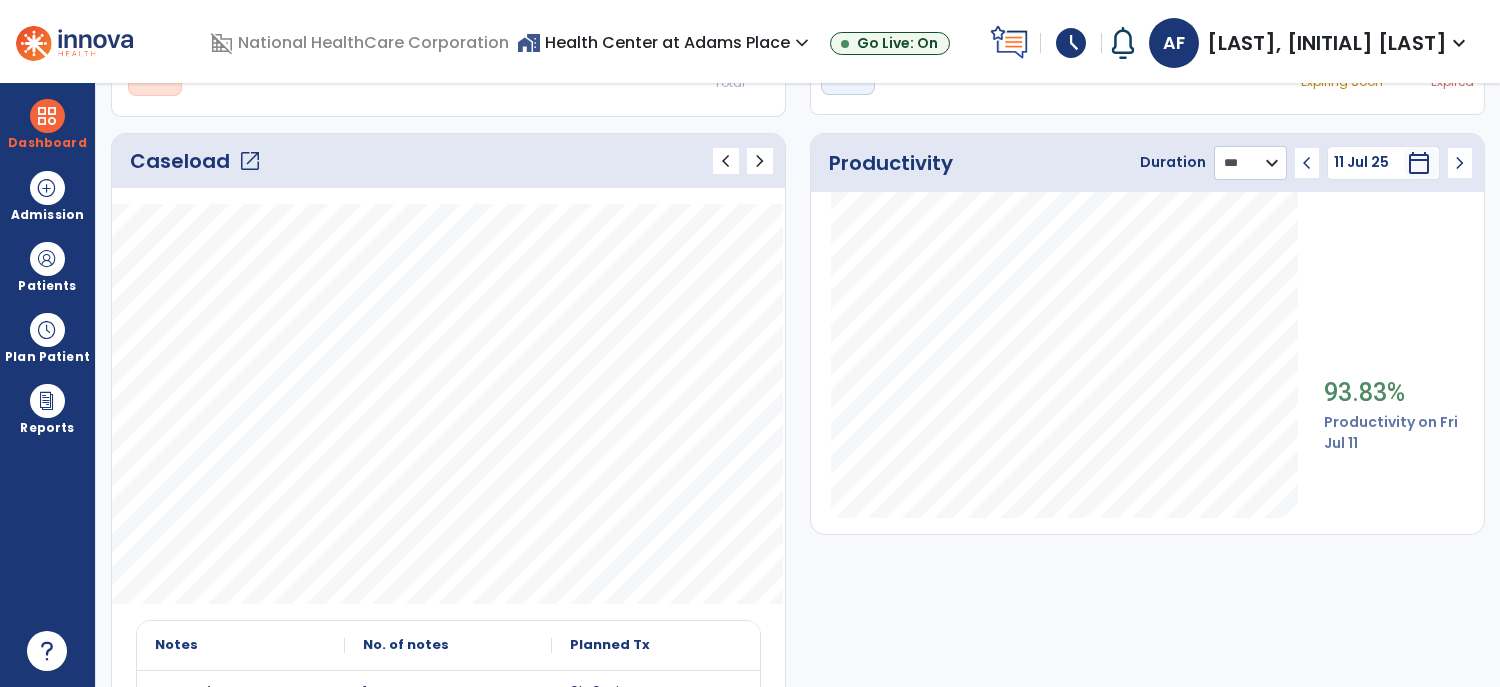 scroll, scrollTop: 240, scrollLeft: 0, axis: vertical 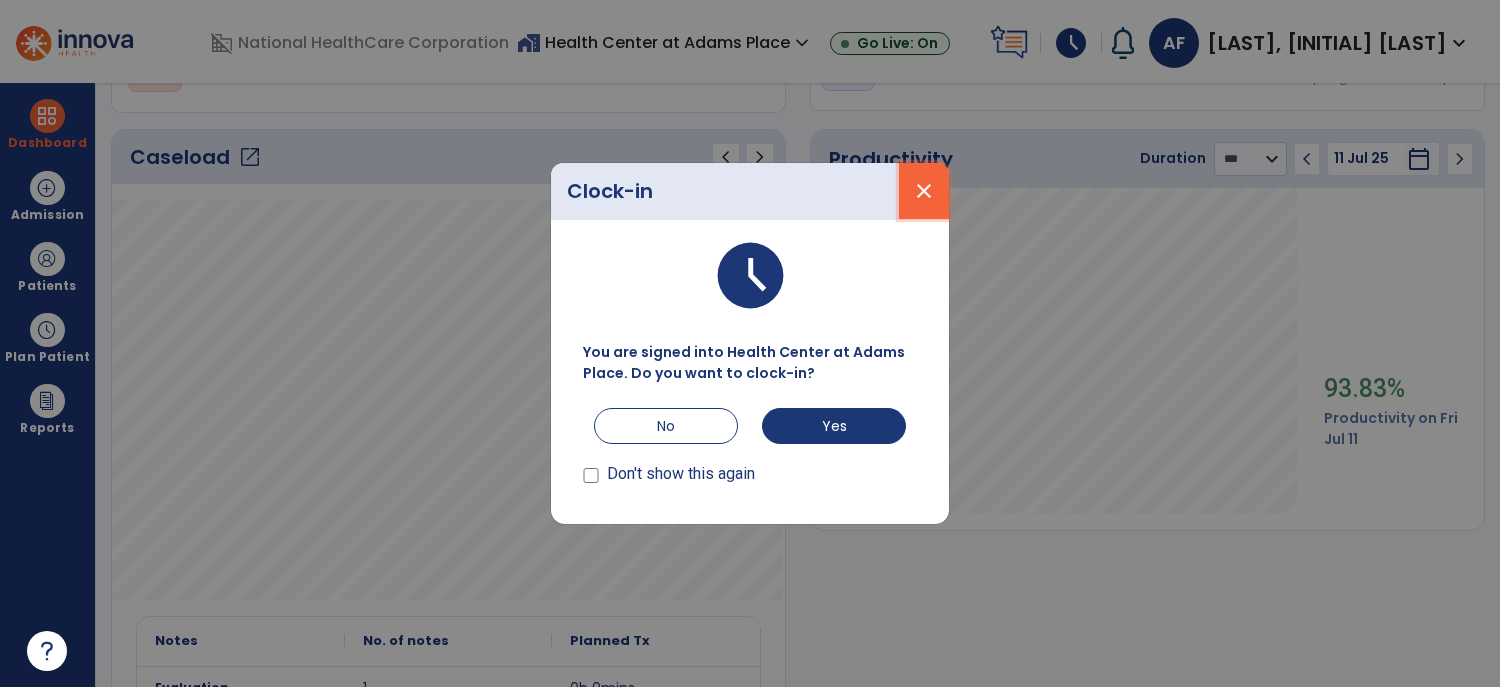 click on "close" at bounding box center [924, 191] 